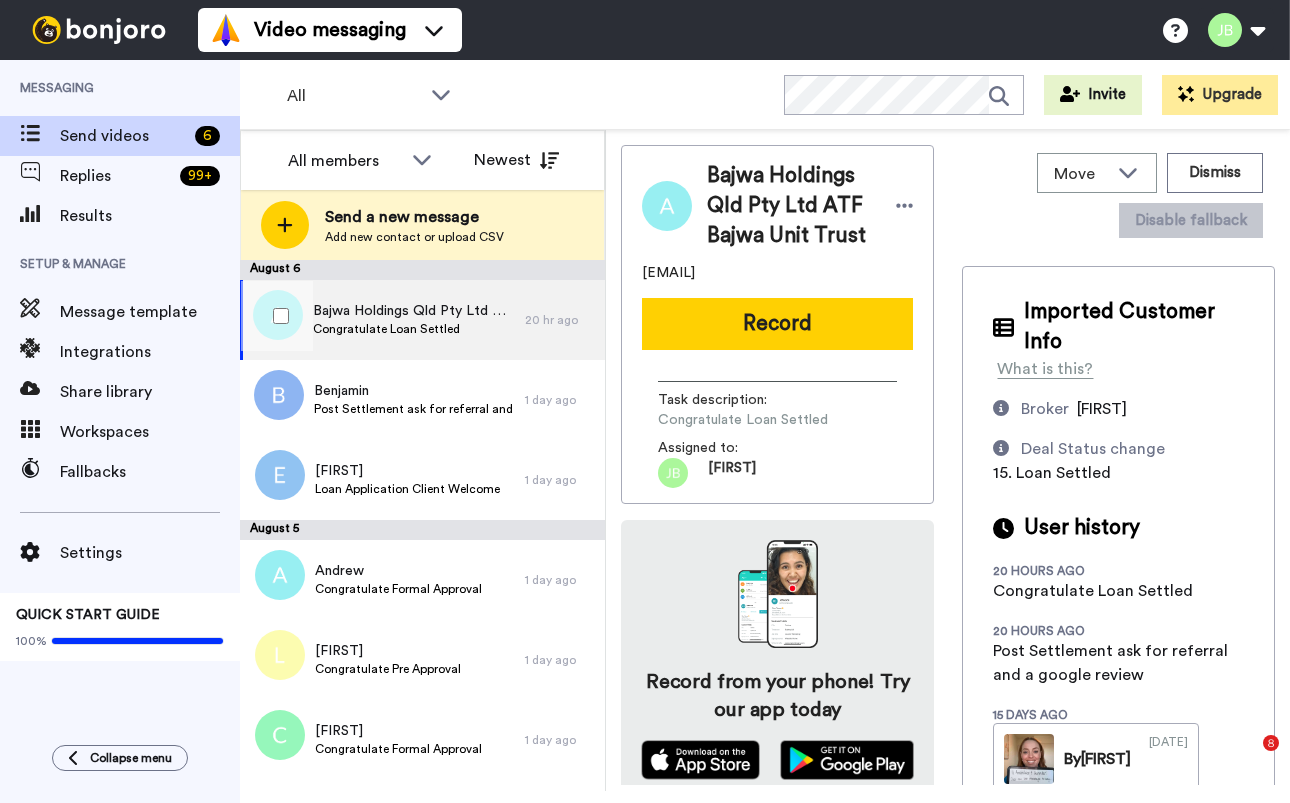 scroll, scrollTop: 0, scrollLeft: 0, axis: both 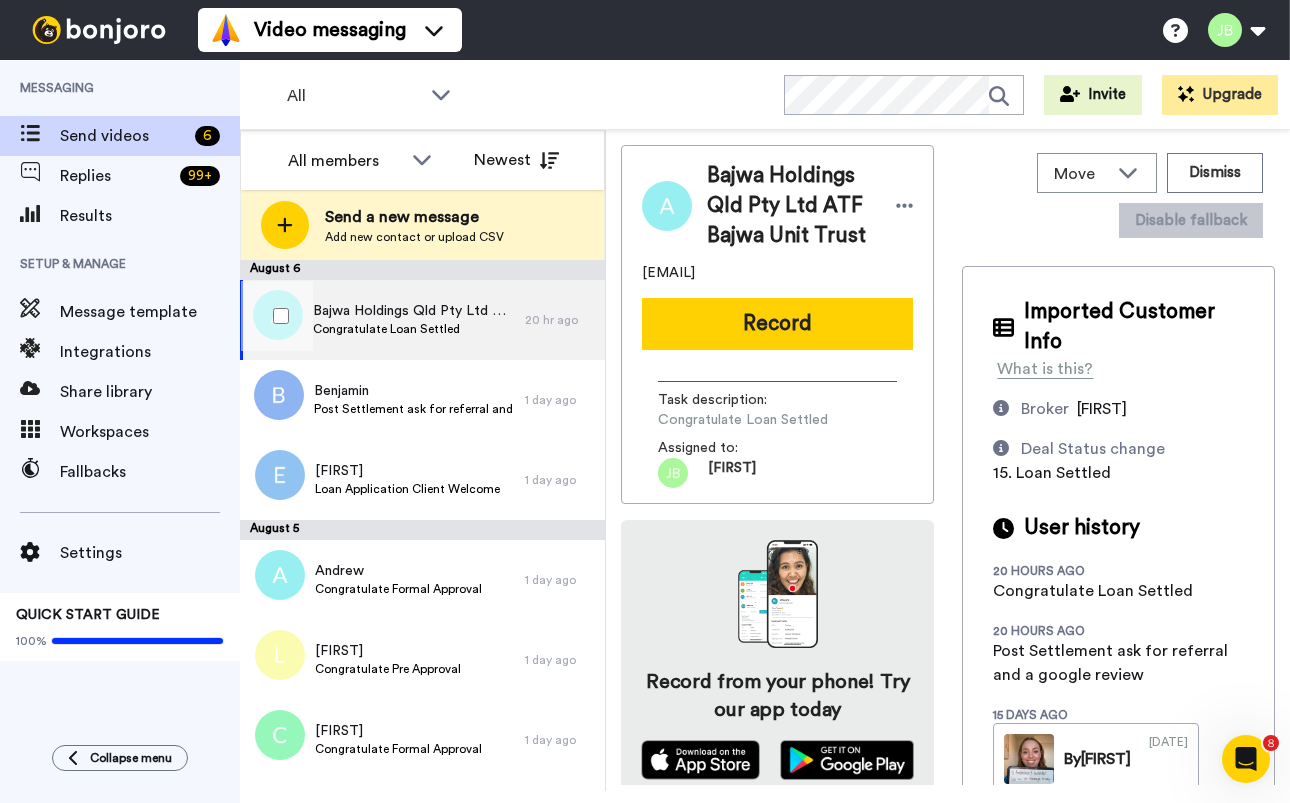 click on "Bajwa Holdings Qld Pty Ltd ATF Bajwa Unit Trust" at bounding box center (414, 311) 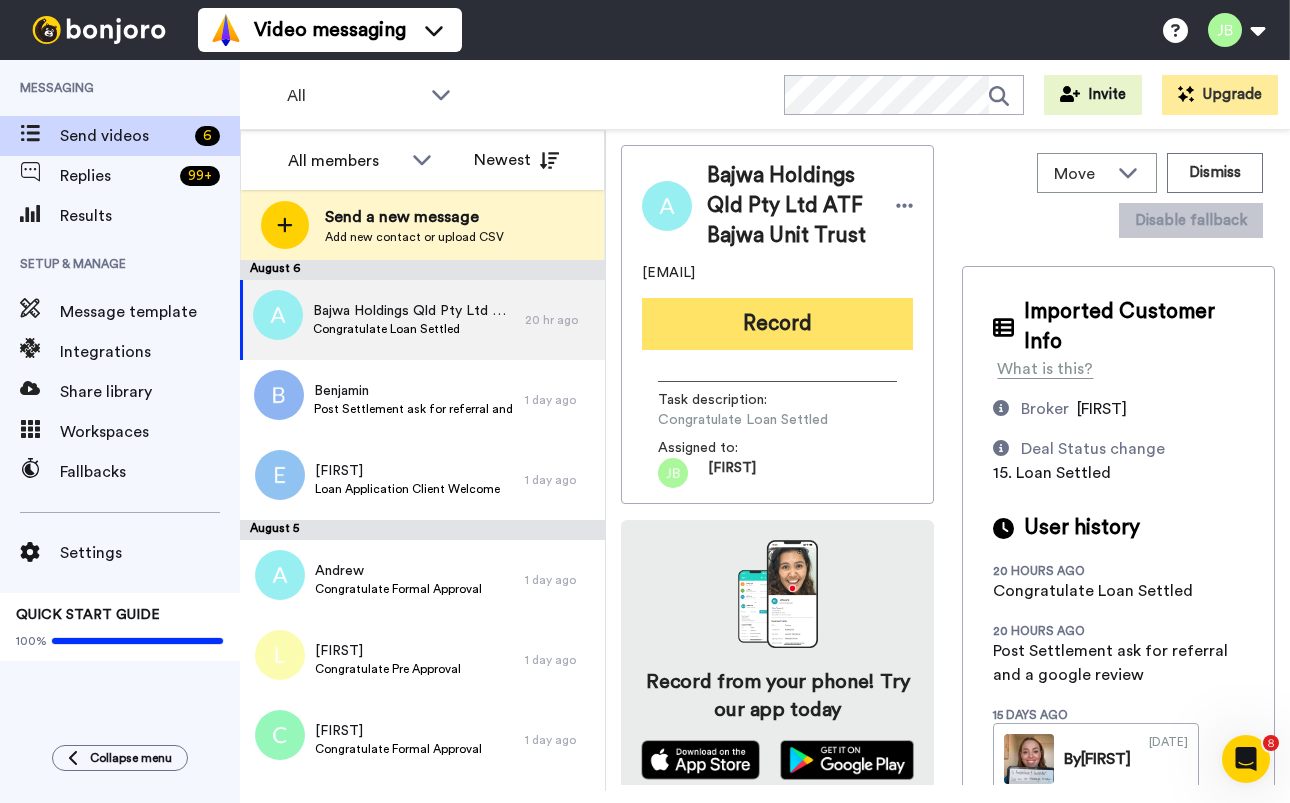 click on "Record" at bounding box center [777, 324] 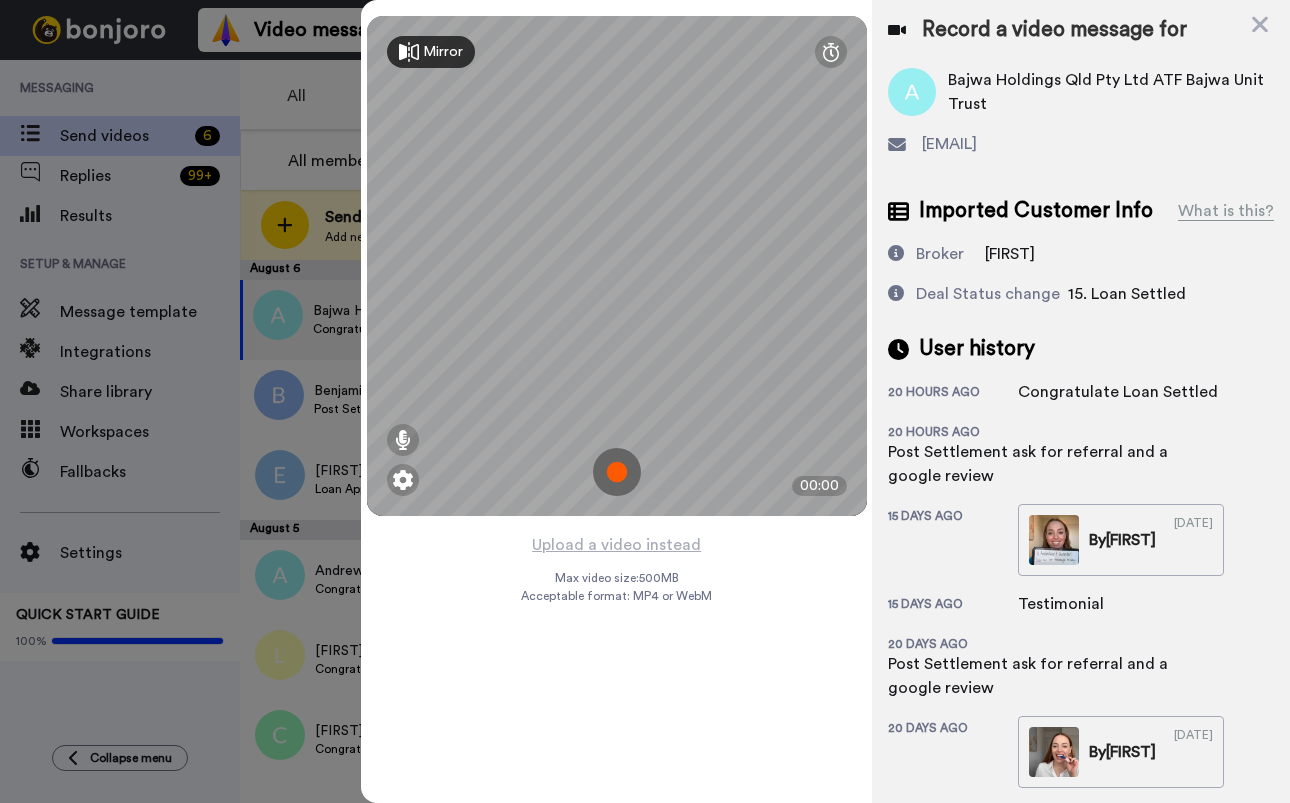 click at bounding box center (617, 472) 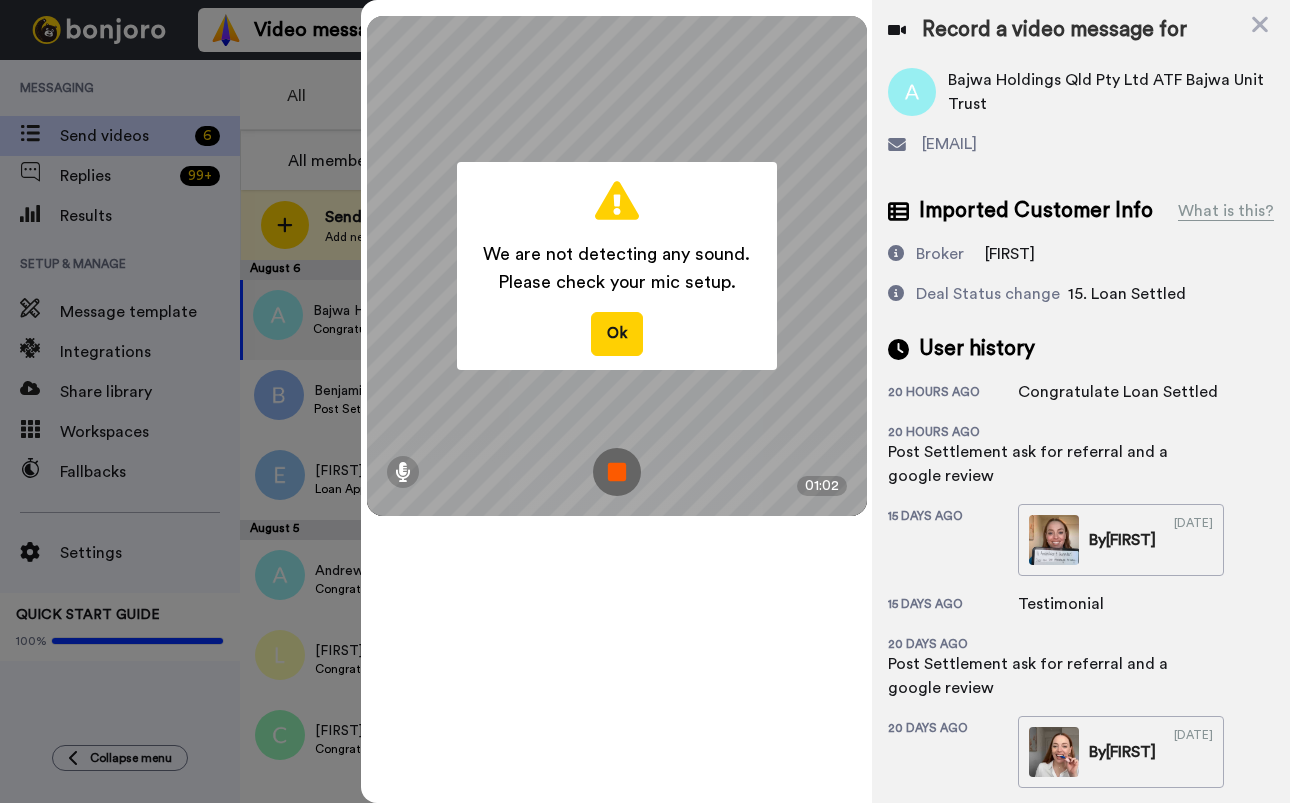 click at bounding box center [617, 472] 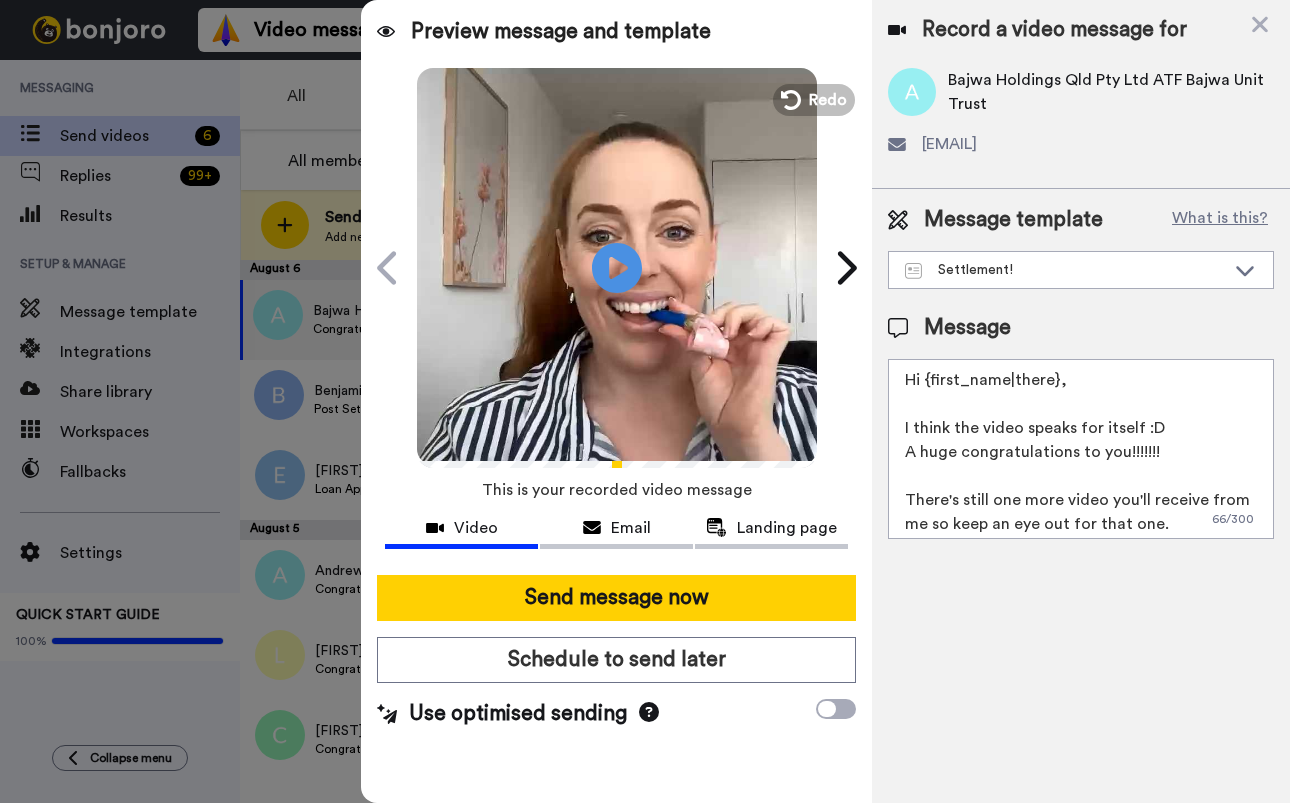 click on "Hi {first_name|there},
I think the video speaks for itself :D
A huge congratulations to you!!!!!!!
There's still one more video you'll receive from me so keep an eye out for that one.
Cheers,
Jackie Bowker
Client Success Manager" at bounding box center [1081, 449] 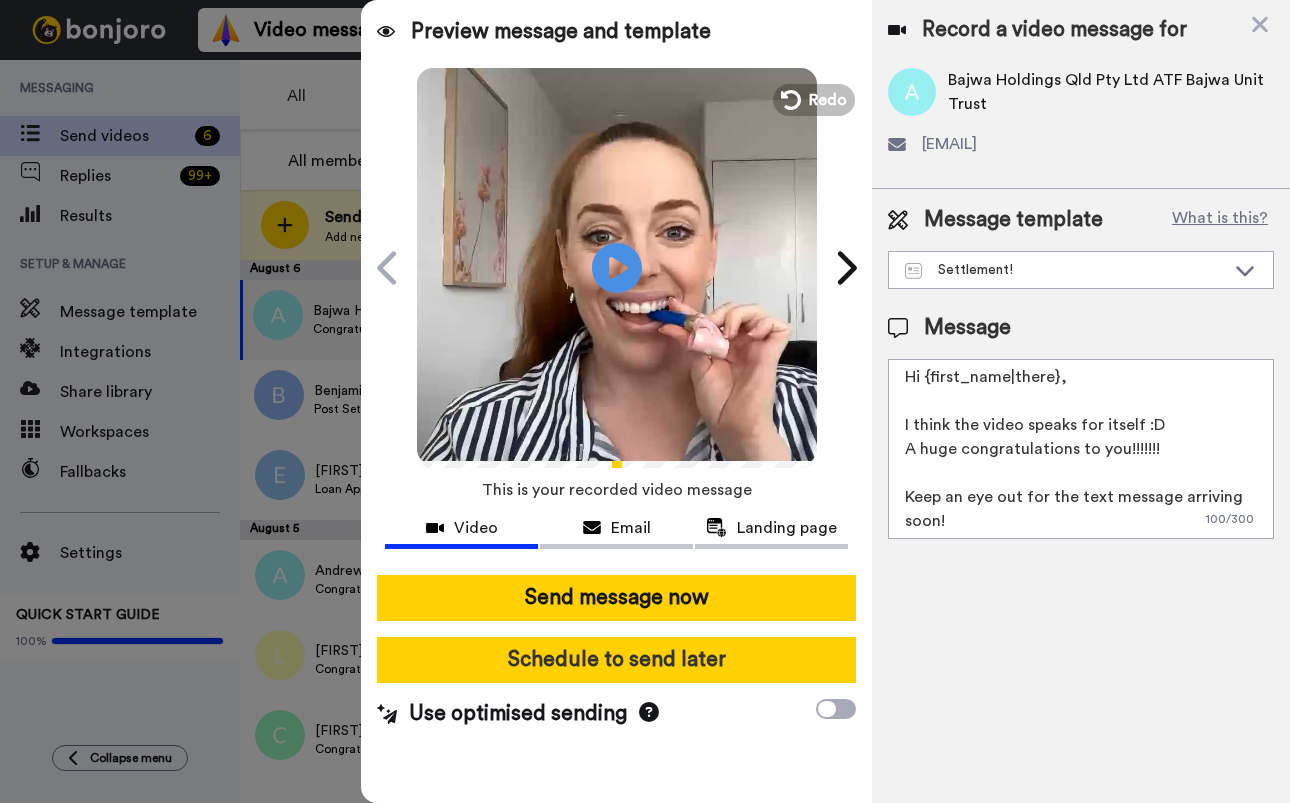 scroll, scrollTop: 4, scrollLeft: 0, axis: vertical 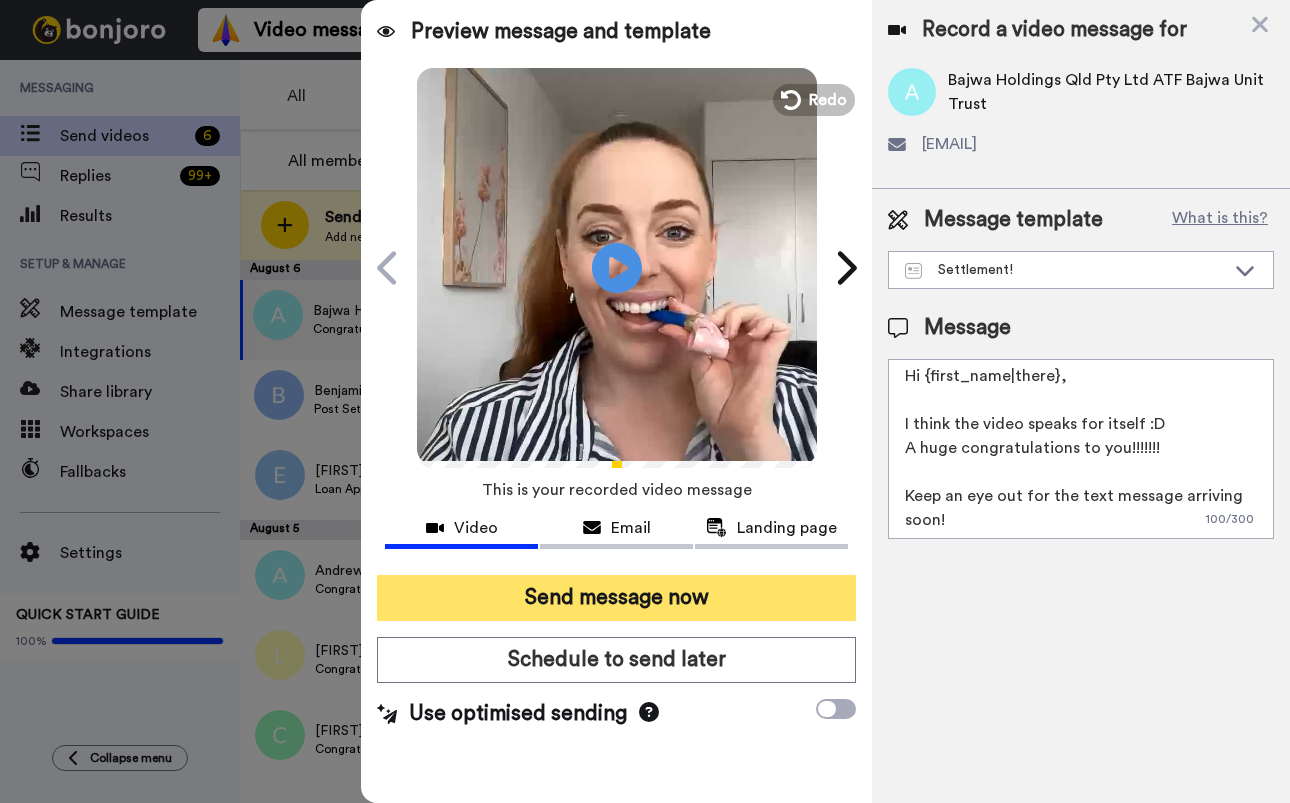 type on "Hi {first_name|there},
I think the video speaks for itself :D
A huge congratulations to you!!!!!!!
Keep an eye out for the text message arriving soon!
Cheers,
Jackie Bowker
Client Success Manager" 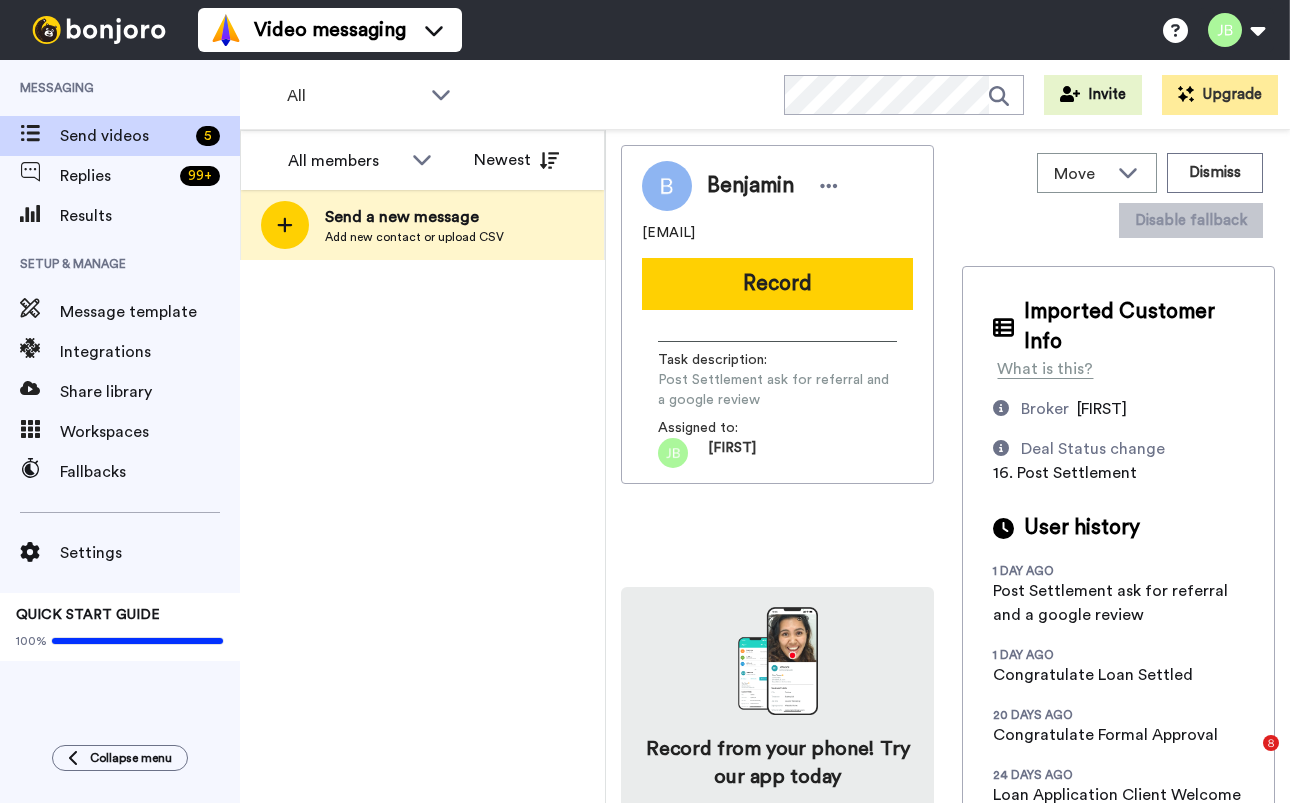 scroll, scrollTop: 0, scrollLeft: 0, axis: both 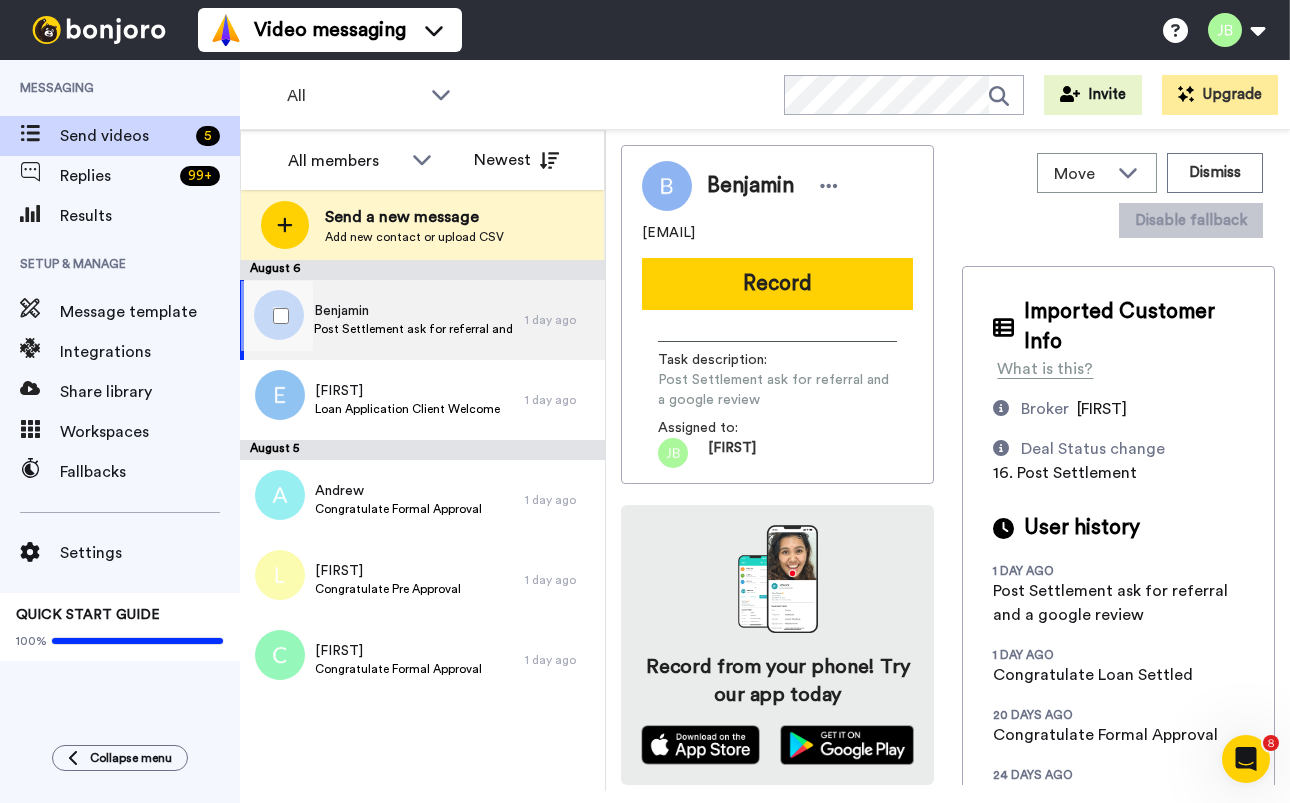 click on "Post Settlement ask for referral and a google review" at bounding box center (414, 329) 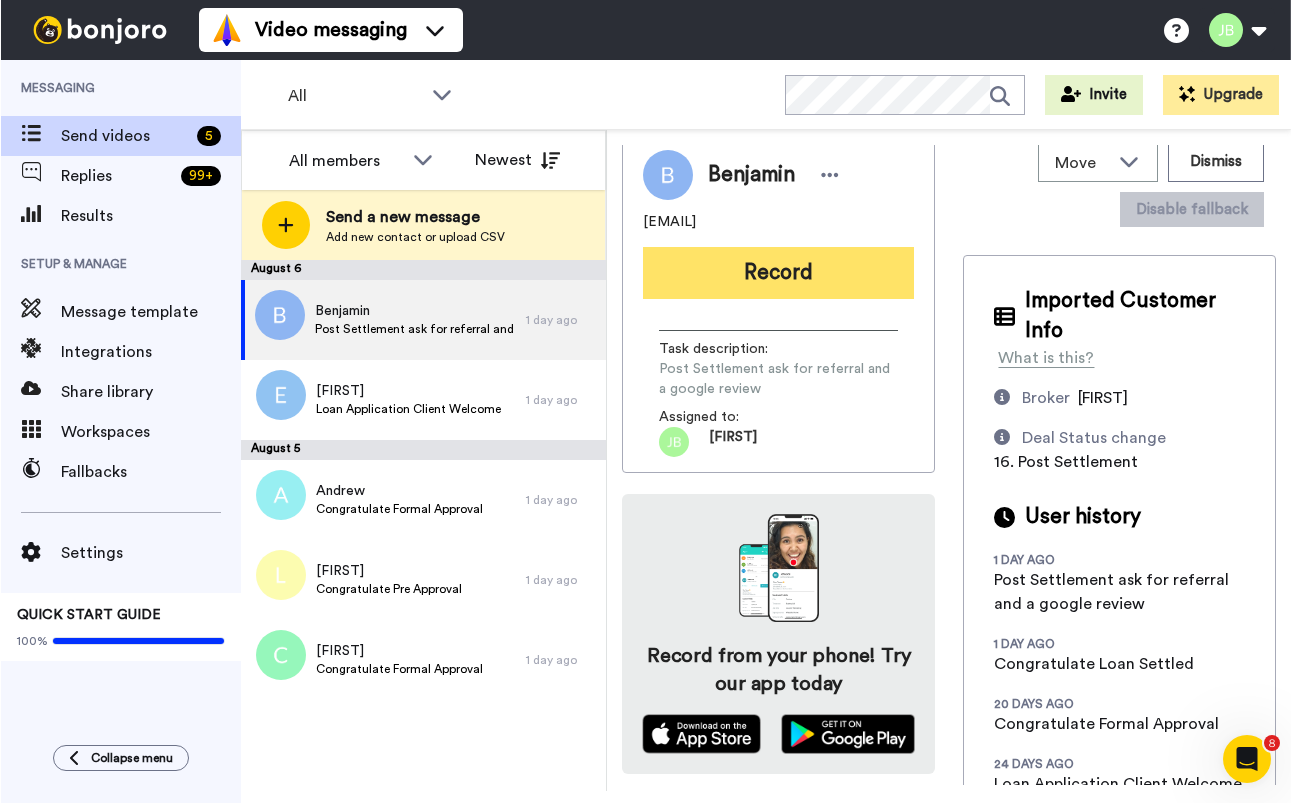 scroll, scrollTop: 0, scrollLeft: 0, axis: both 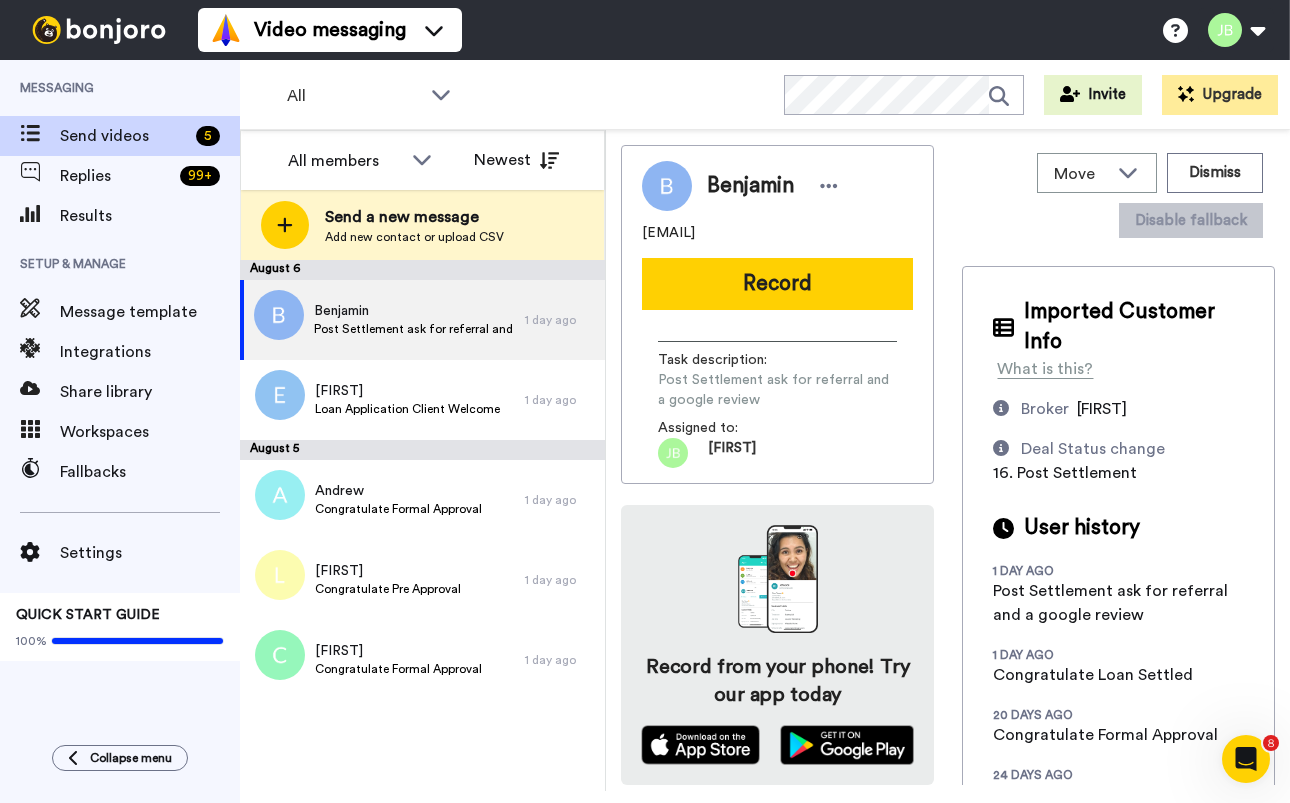 drag, startPoint x: 832, startPoint y: 233, endPoint x: 632, endPoint y: 241, distance: 200.15994 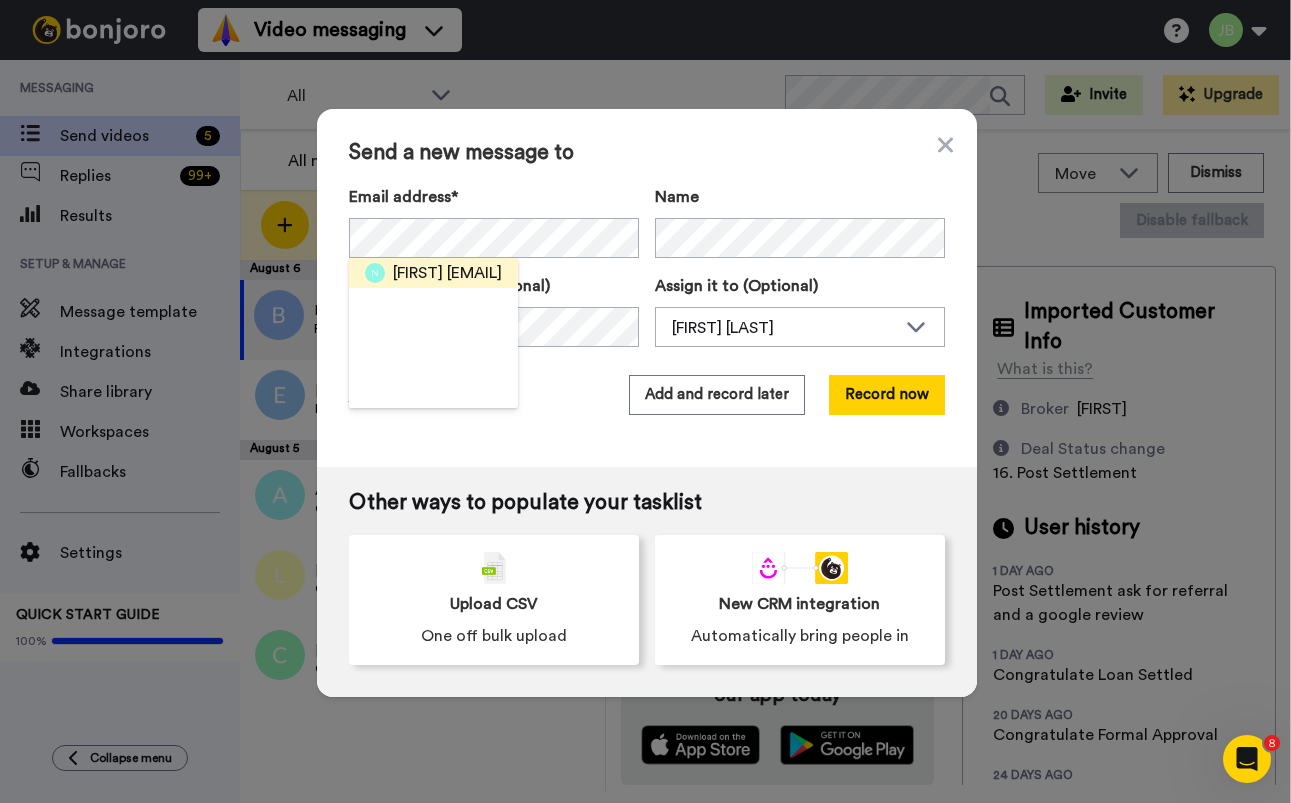 click on "<nikitarweldon@gmail.com>" at bounding box center [474, 273] 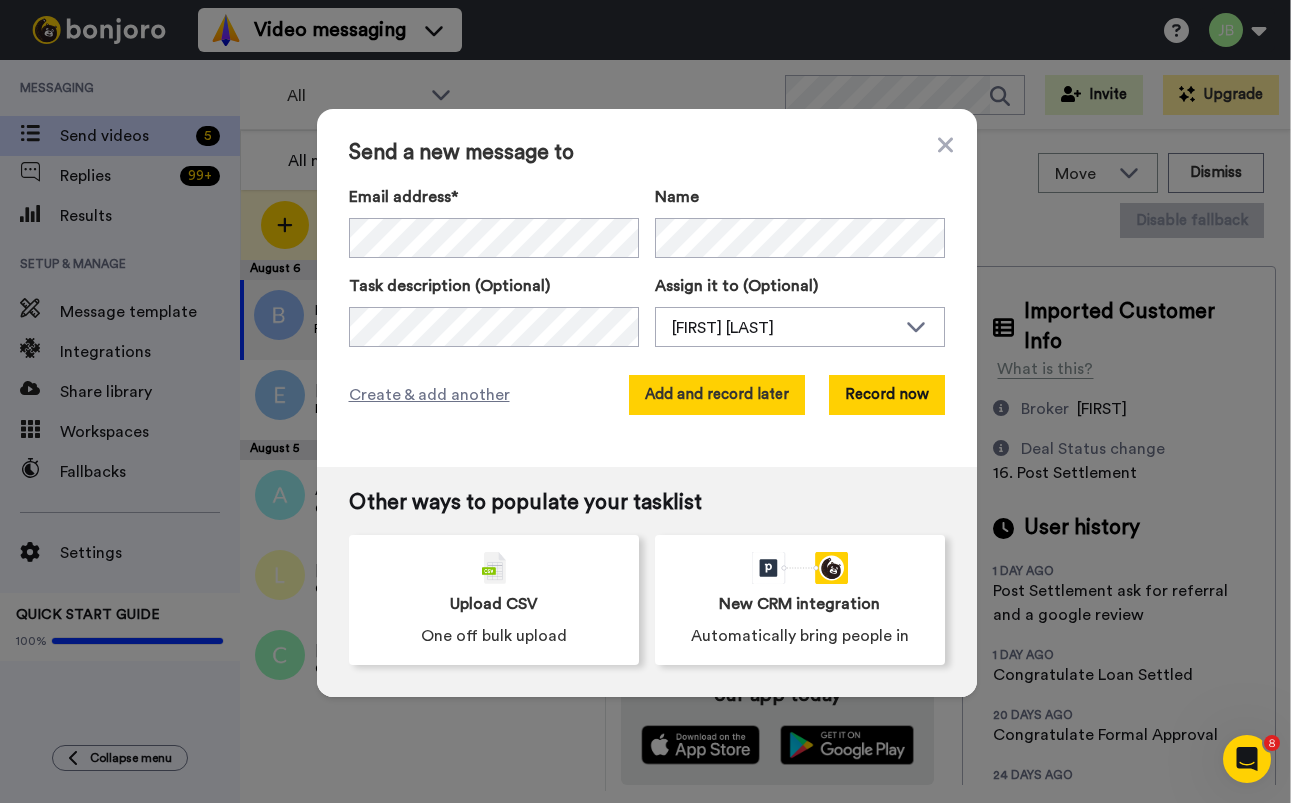 click on "Add and record later" at bounding box center [717, 395] 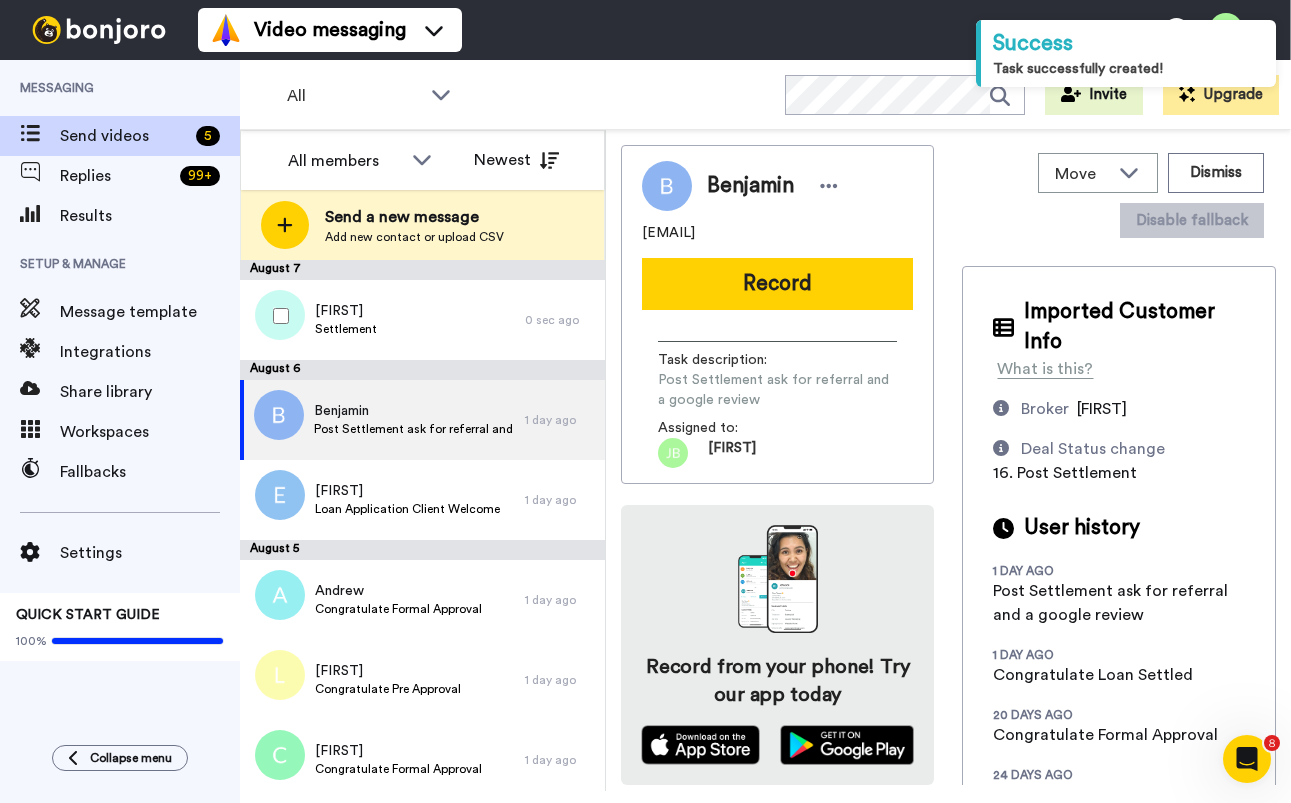click at bounding box center (277, 316) 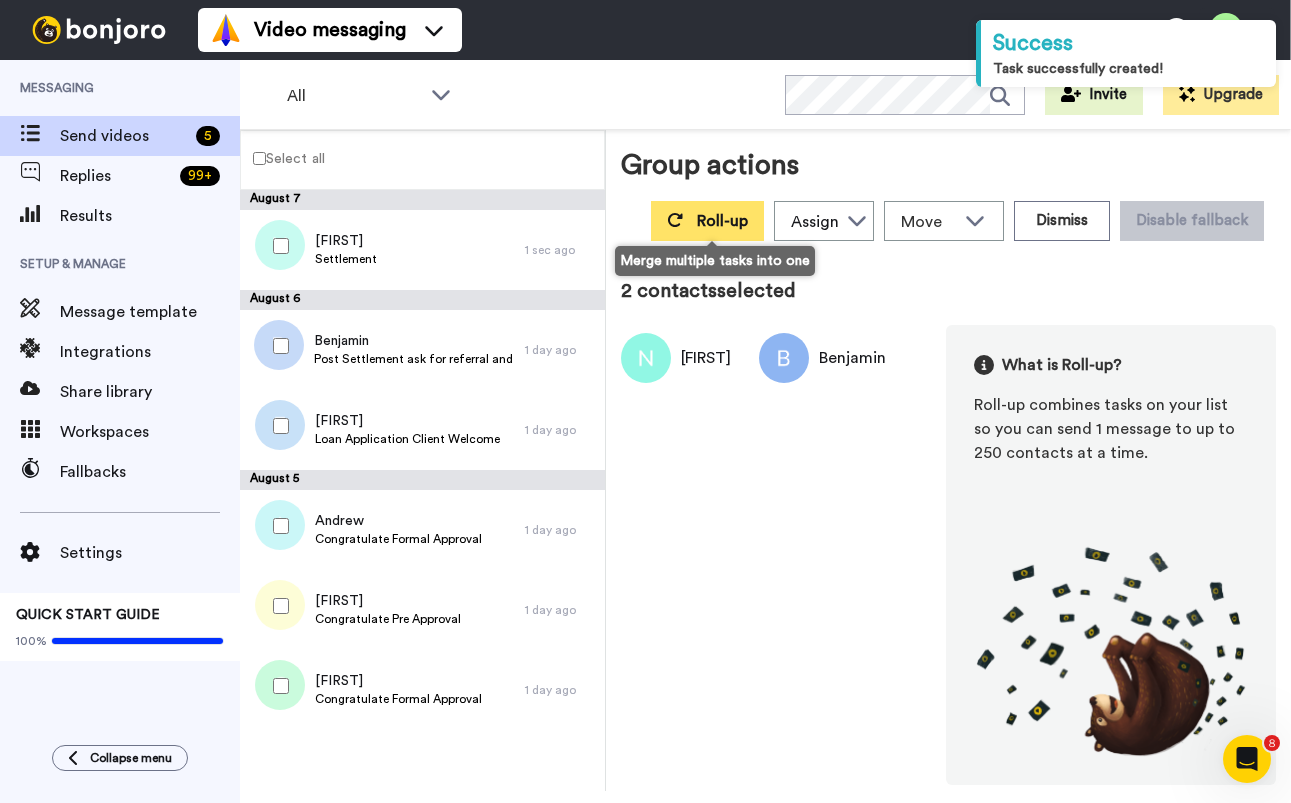 click on "Roll-up" at bounding box center [722, 221] 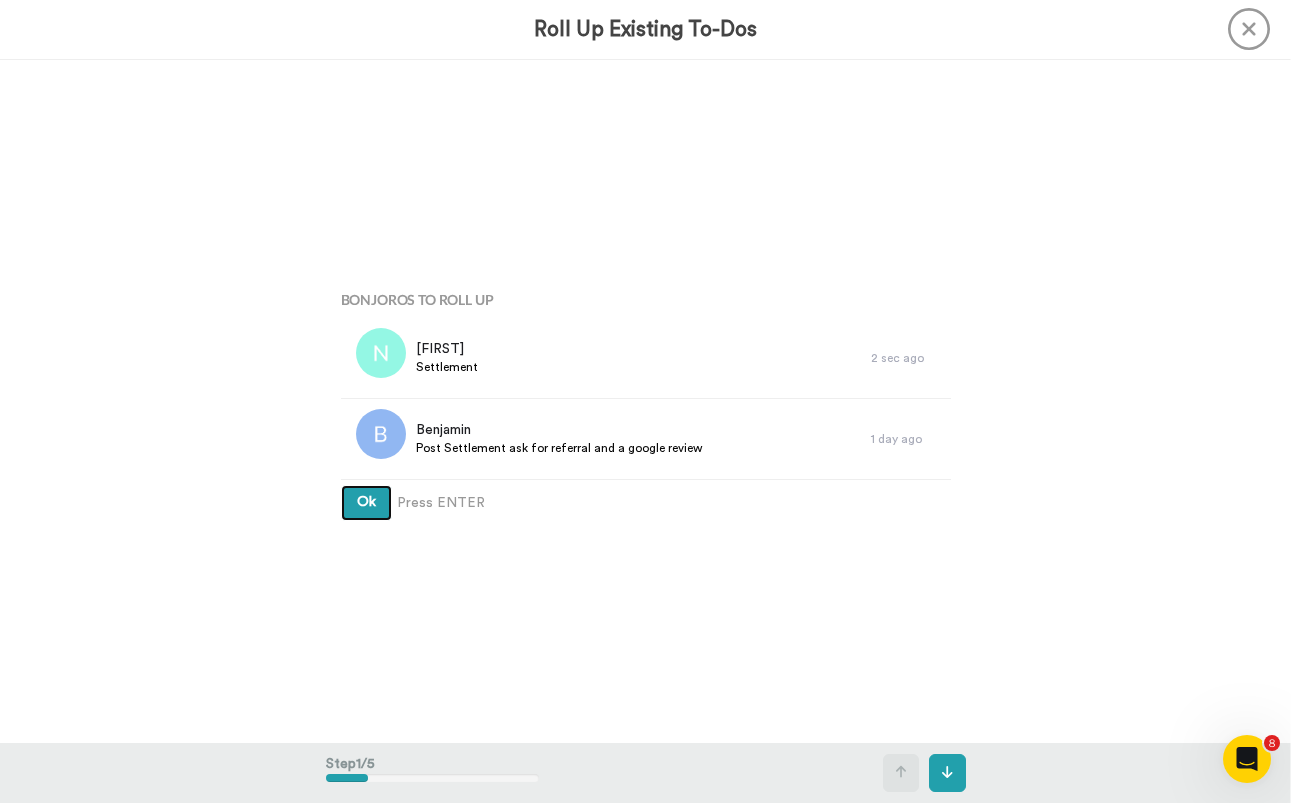 type 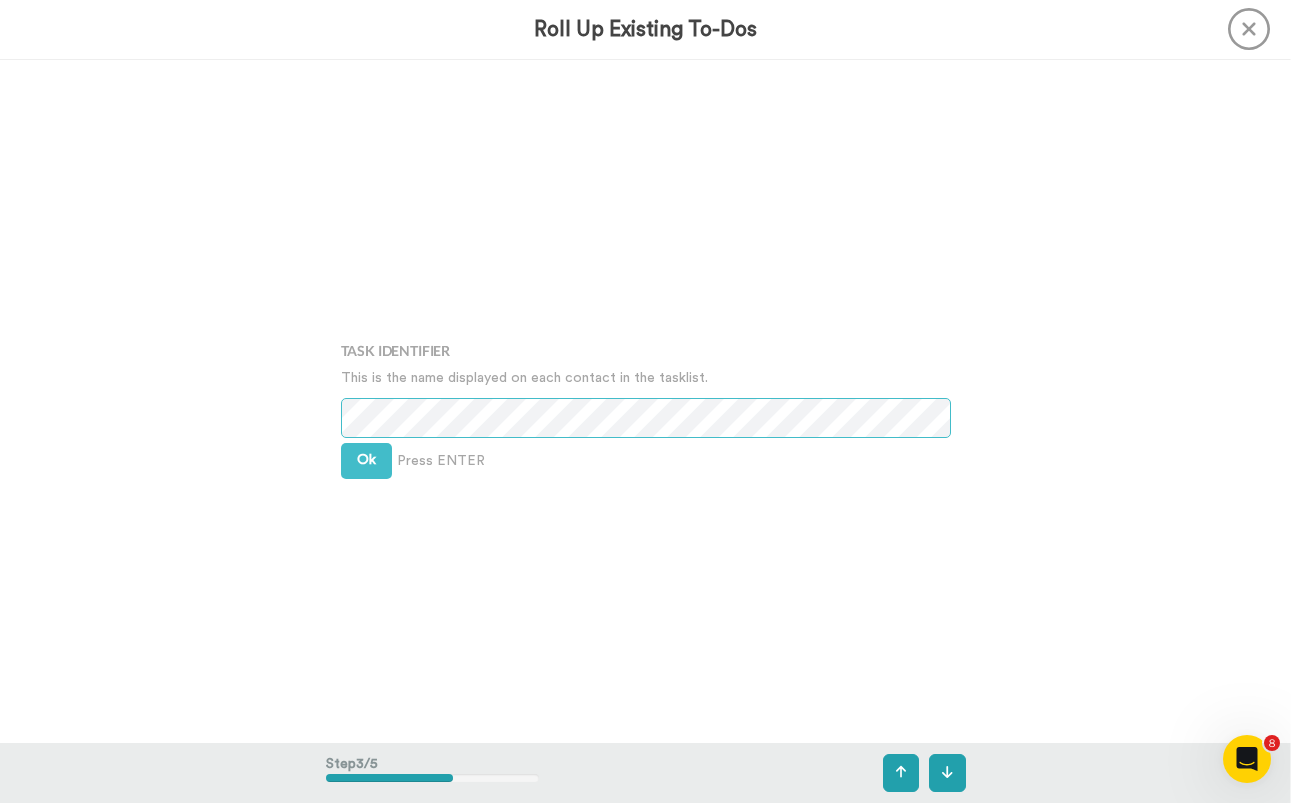 scroll, scrollTop: 1368, scrollLeft: 0, axis: vertical 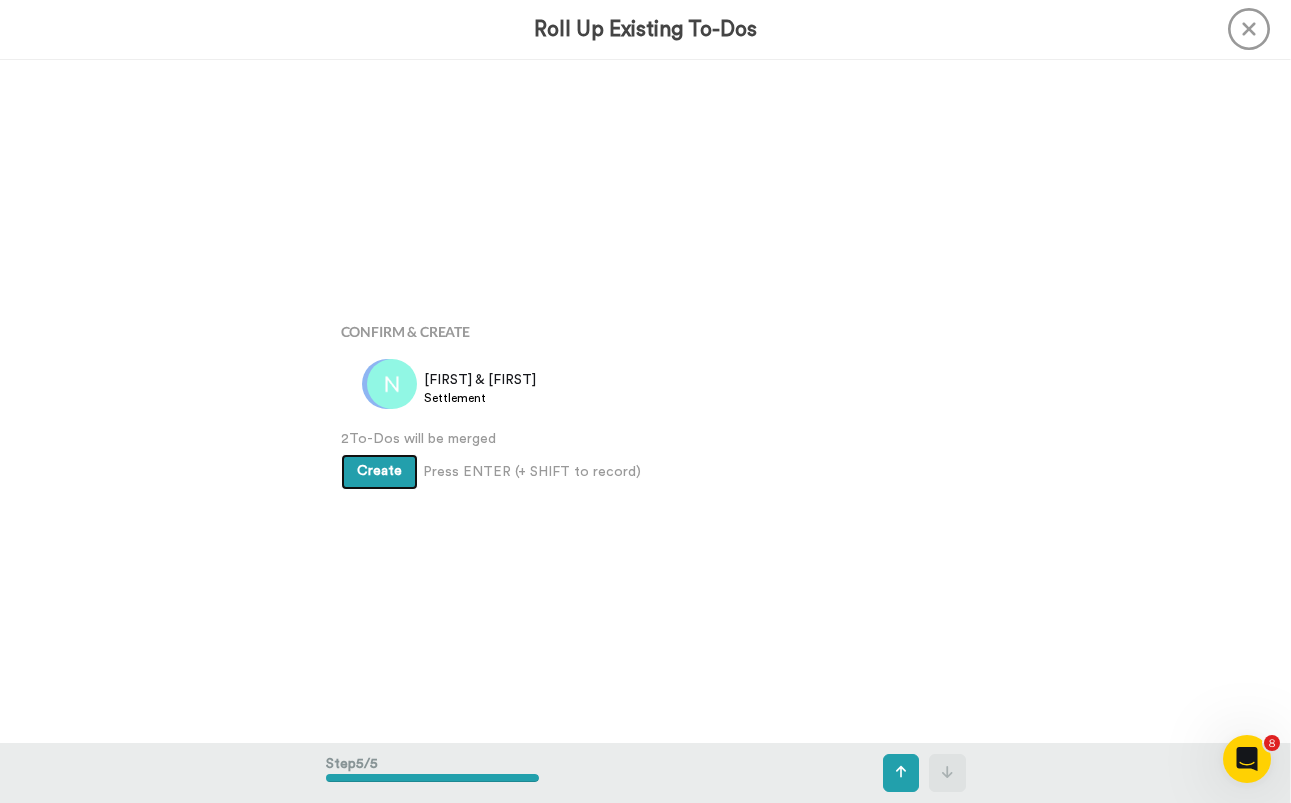 type 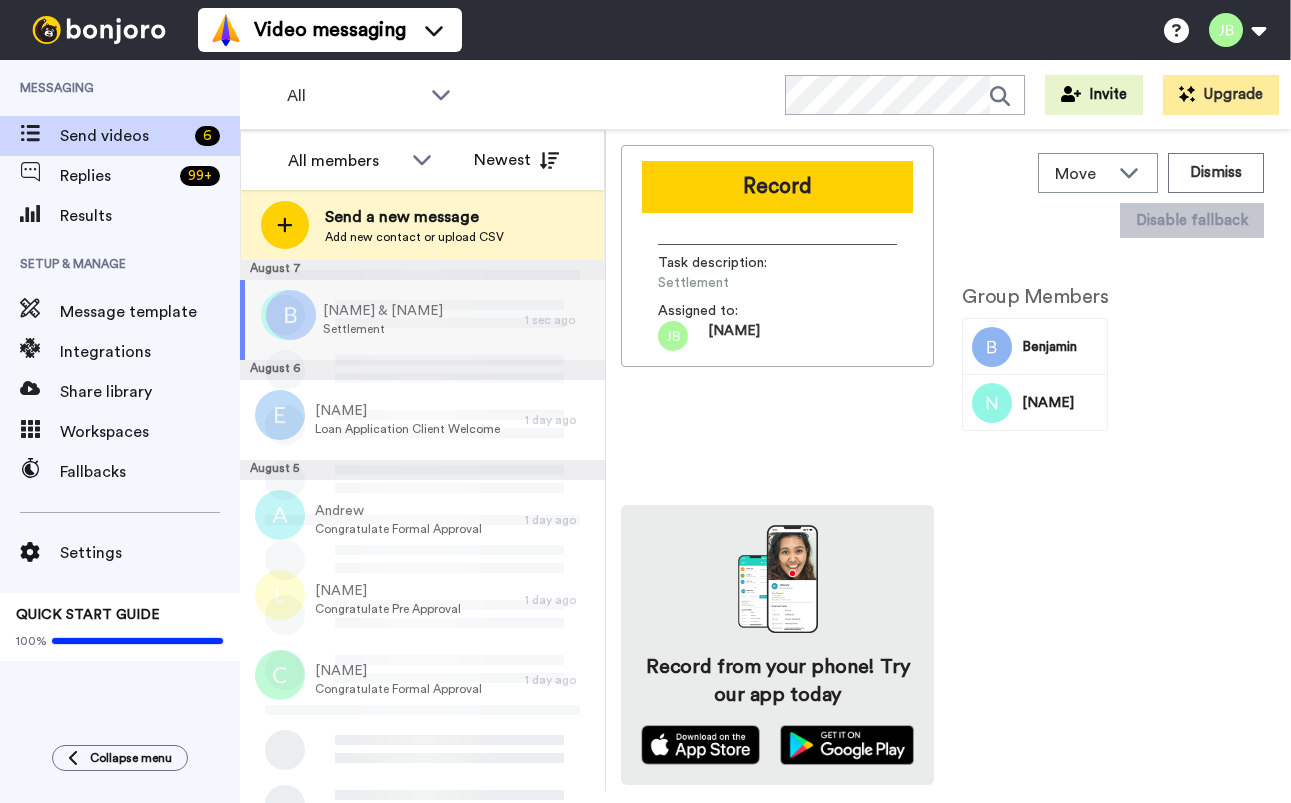 scroll, scrollTop: 0, scrollLeft: 0, axis: both 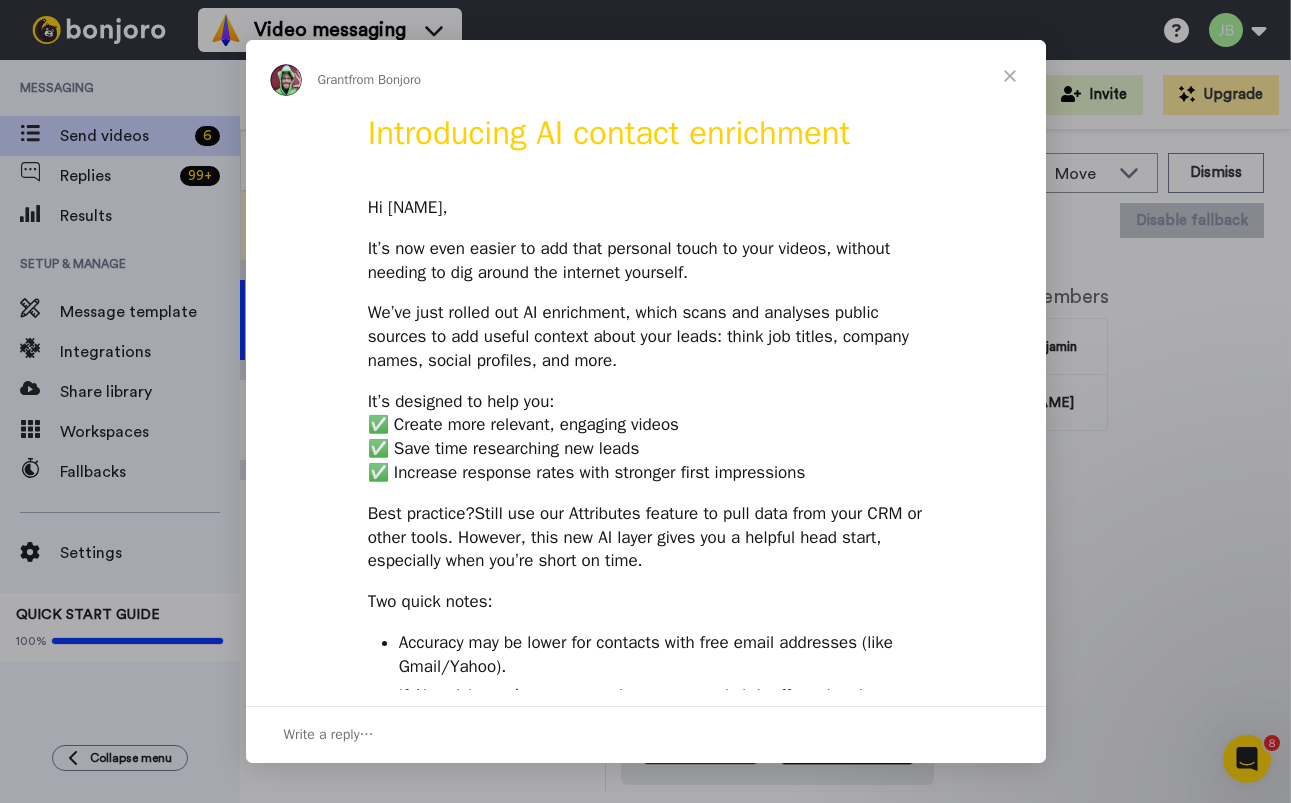 click at bounding box center (1010, 76) 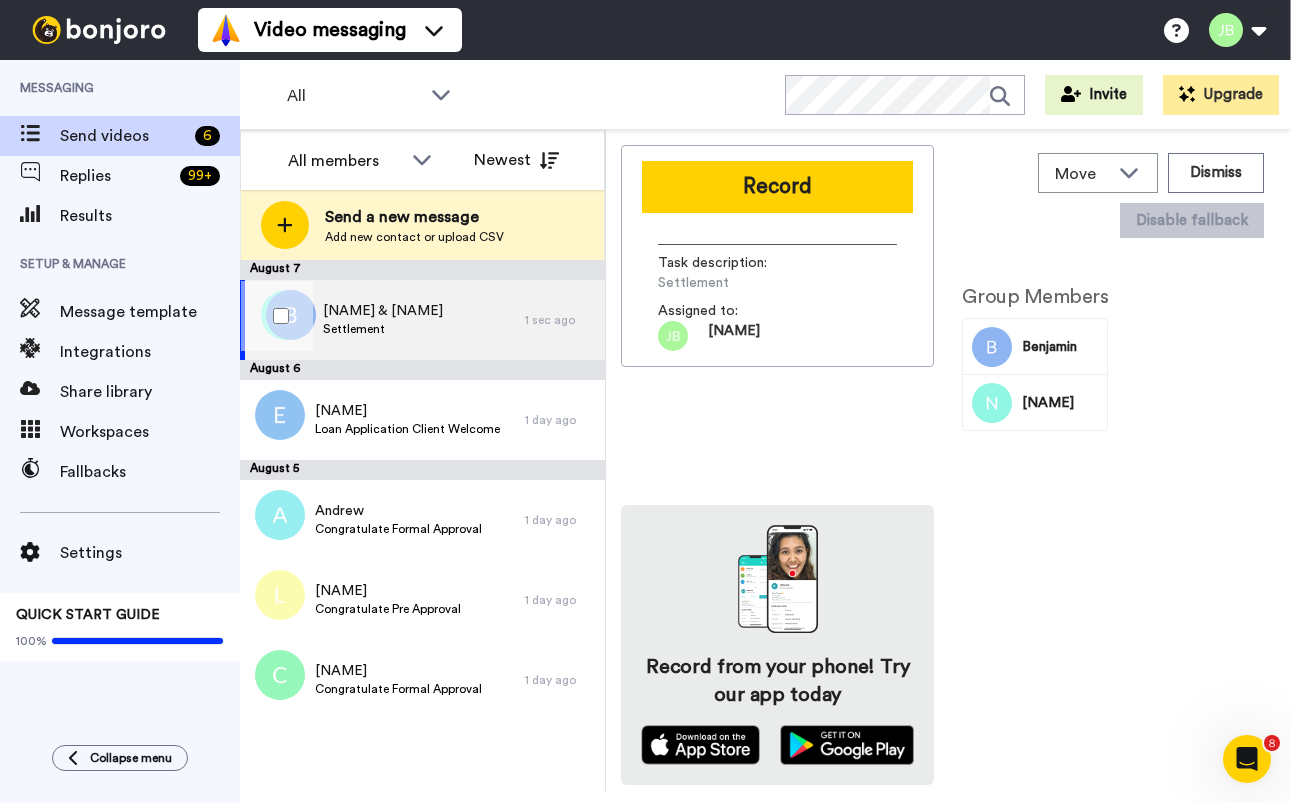 click on "Benjamin & Nikita Settlement" at bounding box center [382, 320] 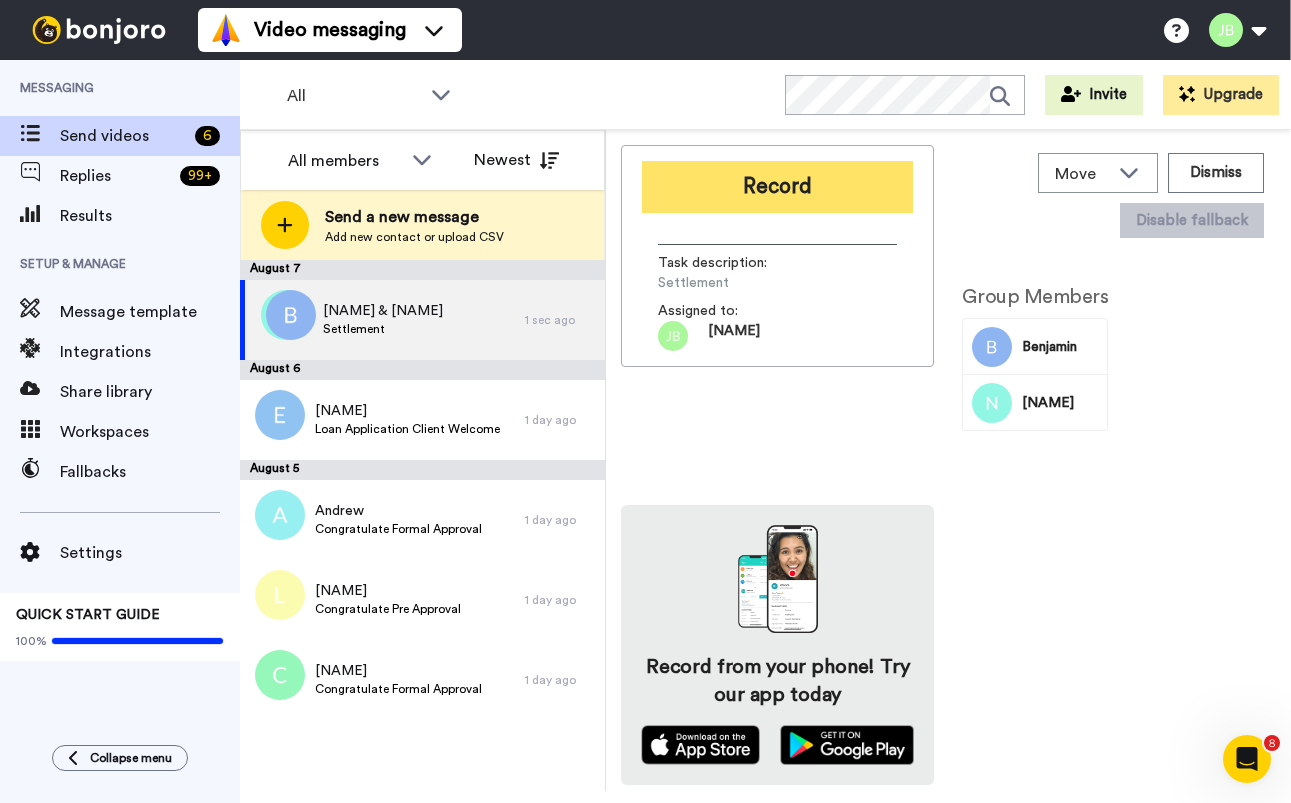 click on "Record" at bounding box center [777, 187] 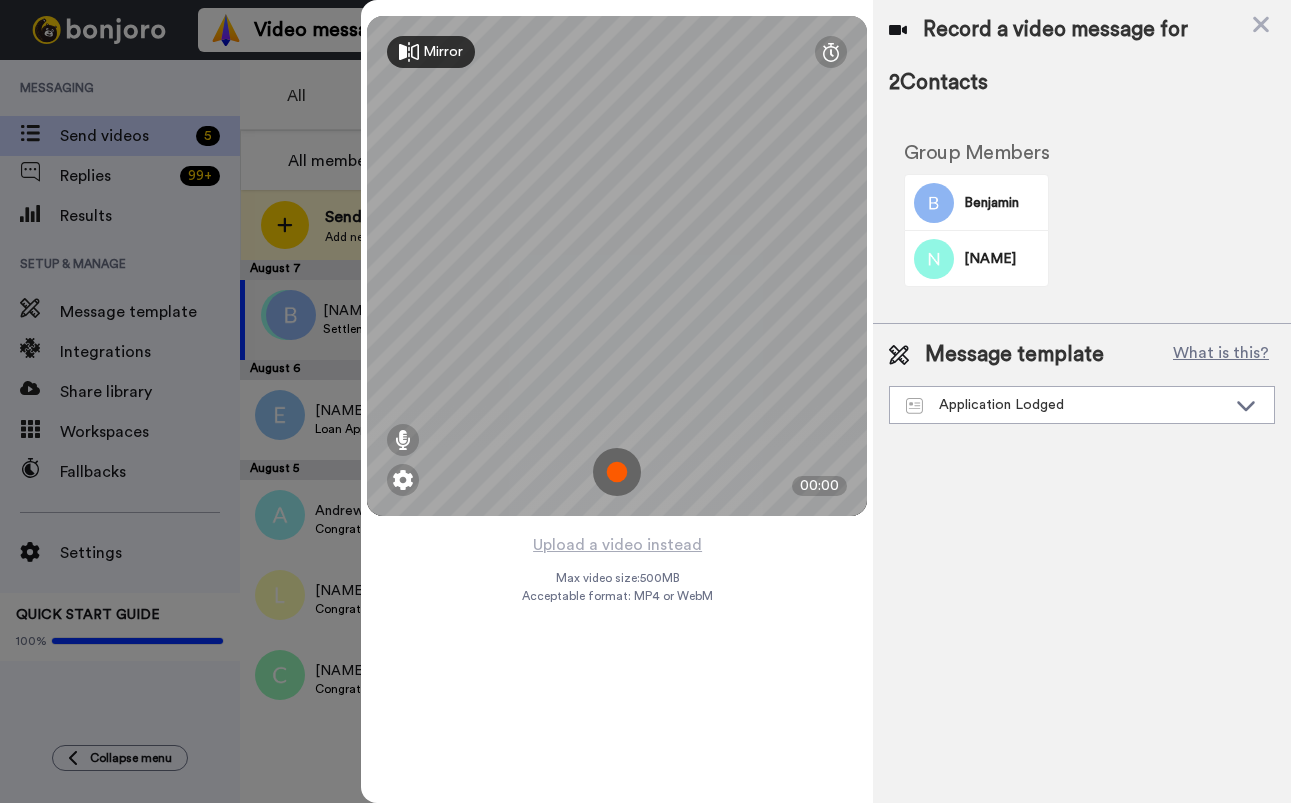 click at bounding box center [617, 472] 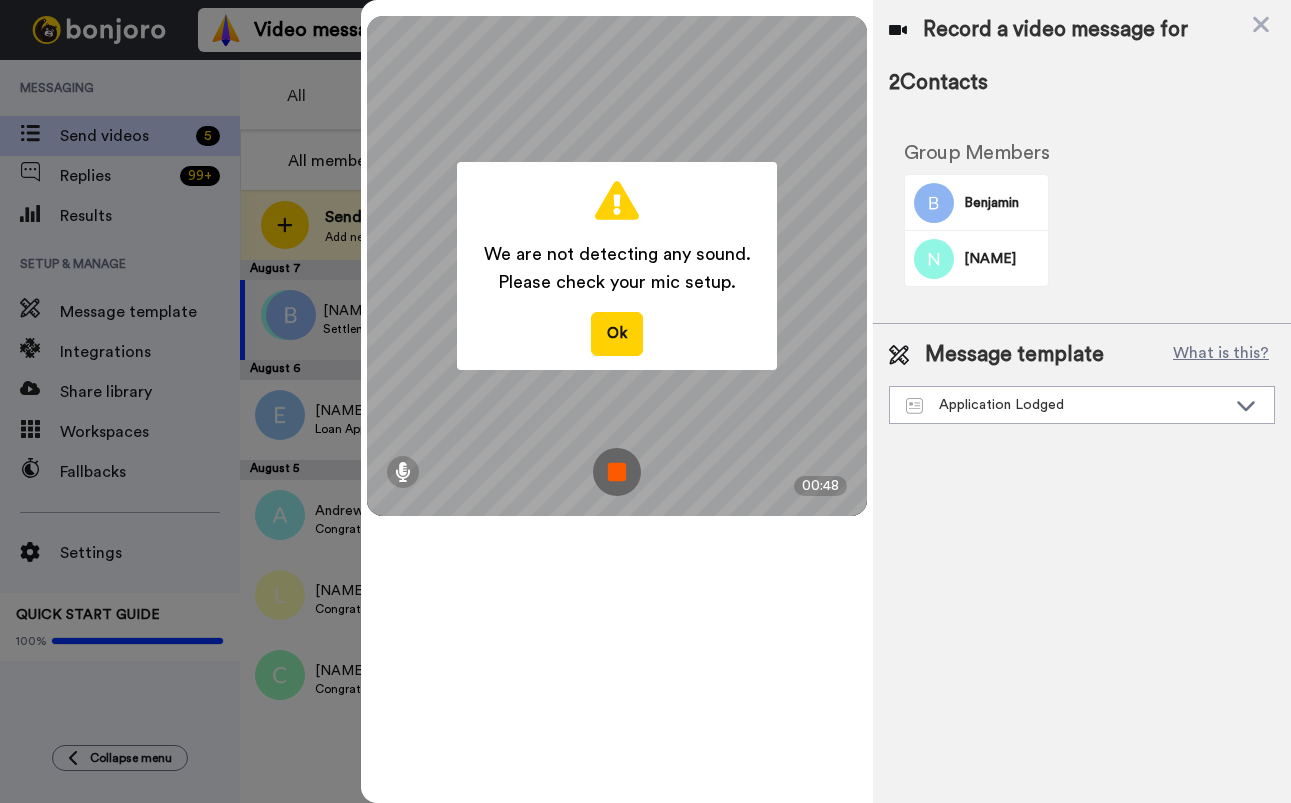 click at bounding box center (617, 472) 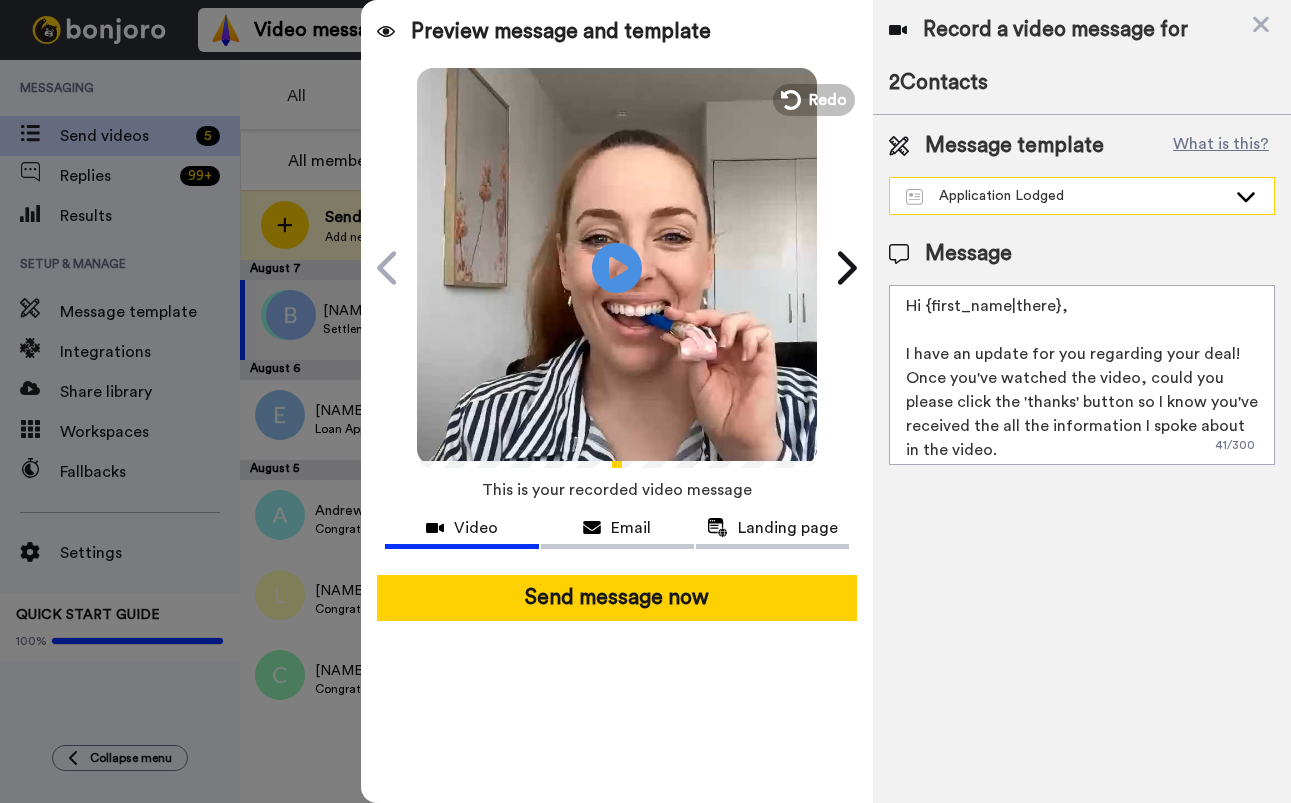 click on "Application Lodged" at bounding box center (1066, 196) 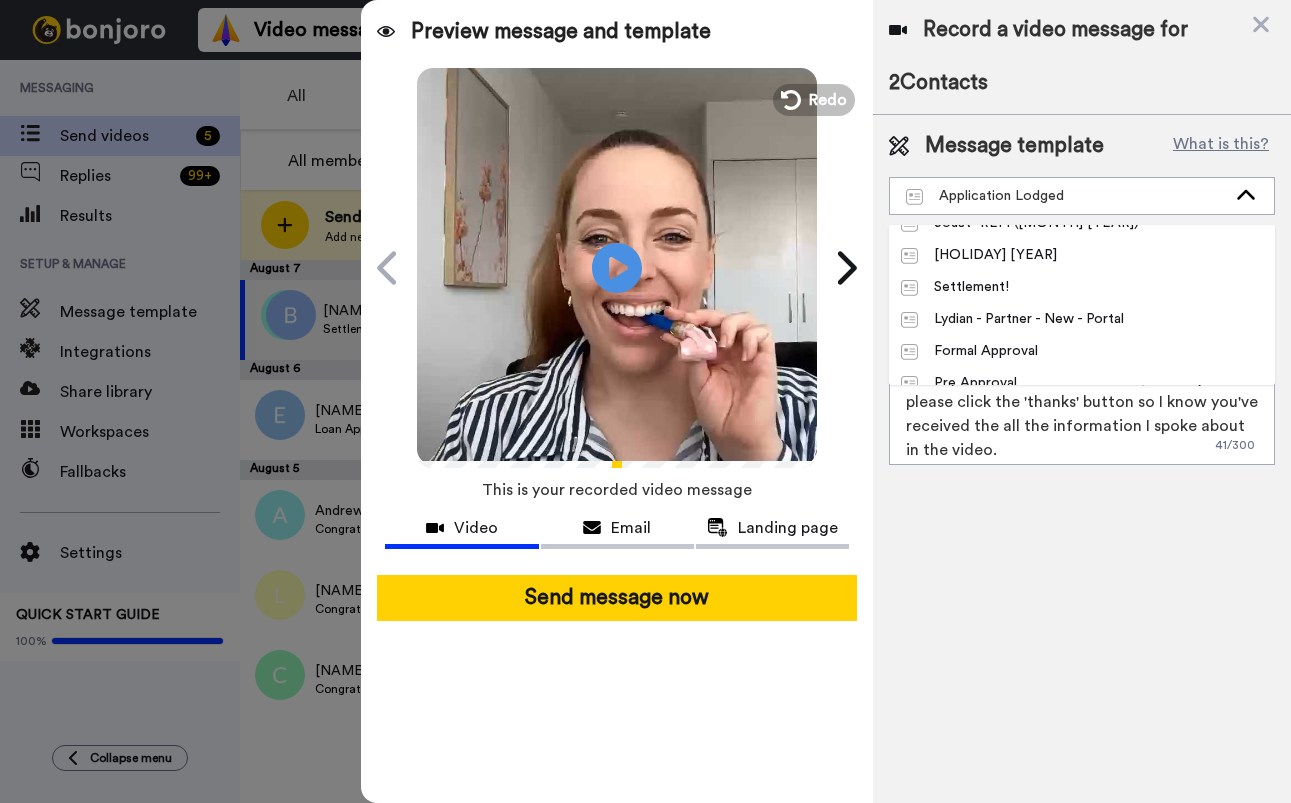 scroll, scrollTop: 213, scrollLeft: 0, axis: vertical 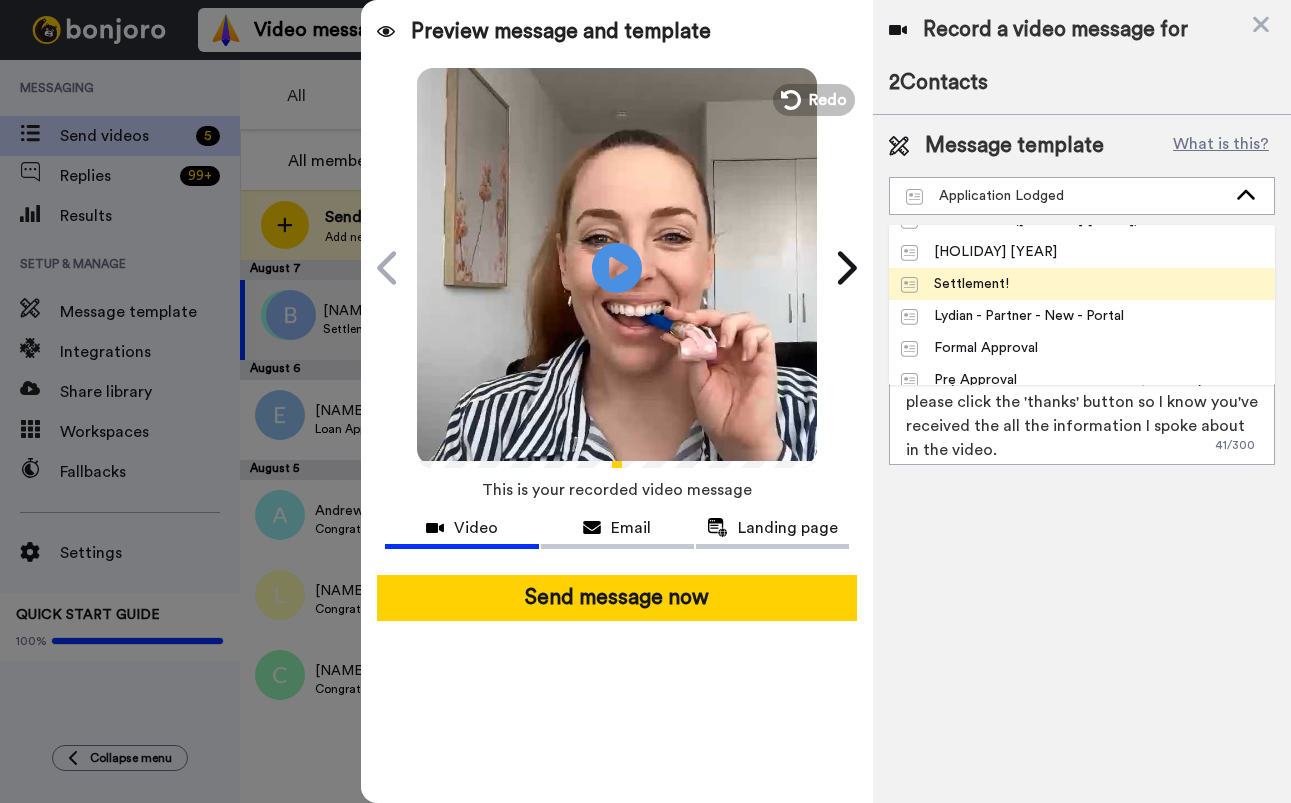 click on "Settlement!" at bounding box center [955, 284] 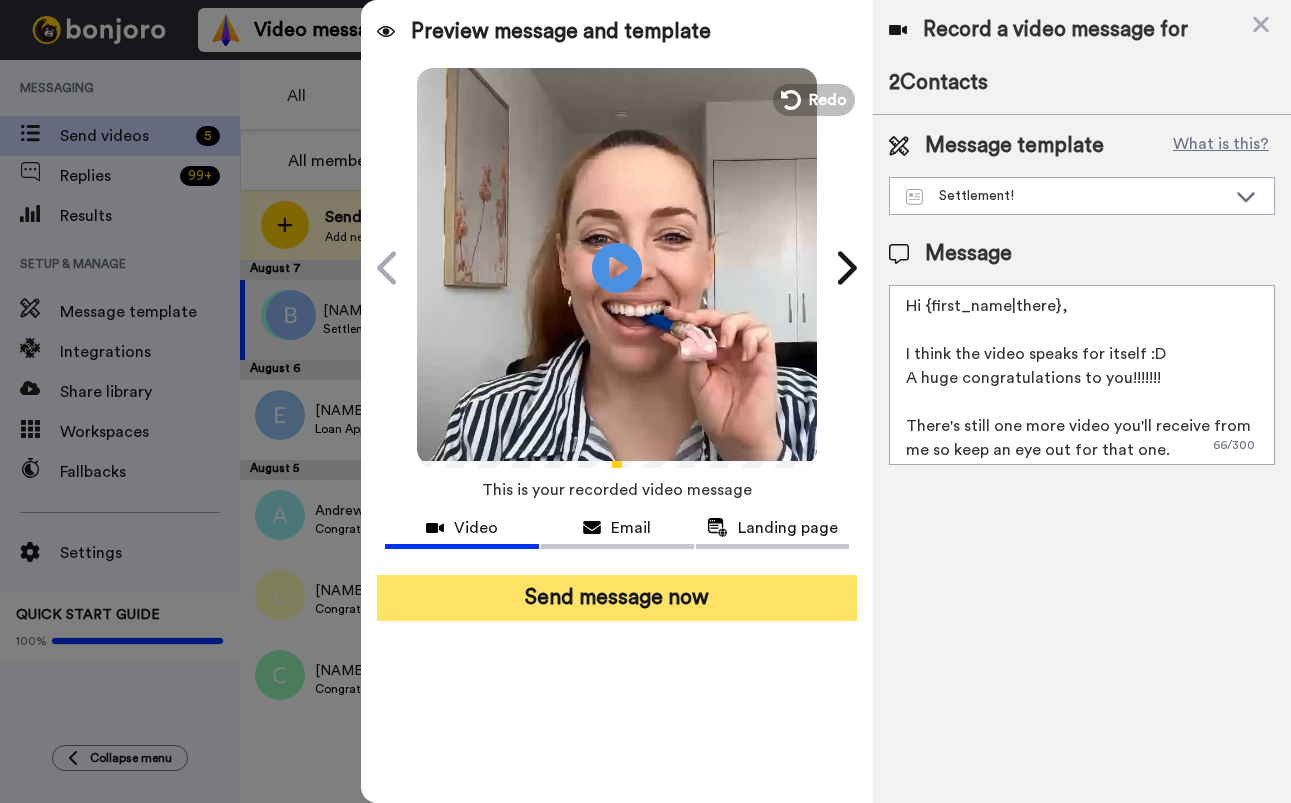 click on "Send message now" at bounding box center (616, 598) 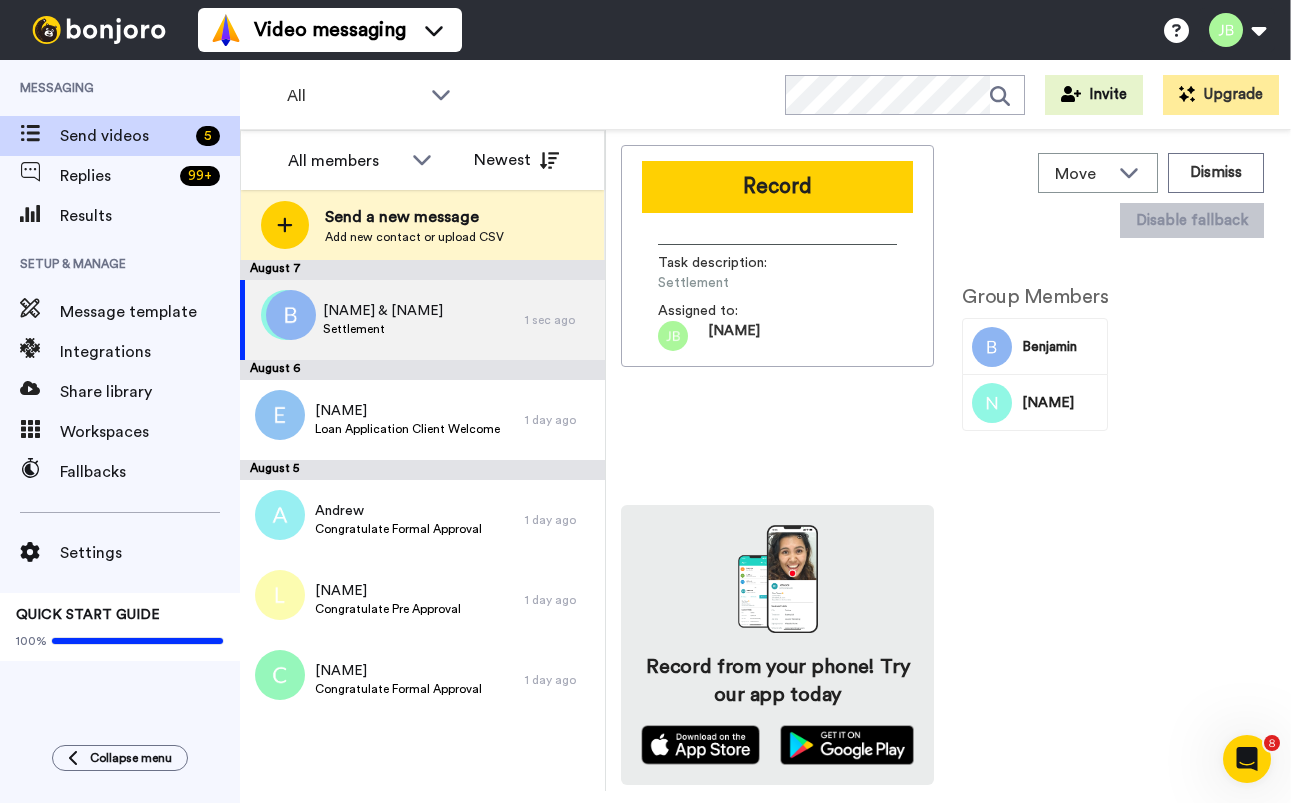 scroll, scrollTop: 0, scrollLeft: 0, axis: both 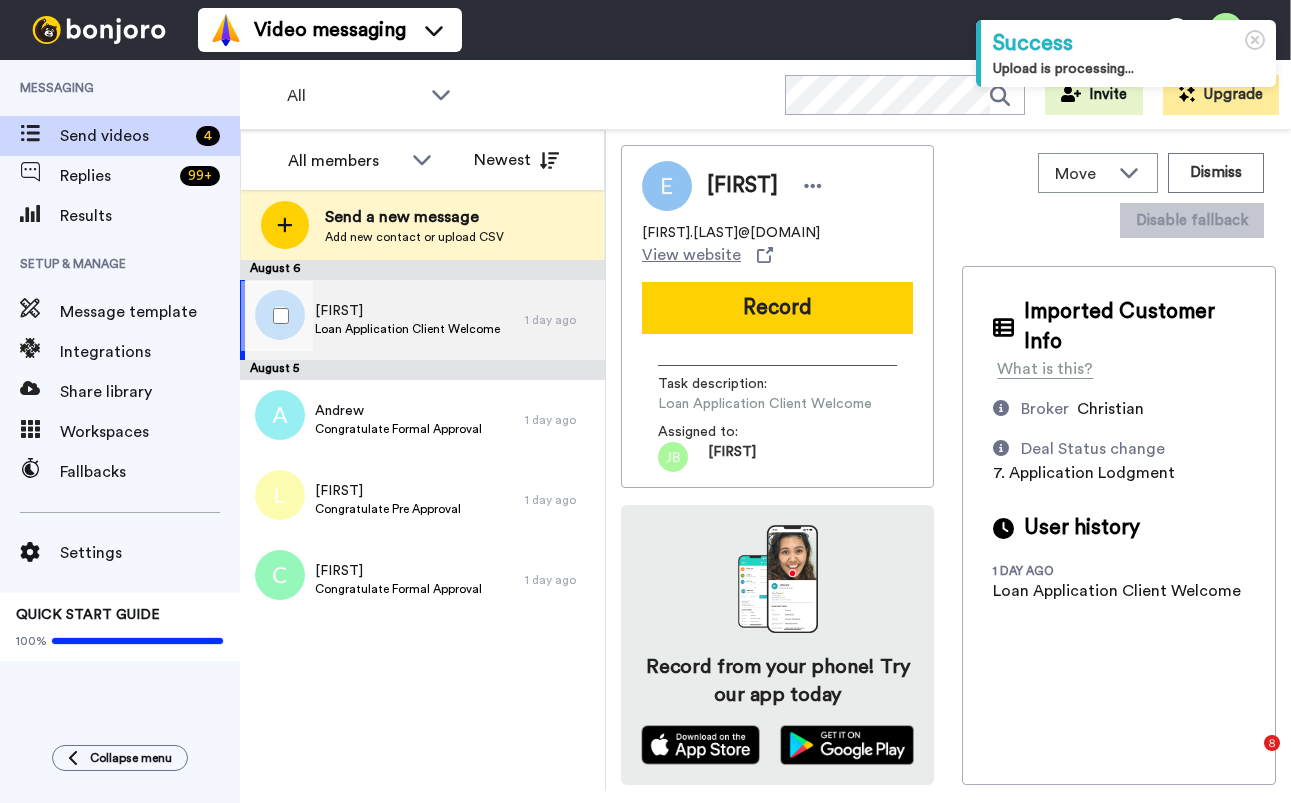 click on "[FIRST]" at bounding box center [407, 311] 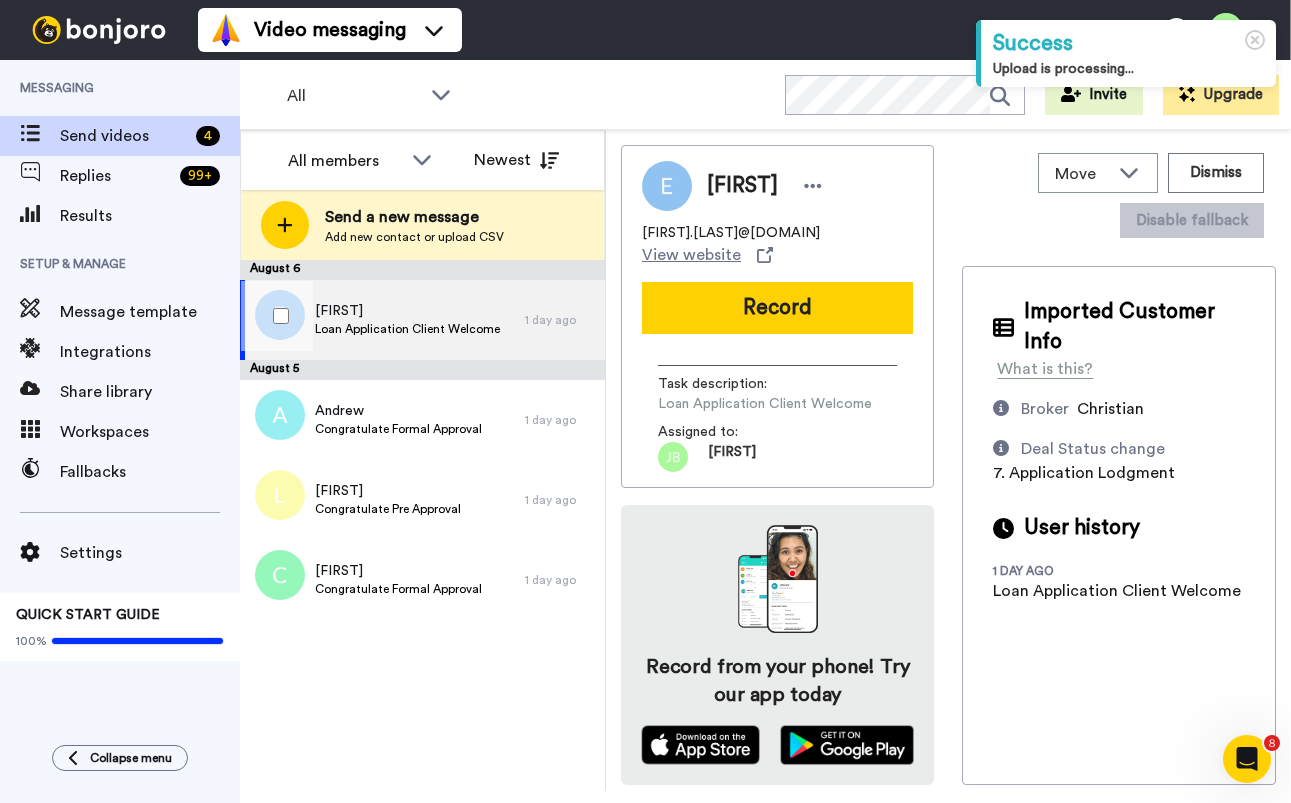 scroll, scrollTop: 0, scrollLeft: 0, axis: both 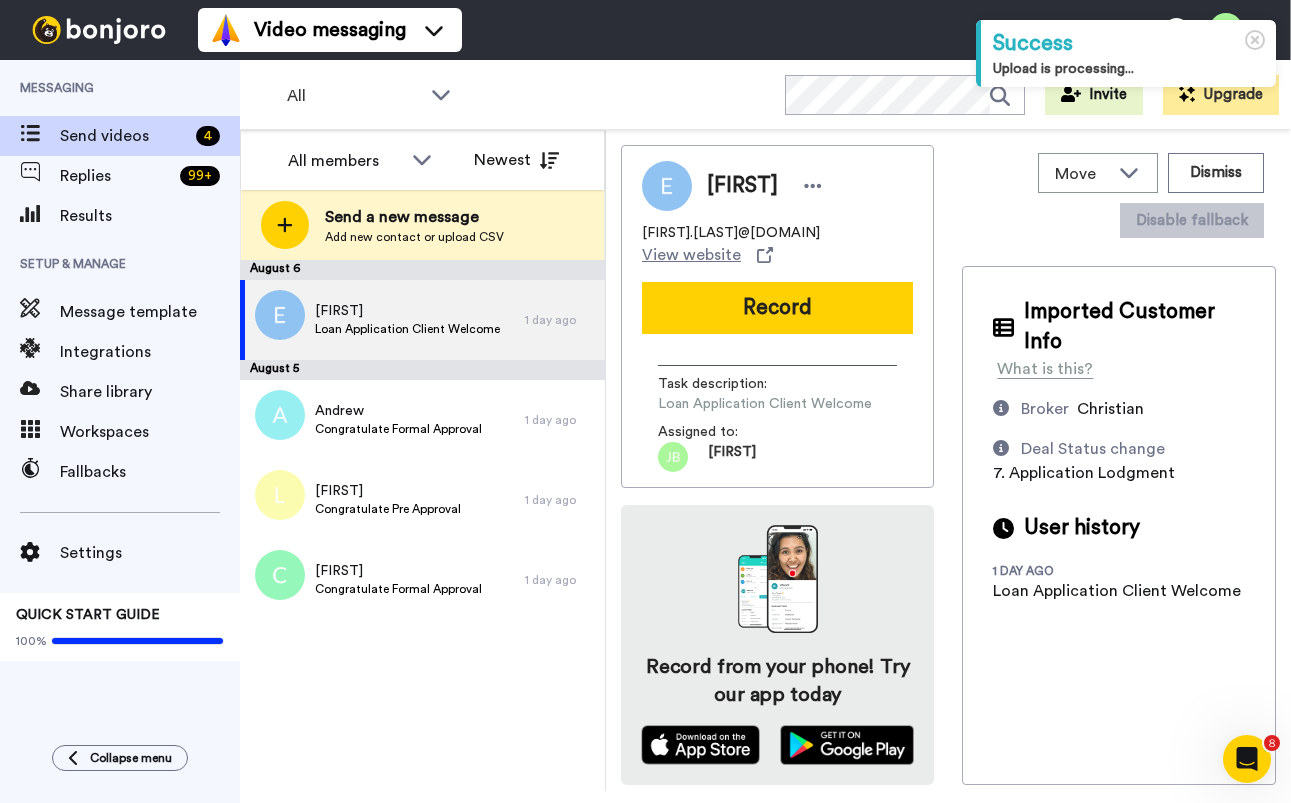 drag, startPoint x: 847, startPoint y: 236, endPoint x: 727, endPoint y: 233, distance: 120.03749 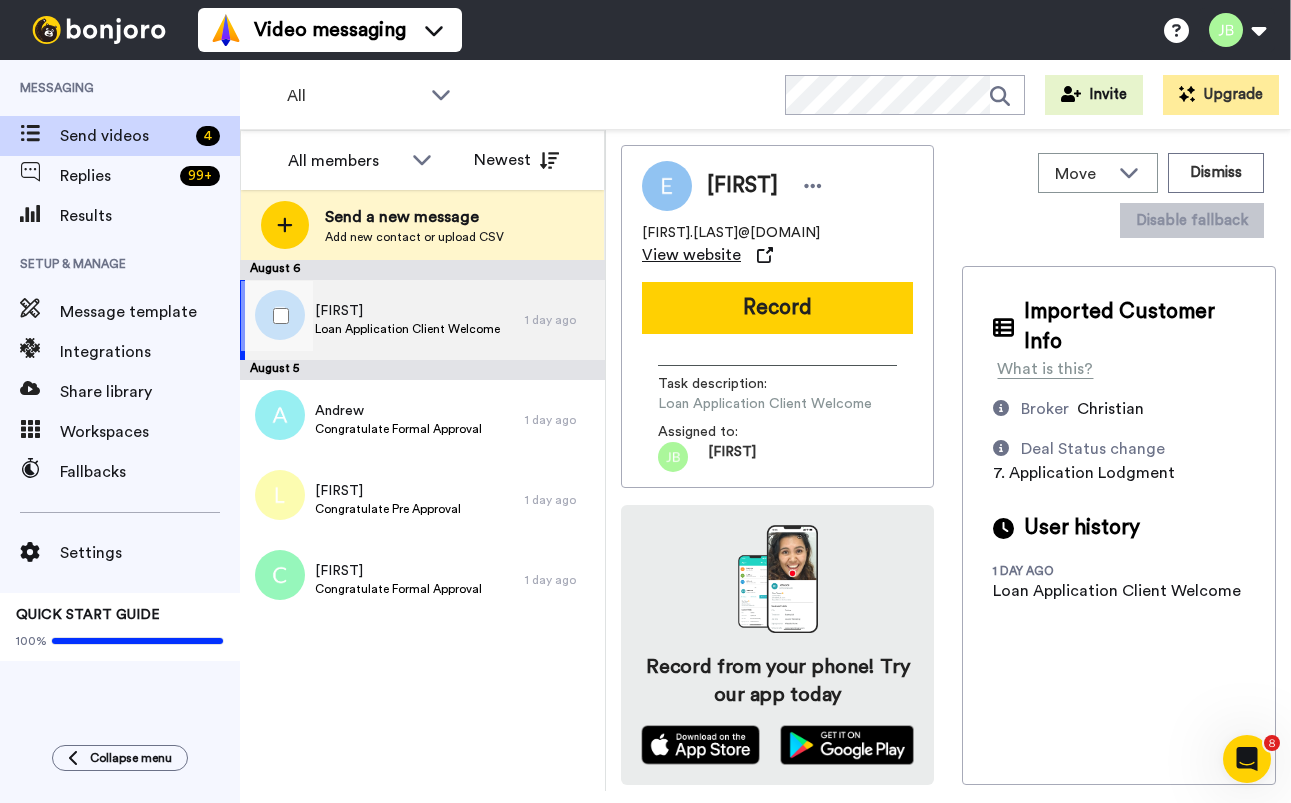 drag, startPoint x: 396, startPoint y: 320, endPoint x: 700, endPoint y: 265, distance: 308.93527 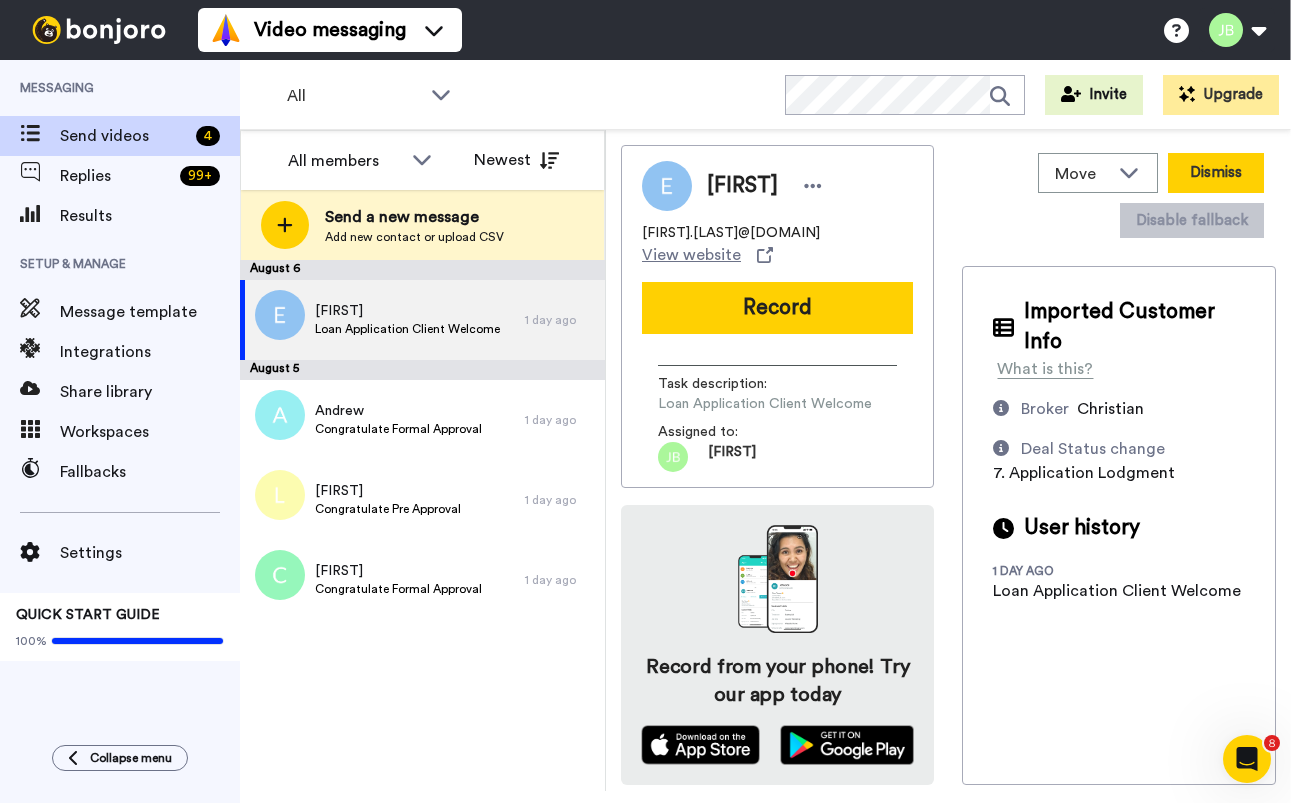 click on "Dismiss" at bounding box center (1216, 173) 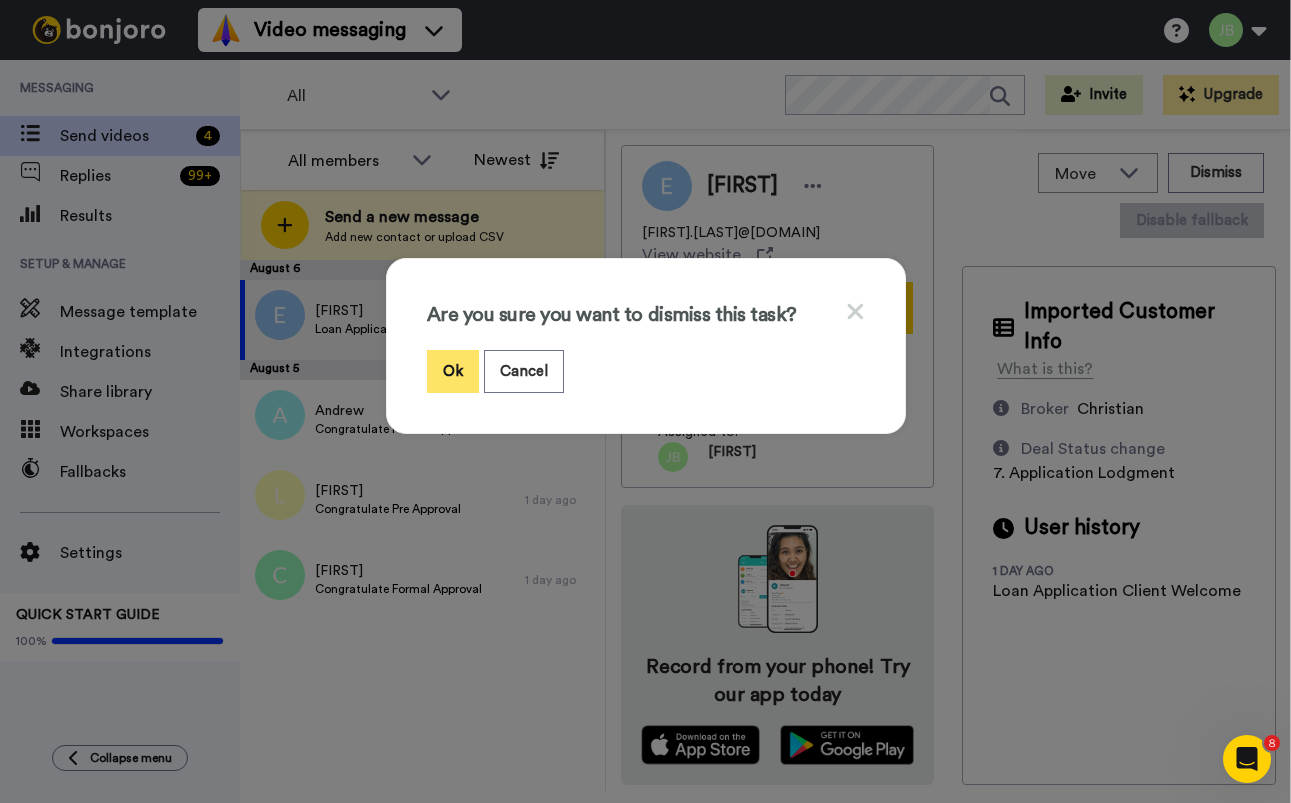 click on "Ok" at bounding box center (453, 371) 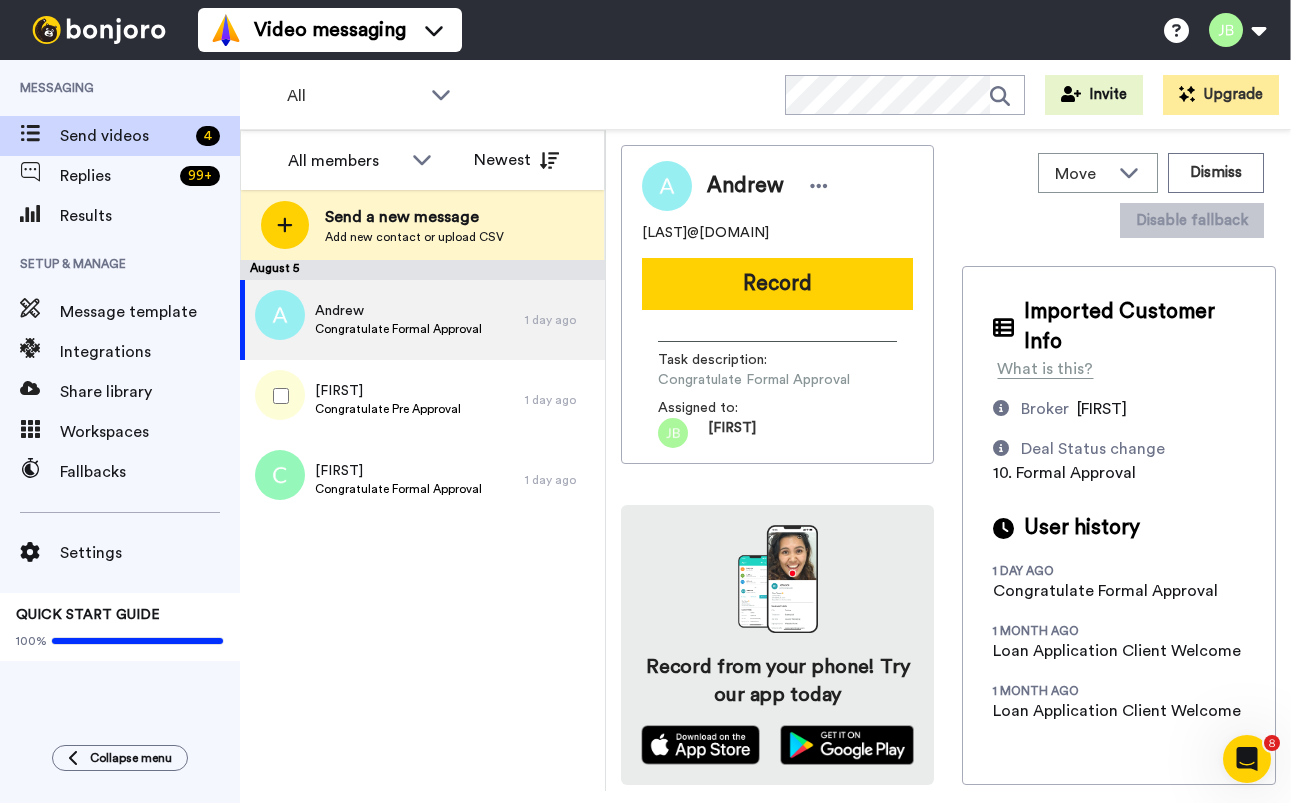 click on "Congratulate Formal Approval" at bounding box center [398, 329] 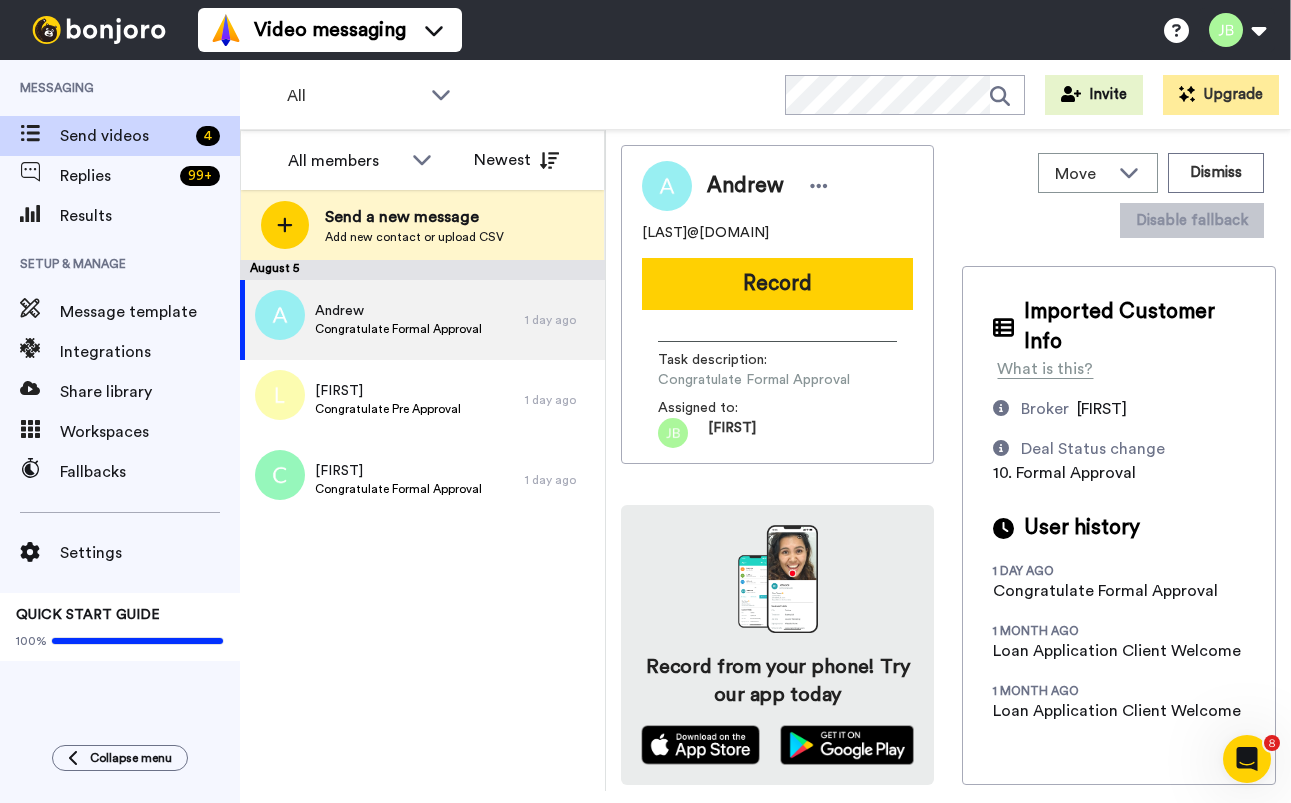 drag, startPoint x: 777, startPoint y: 229, endPoint x: 634, endPoint y: 230, distance: 143.0035 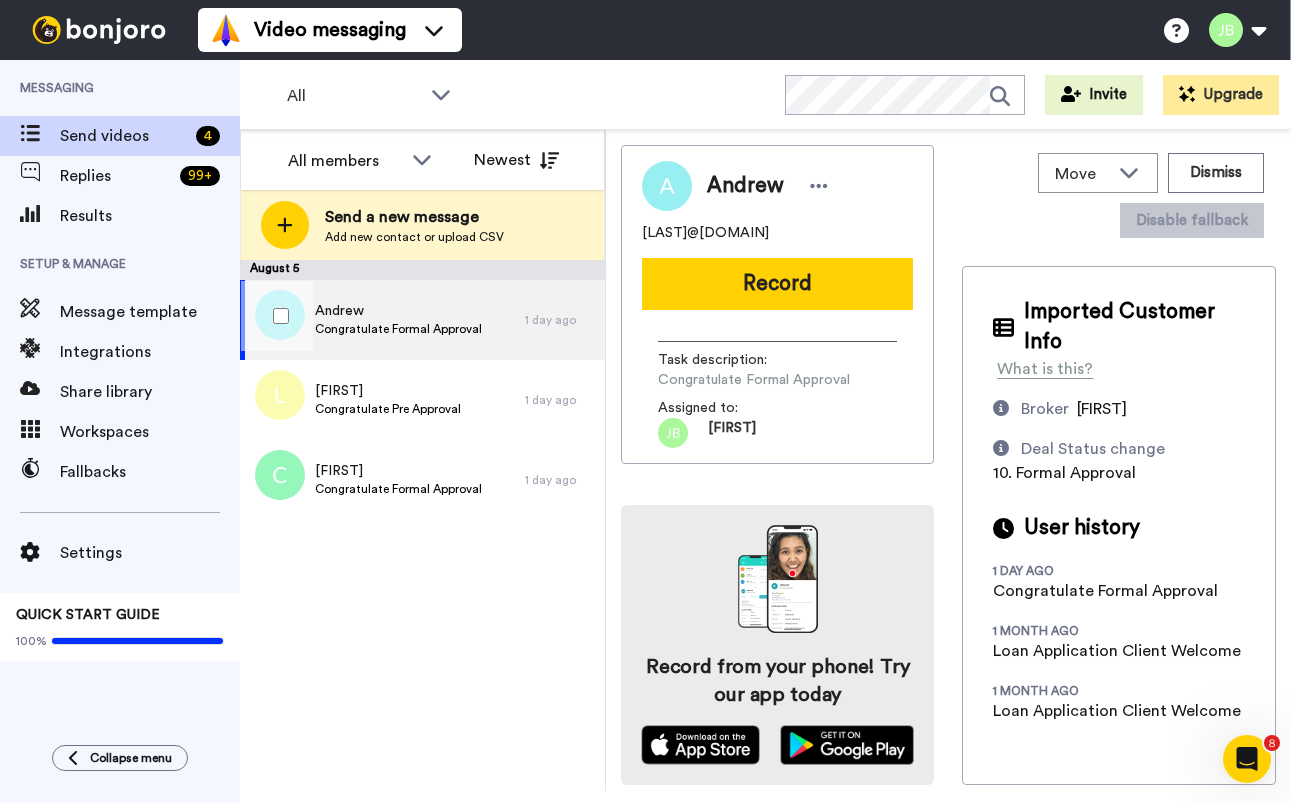 click on "Andrew" at bounding box center [398, 311] 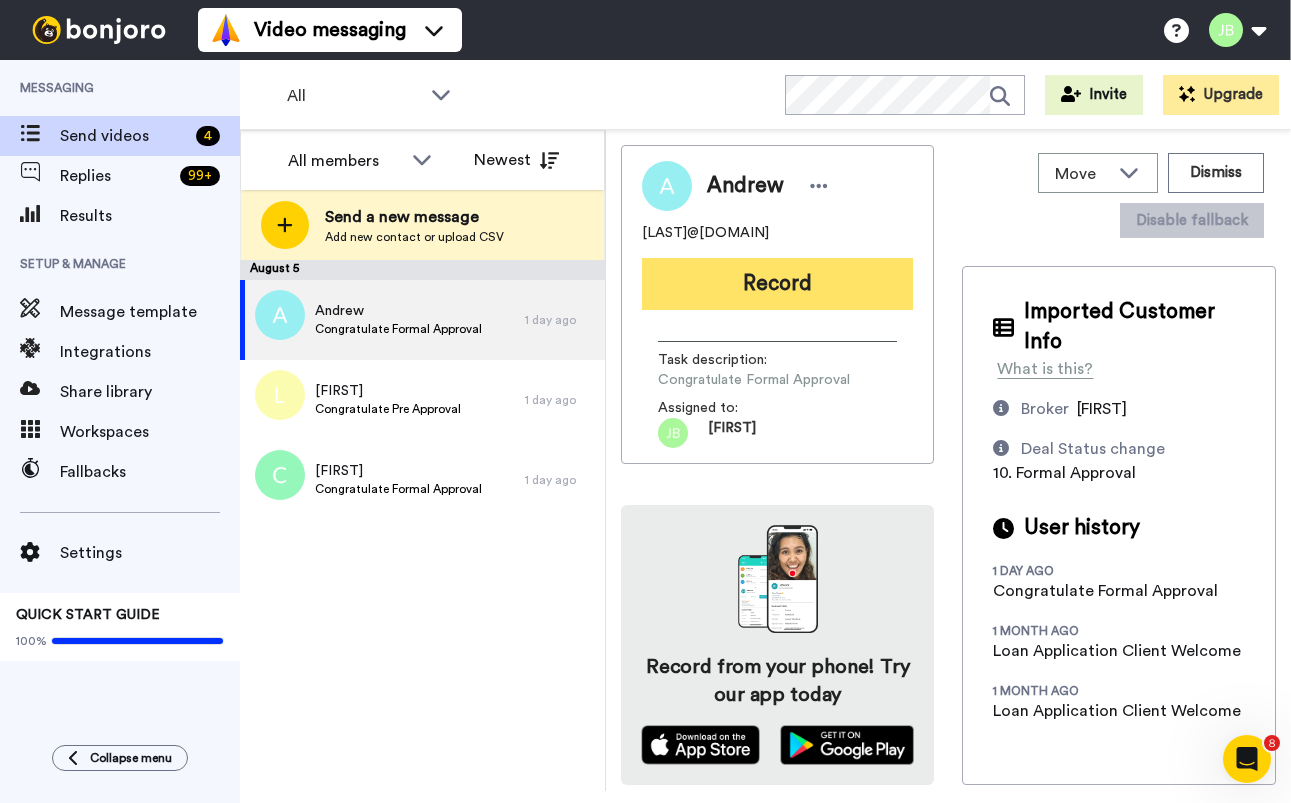 click on "Record" at bounding box center (777, 284) 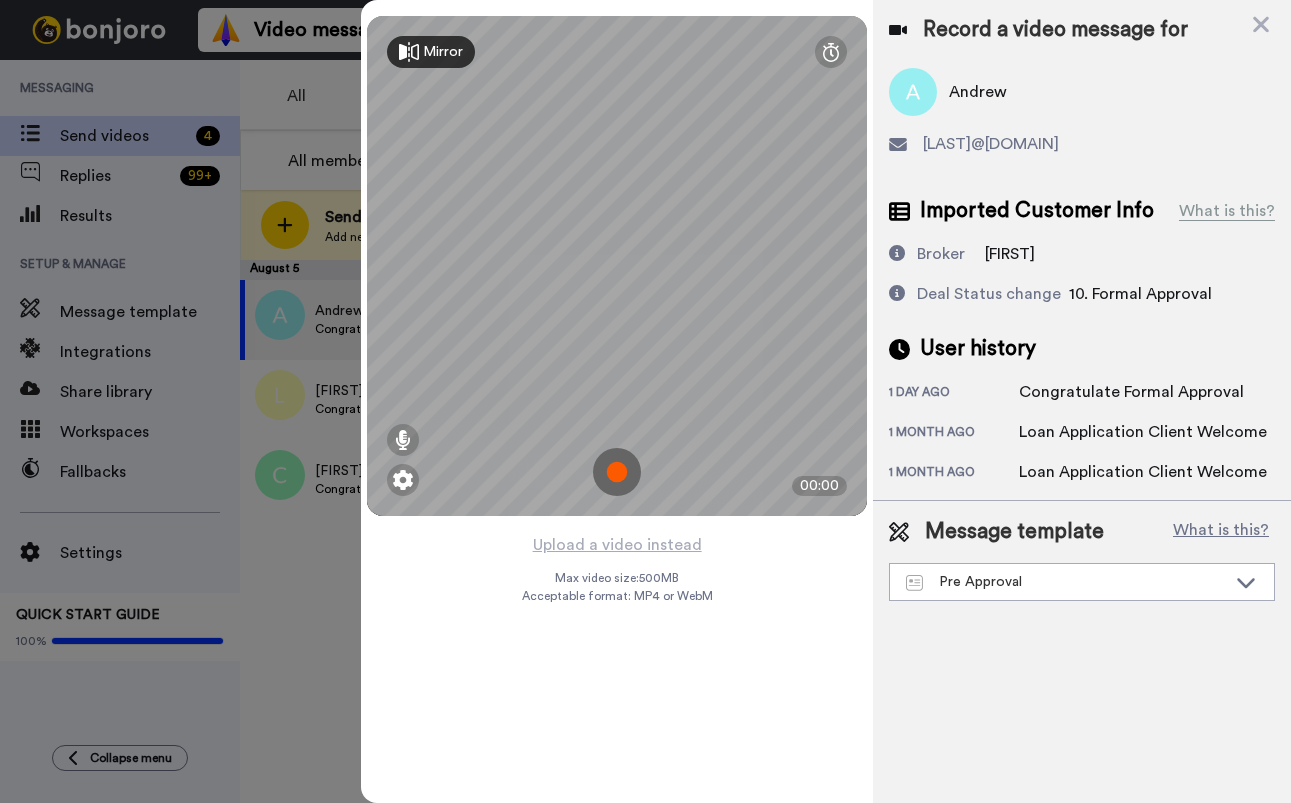 click at bounding box center [617, 472] 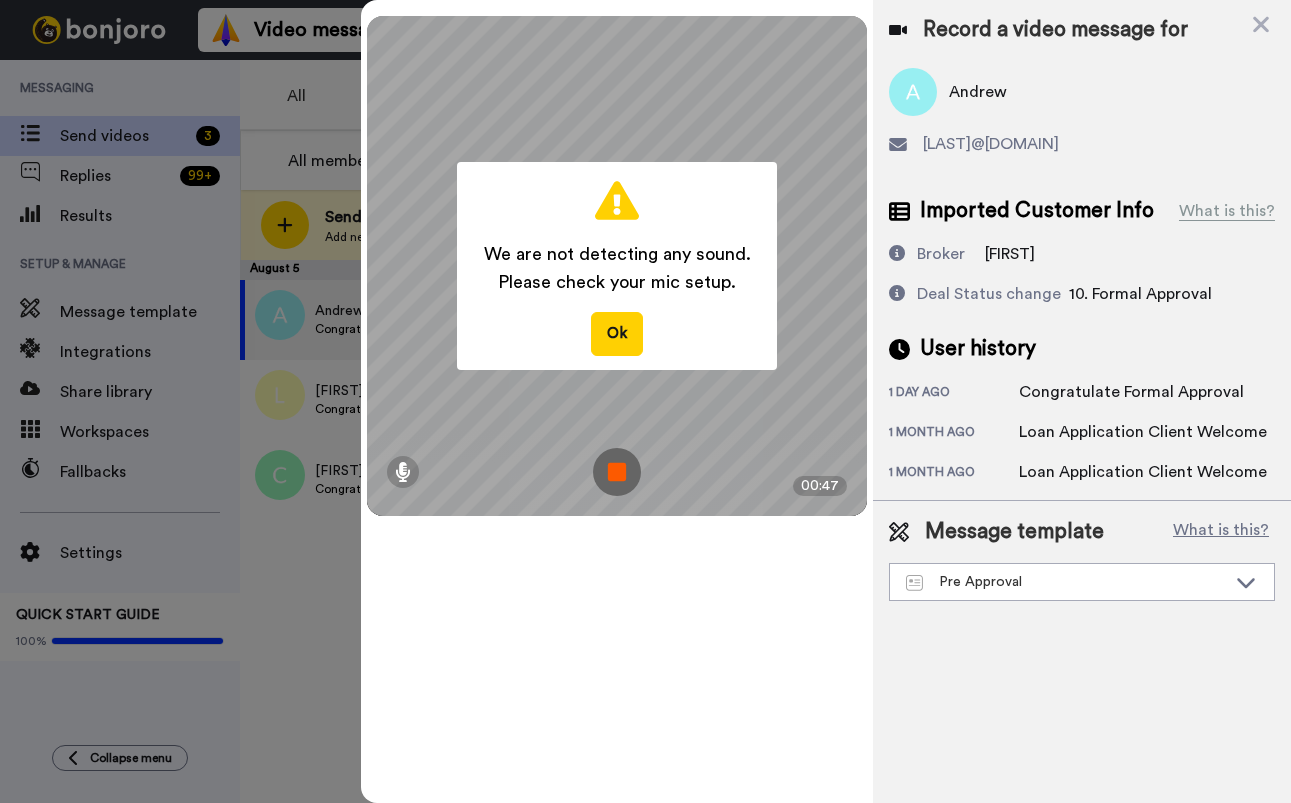 drag, startPoint x: 618, startPoint y: 483, endPoint x: 612, endPoint y: 500, distance: 18.027756 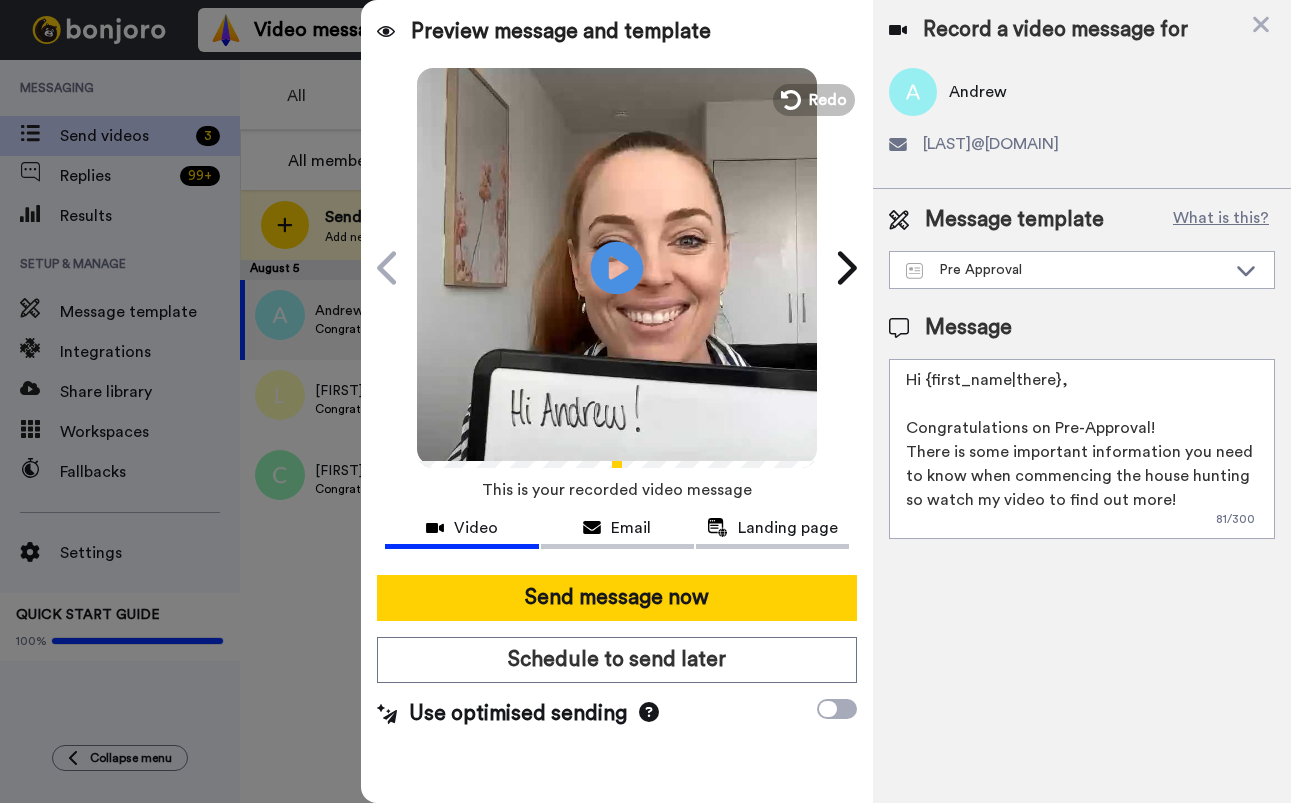click on "Play/Pause" 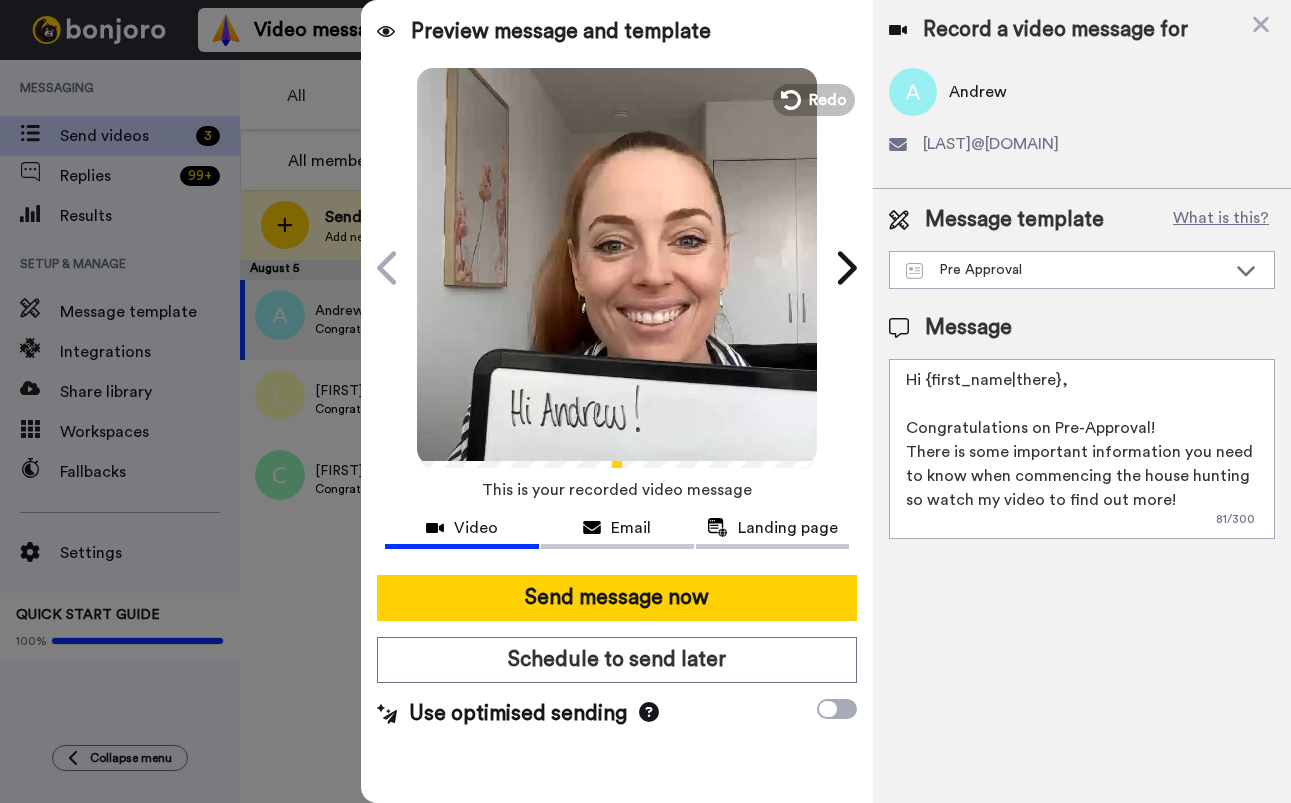 click on "Play/Pause" 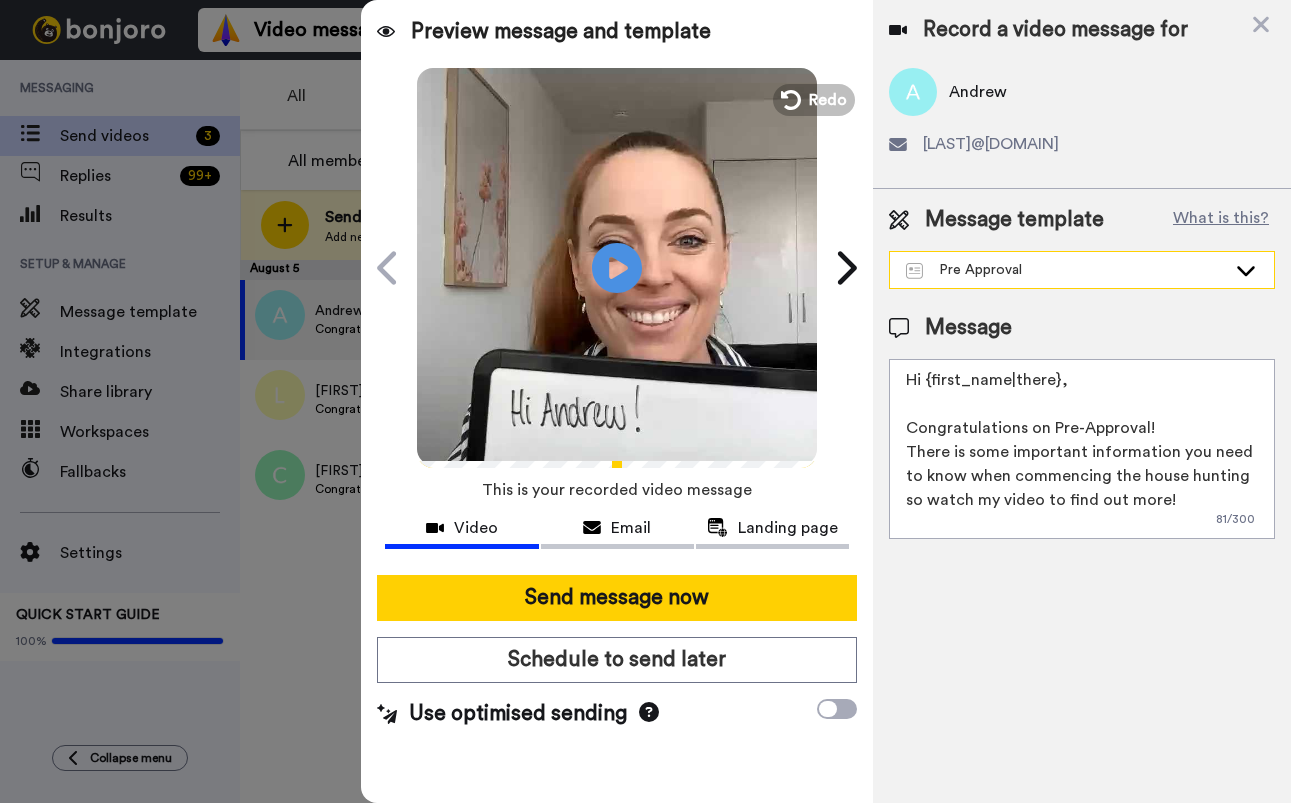 click on "Pre Approval" at bounding box center [1066, 270] 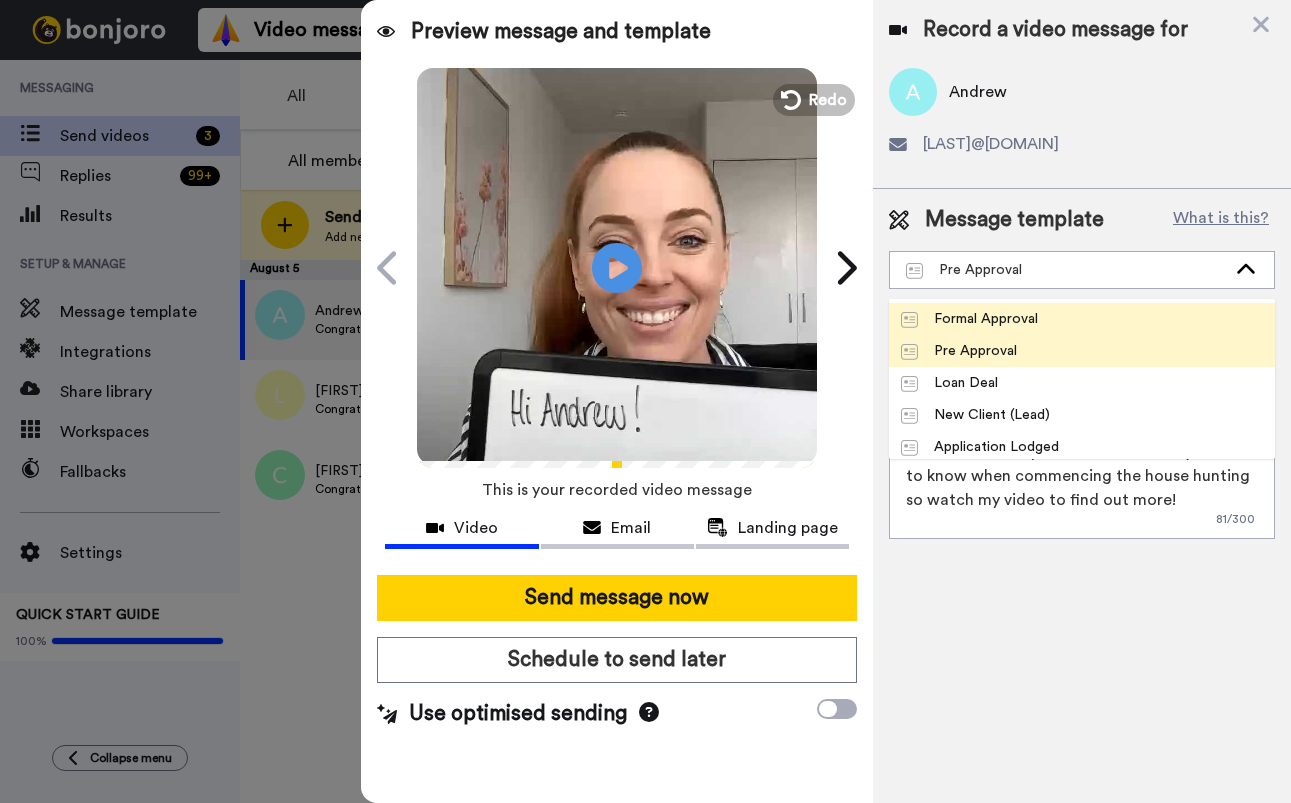 scroll, scrollTop: 315, scrollLeft: 0, axis: vertical 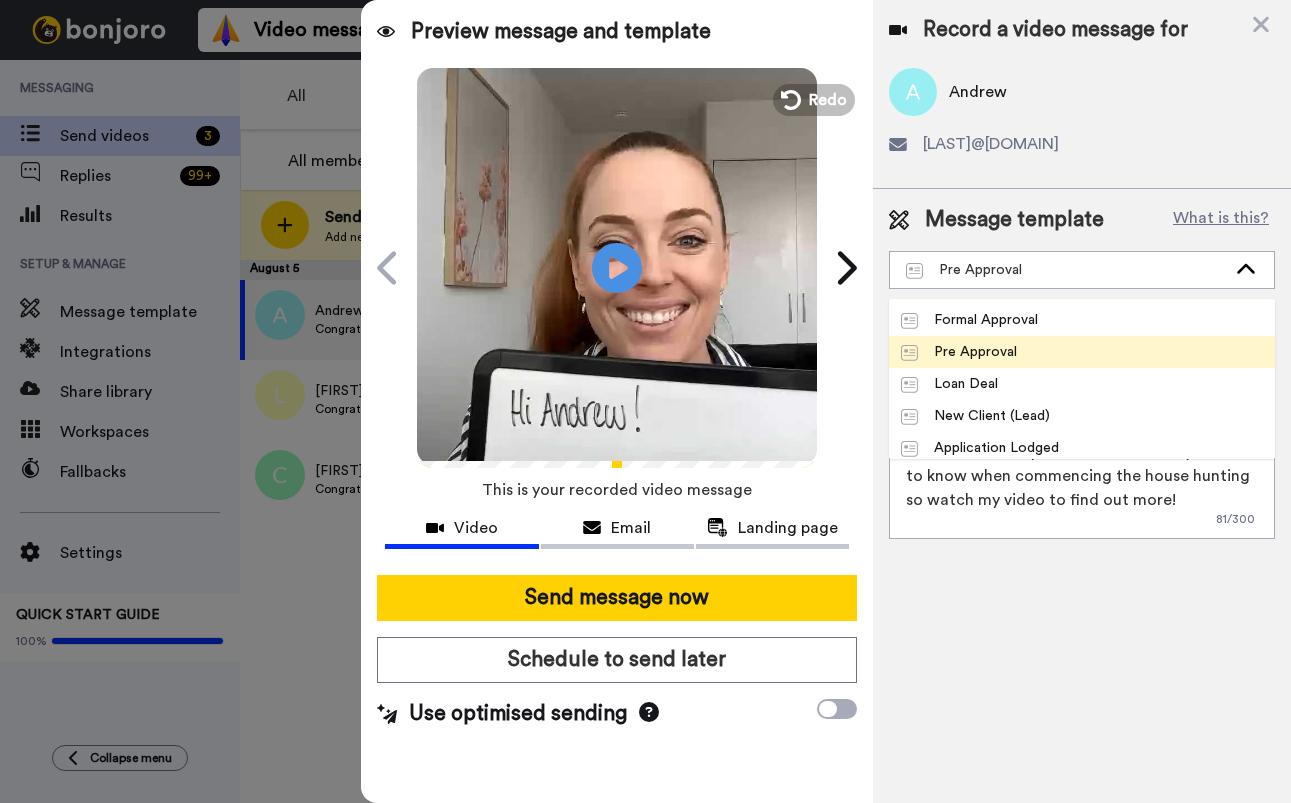 click on "Formal Approval" at bounding box center (969, 320) 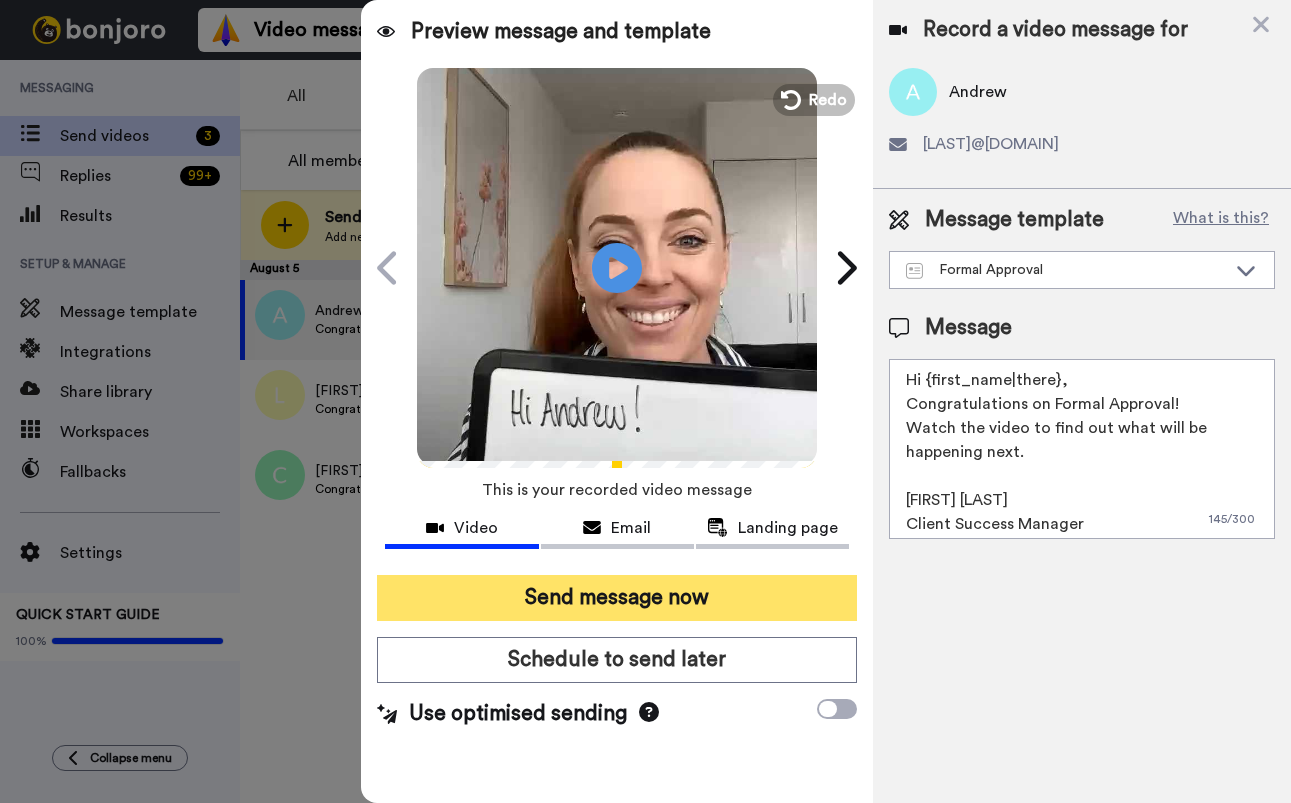 click on "Send message now" at bounding box center [616, 598] 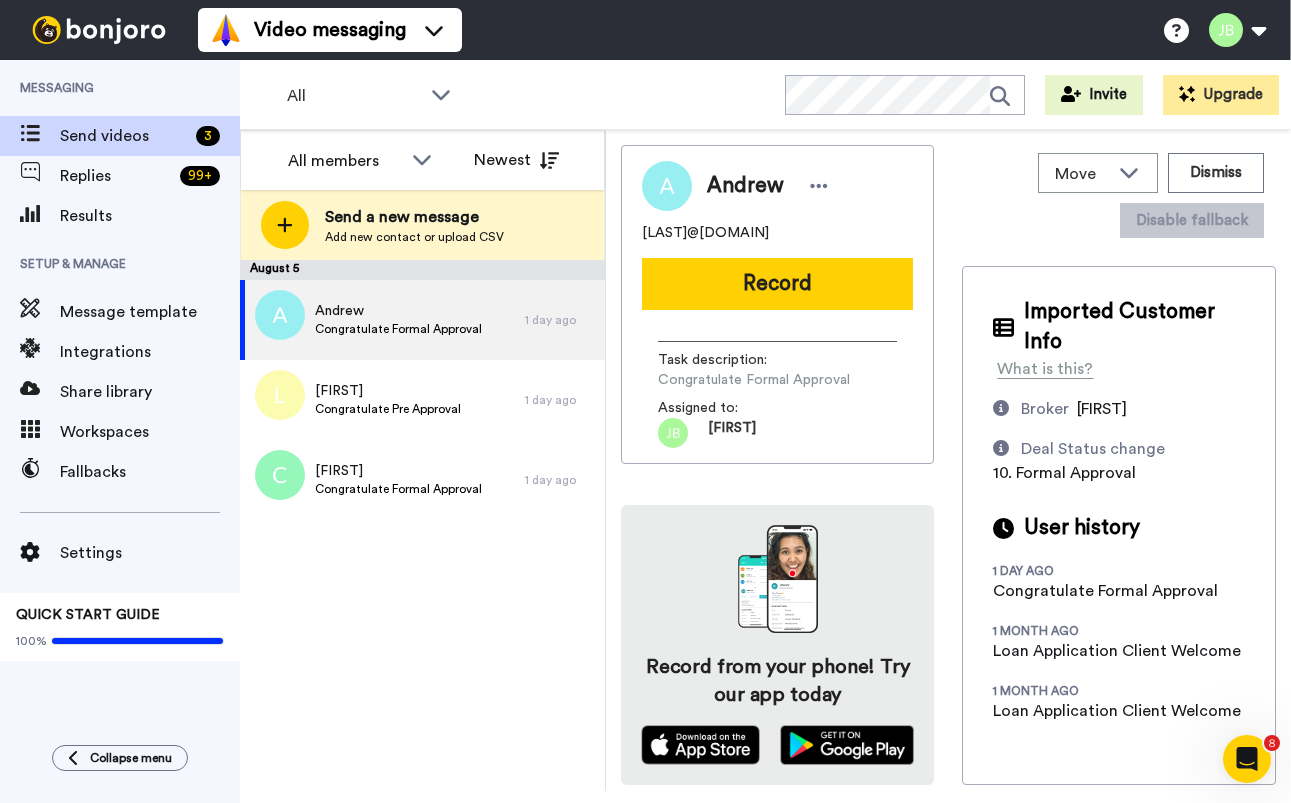 scroll, scrollTop: 0, scrollLeft: 0, axis: both 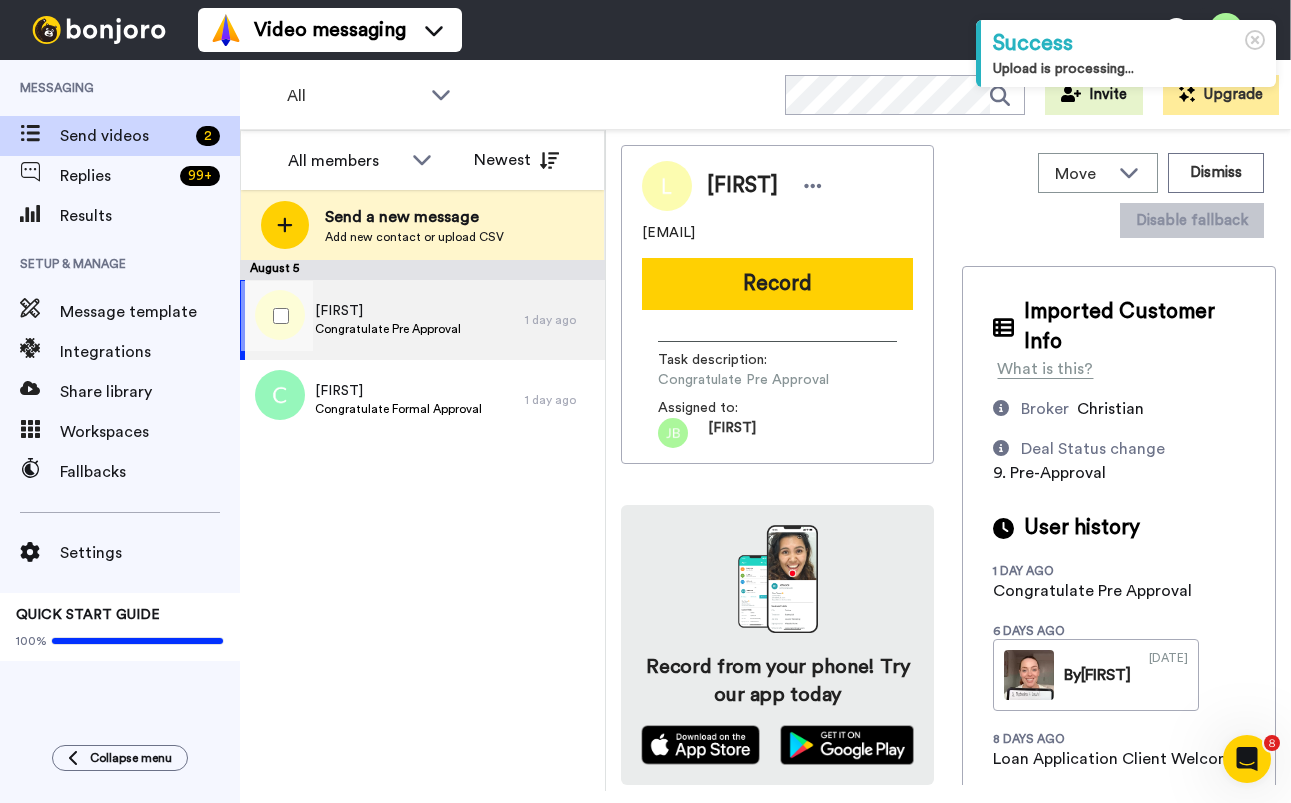 drag, startPoint x: 416, startPoint y: 330, endPoint x: 574, endPoint y: 285, distance: 164.2833 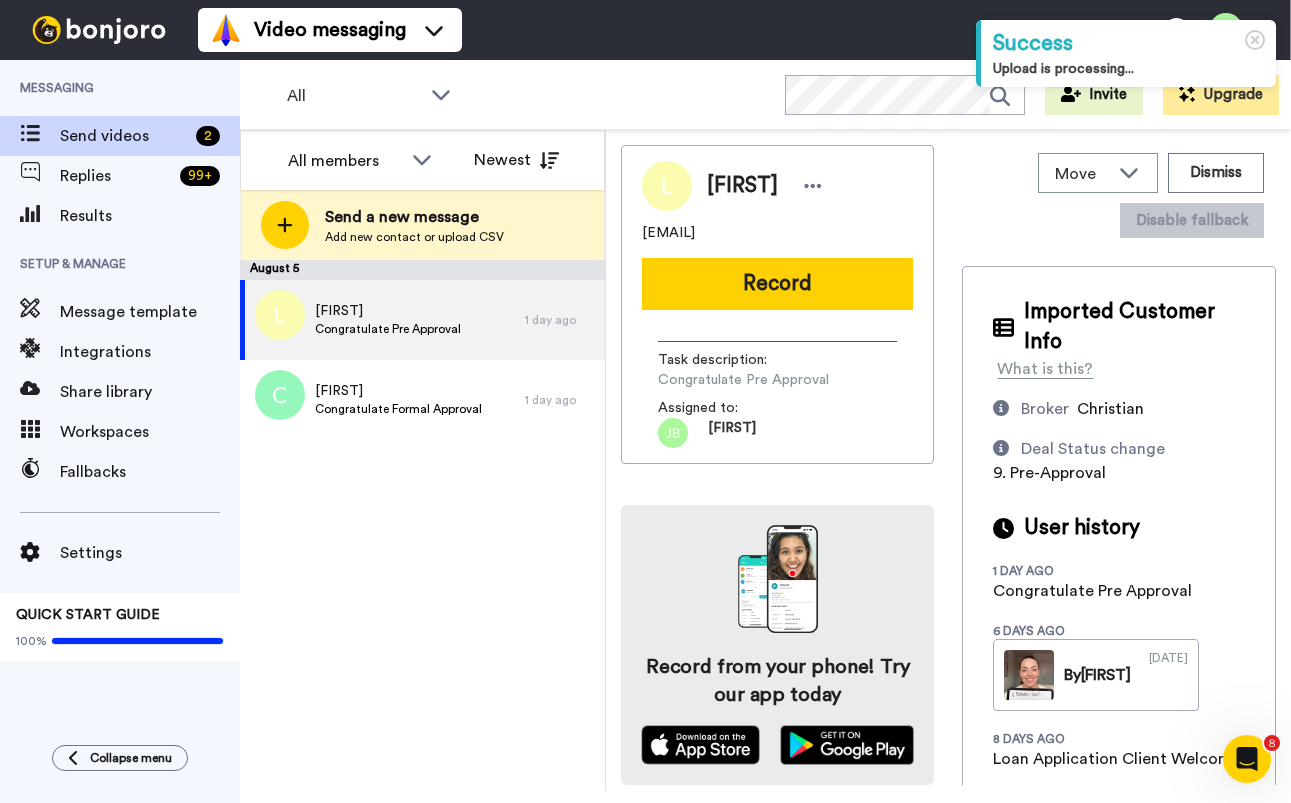 drag, startPoint x: 833, startPoint y: 224, endPoint x: 686, endPoint y: 231, distance: 147.16656 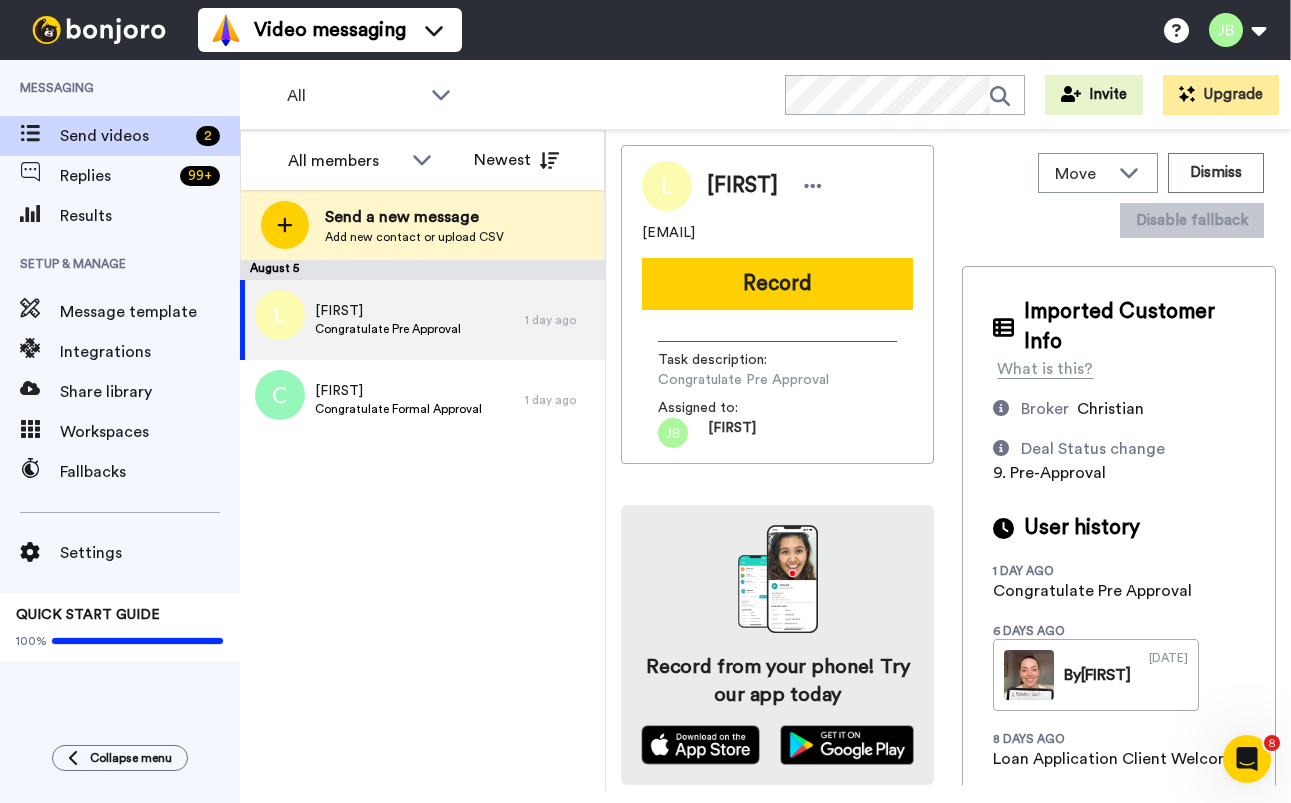copy on "lois.minvielle@gmail.com" 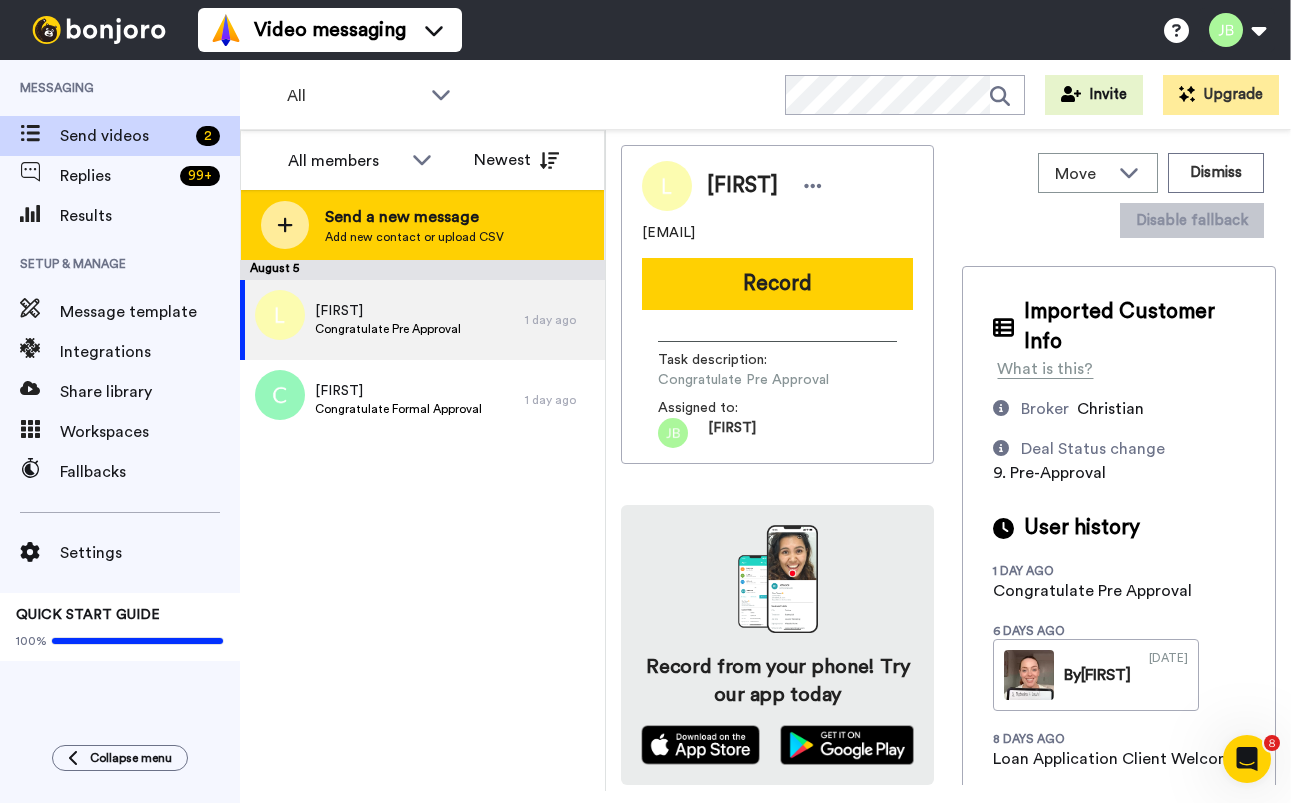 click on "Send a new message" at bounding box center [414, 217] 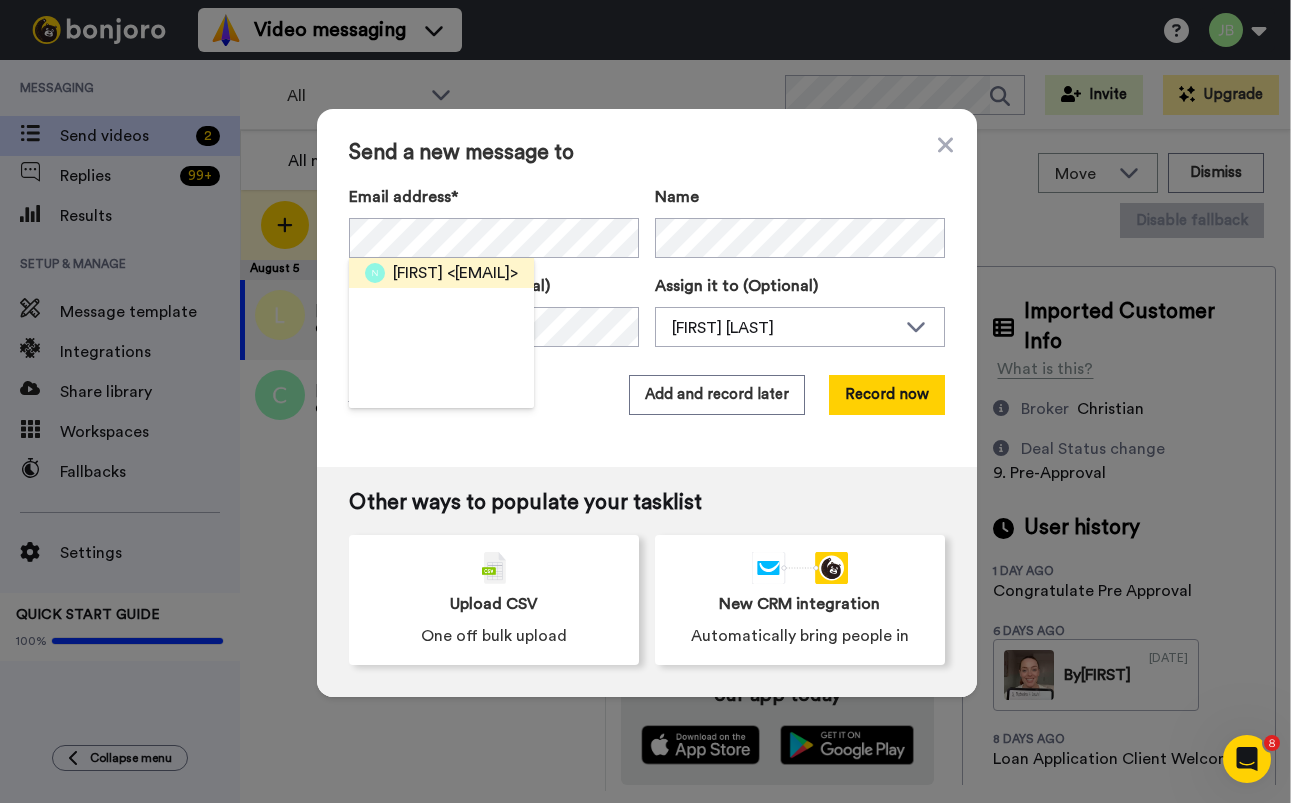 click on "<ecclesnatasha@gmail.com>" at bounding box center (482, 273) 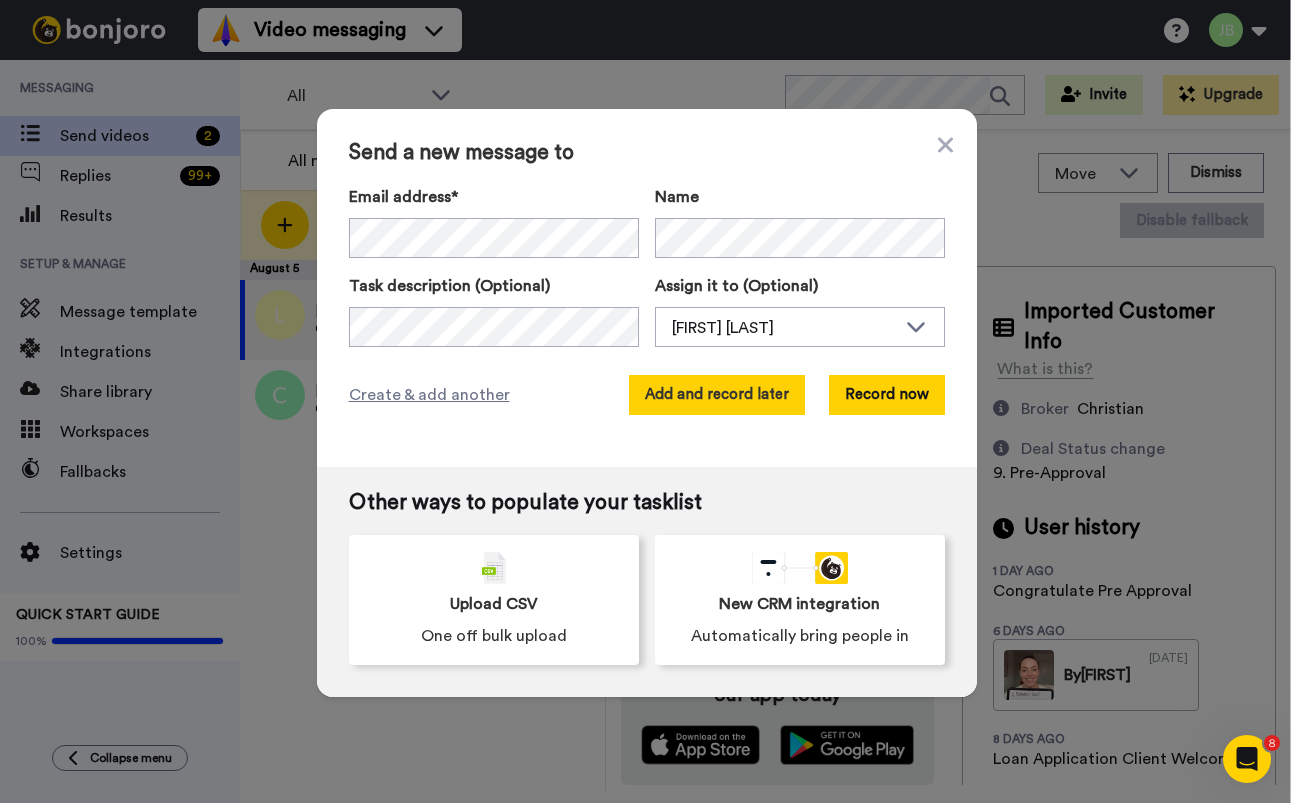 click on "Add and record later" at bounding box center (717, 395) 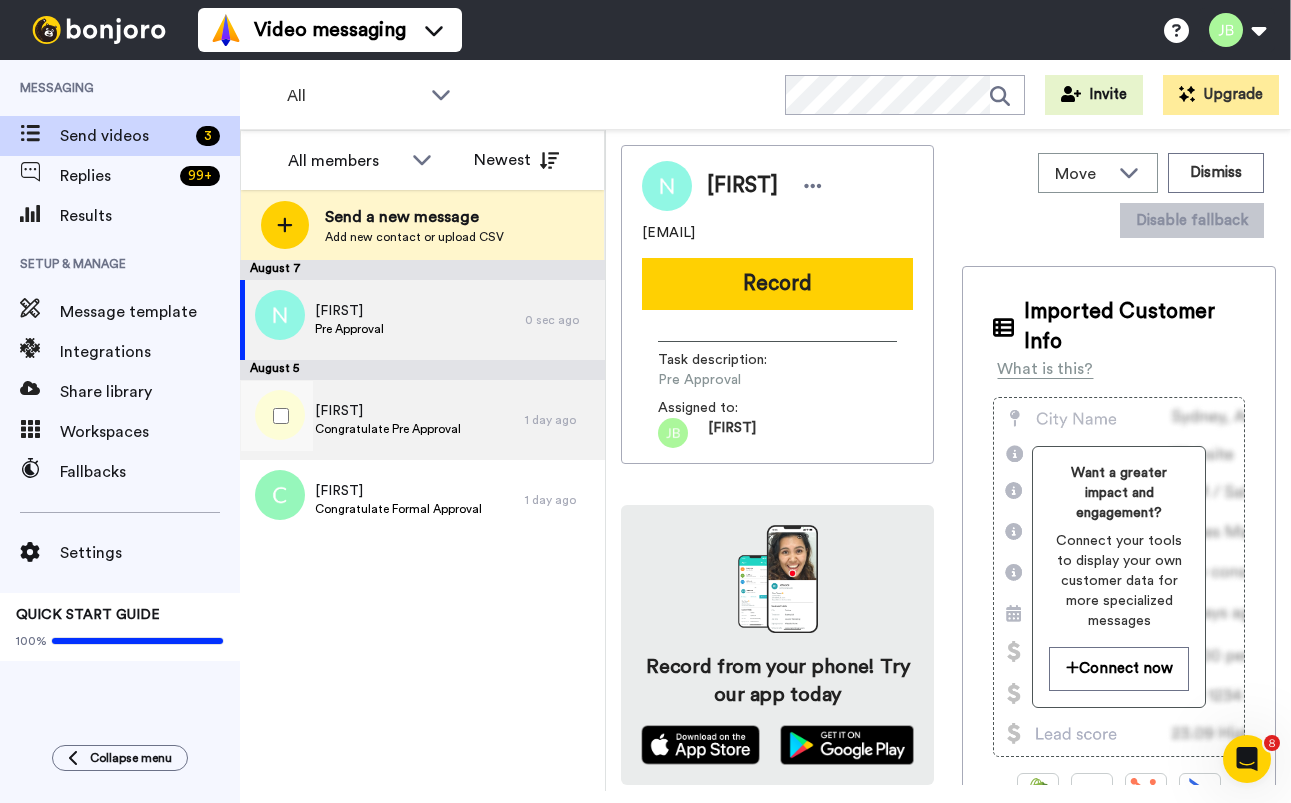 click on "[FIRST]" at bounding box center [388, 411] 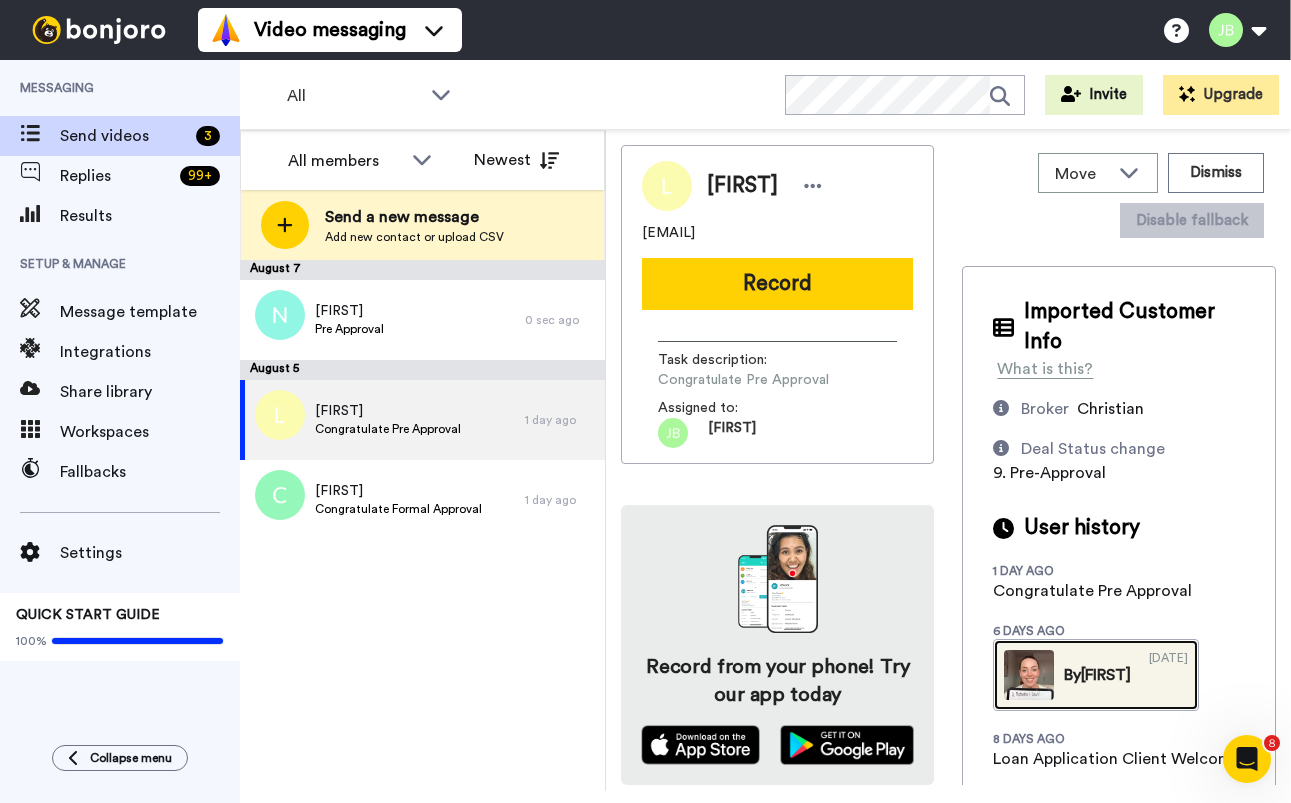 click on "By  Jackie" at bounding box center [1097, 675] 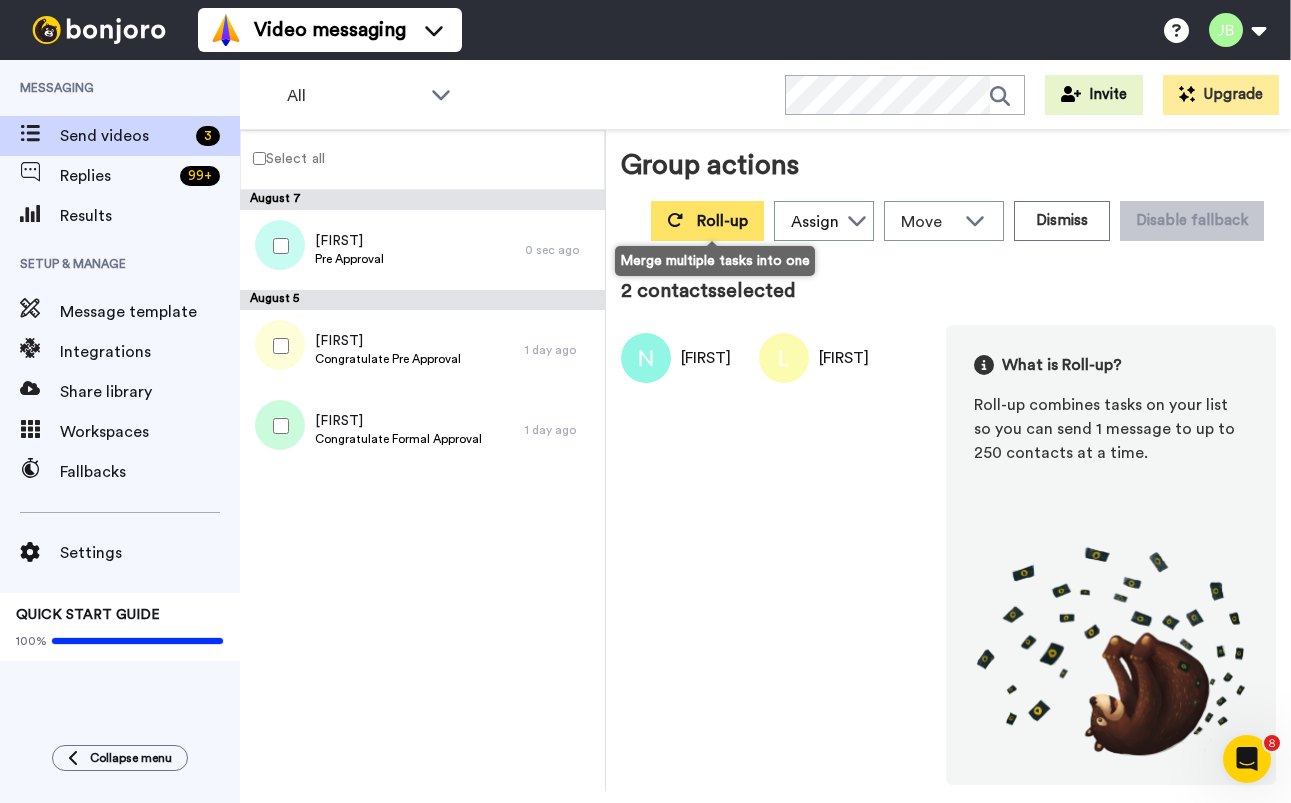 click on "Roll-up" at bounding box center [722, 221] 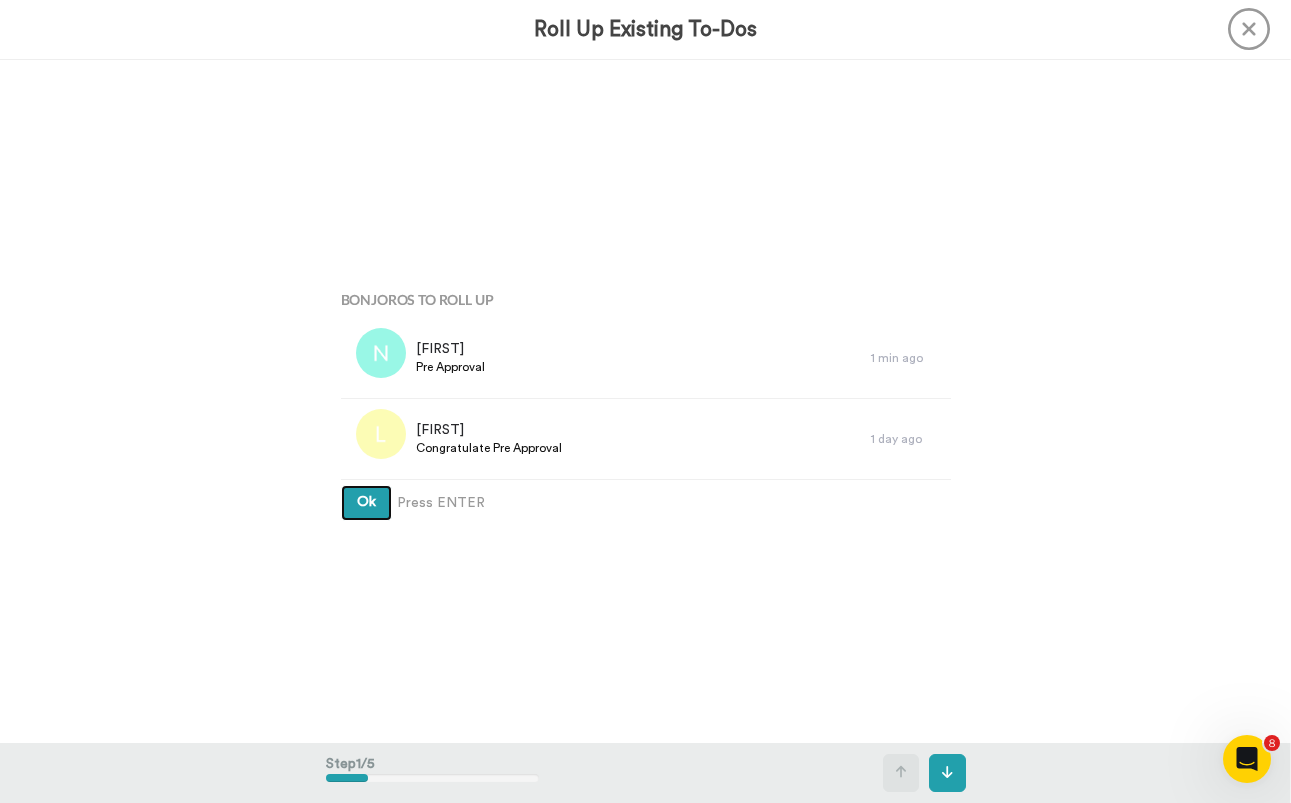 type 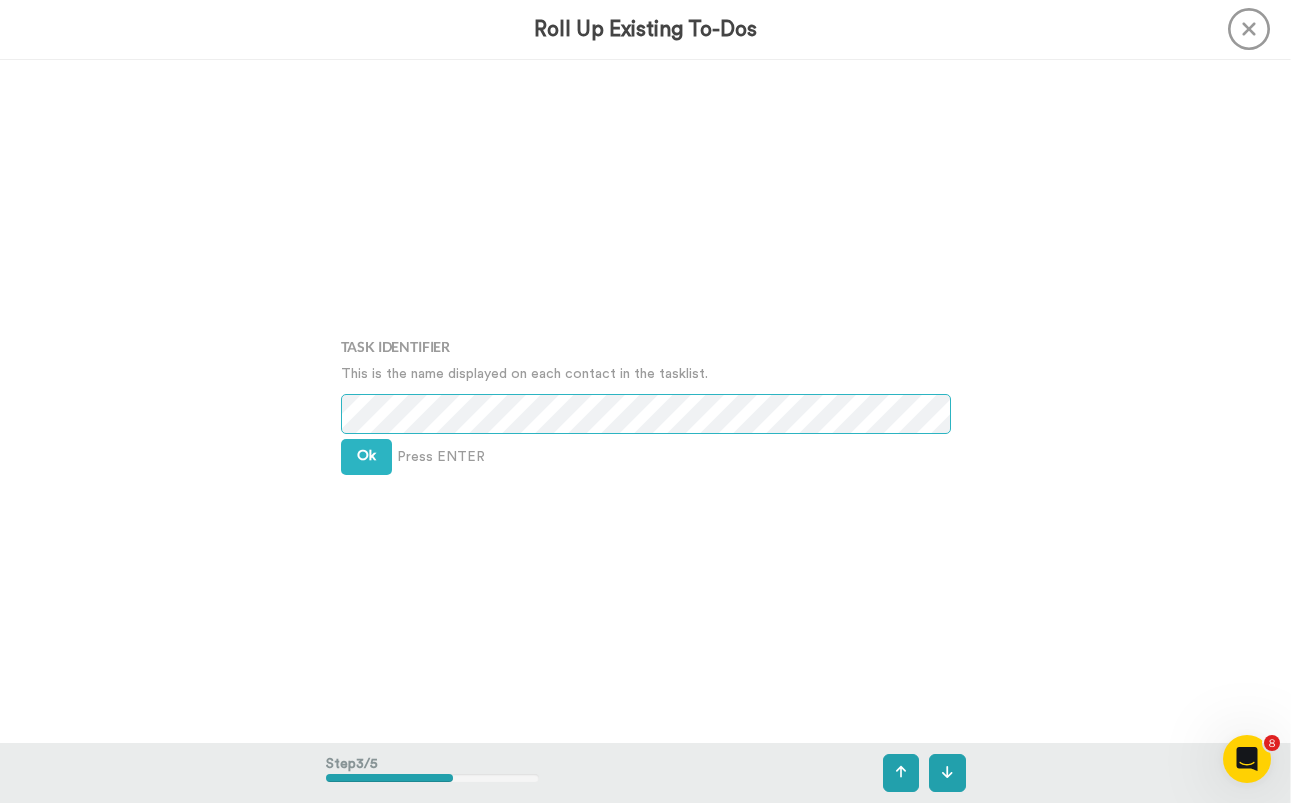 scroll, scrollTop: 1368, scrollLeft: 0, axis: vertical 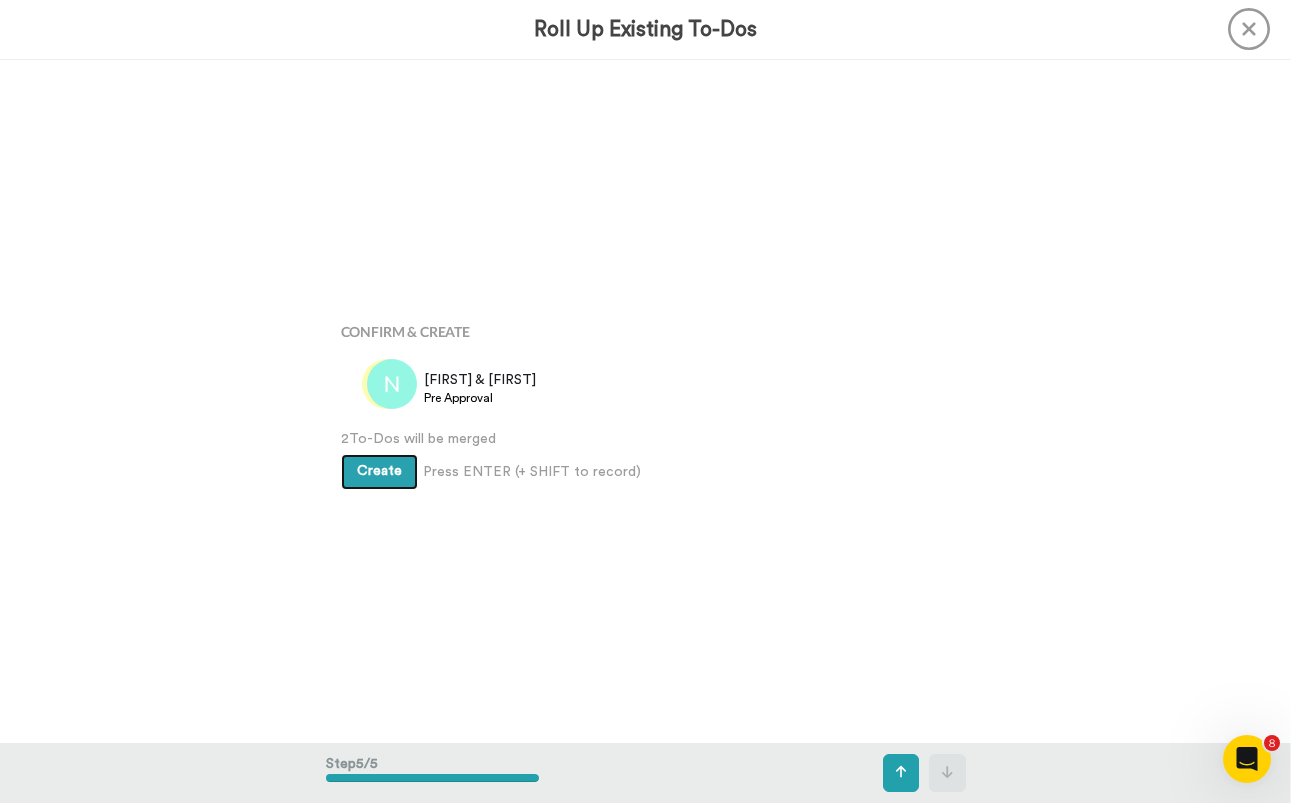 type 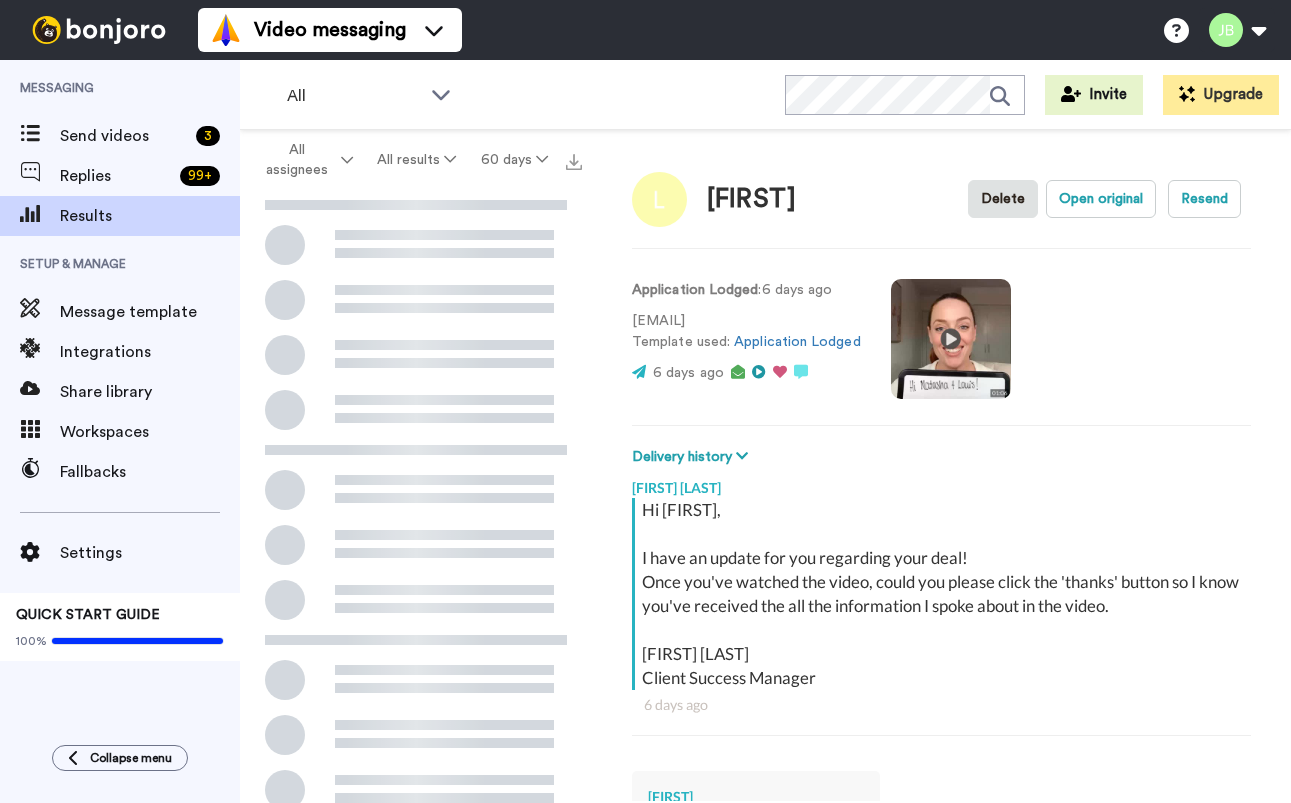 scroll, scrollTop: 0, scrollLeft: 0, axis: both 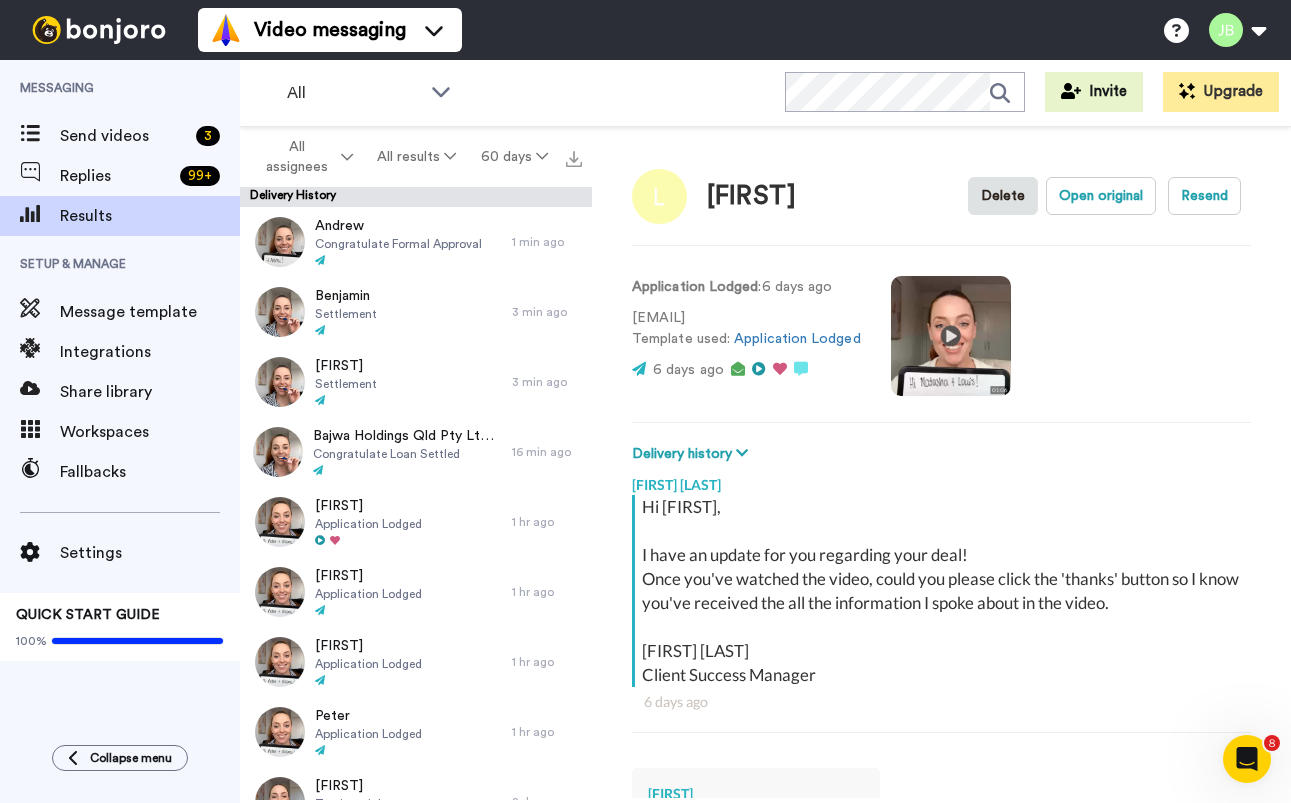click at bounding box center [951, 336] 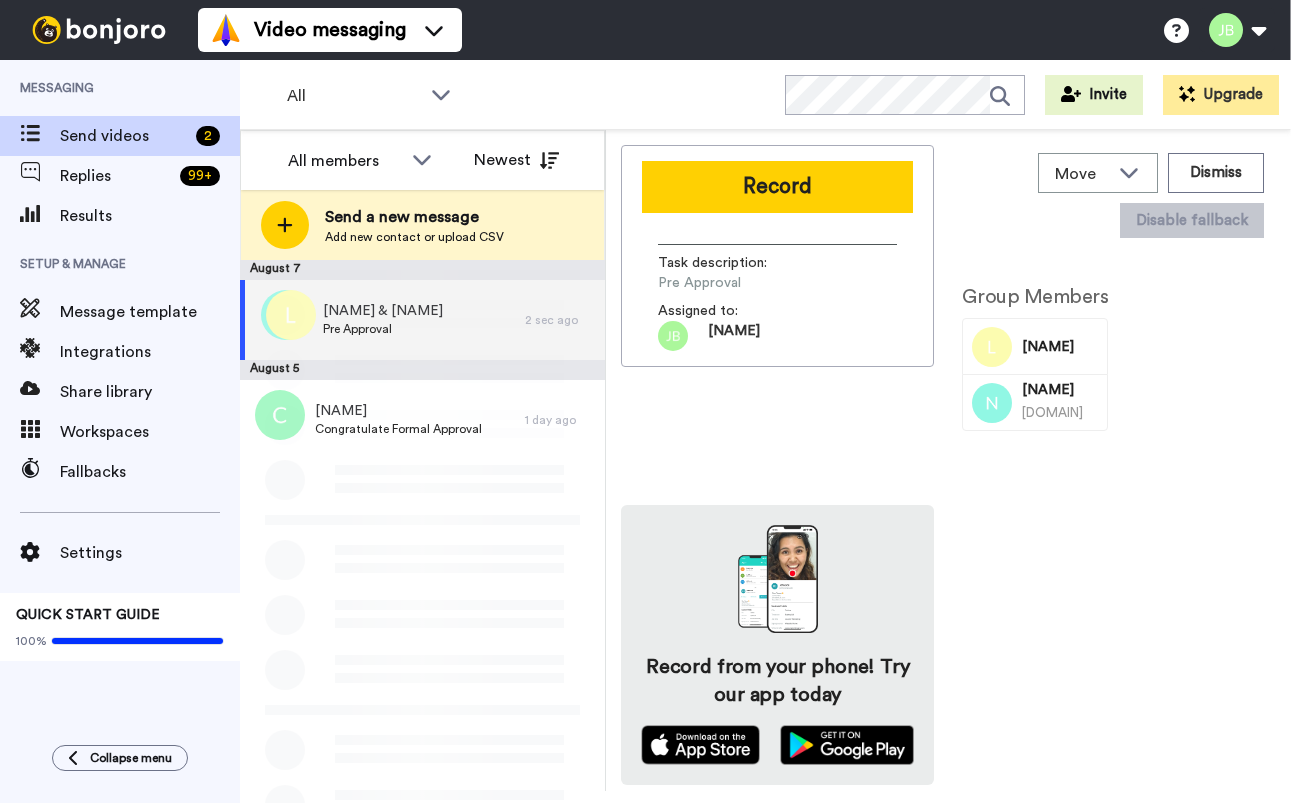 scroll, scrollTop: 0, scrollLeft: 0, axis: both 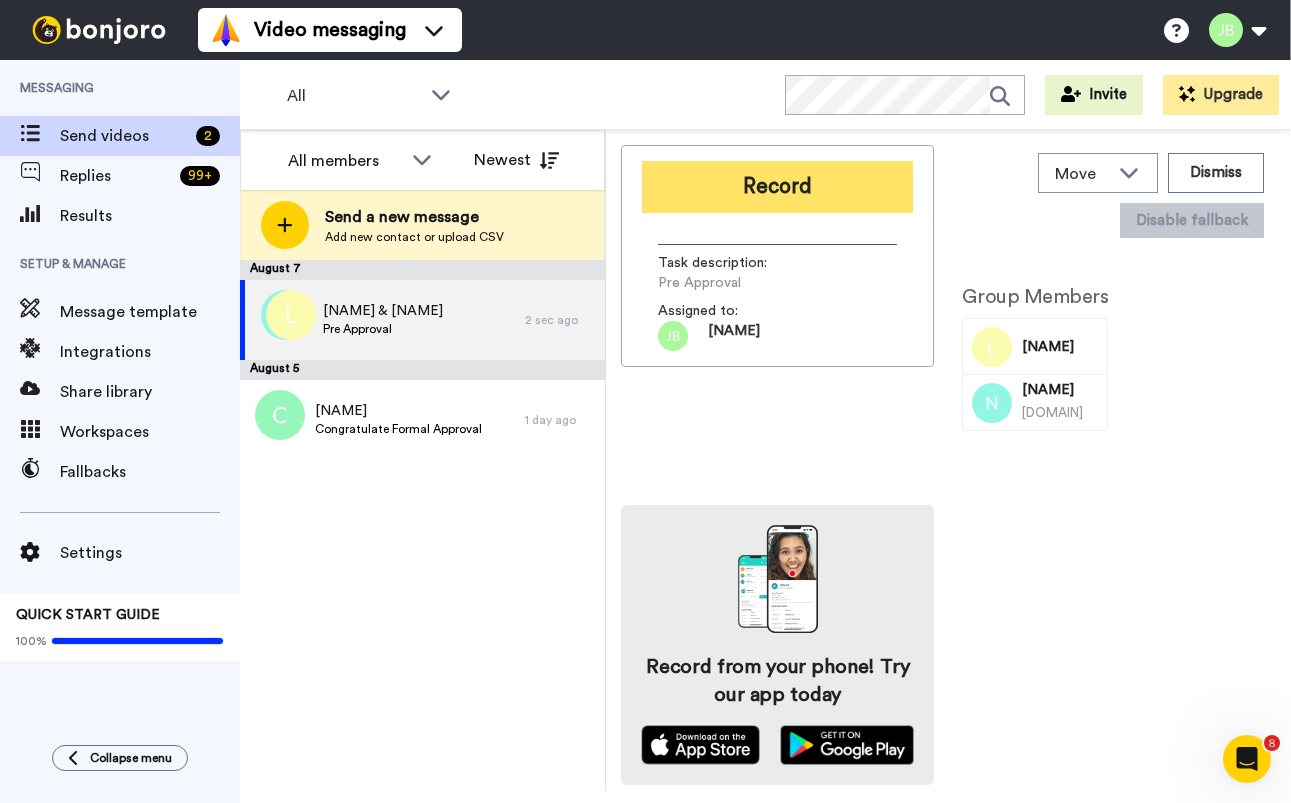 click on "Record" at bounding box center (777, 187) 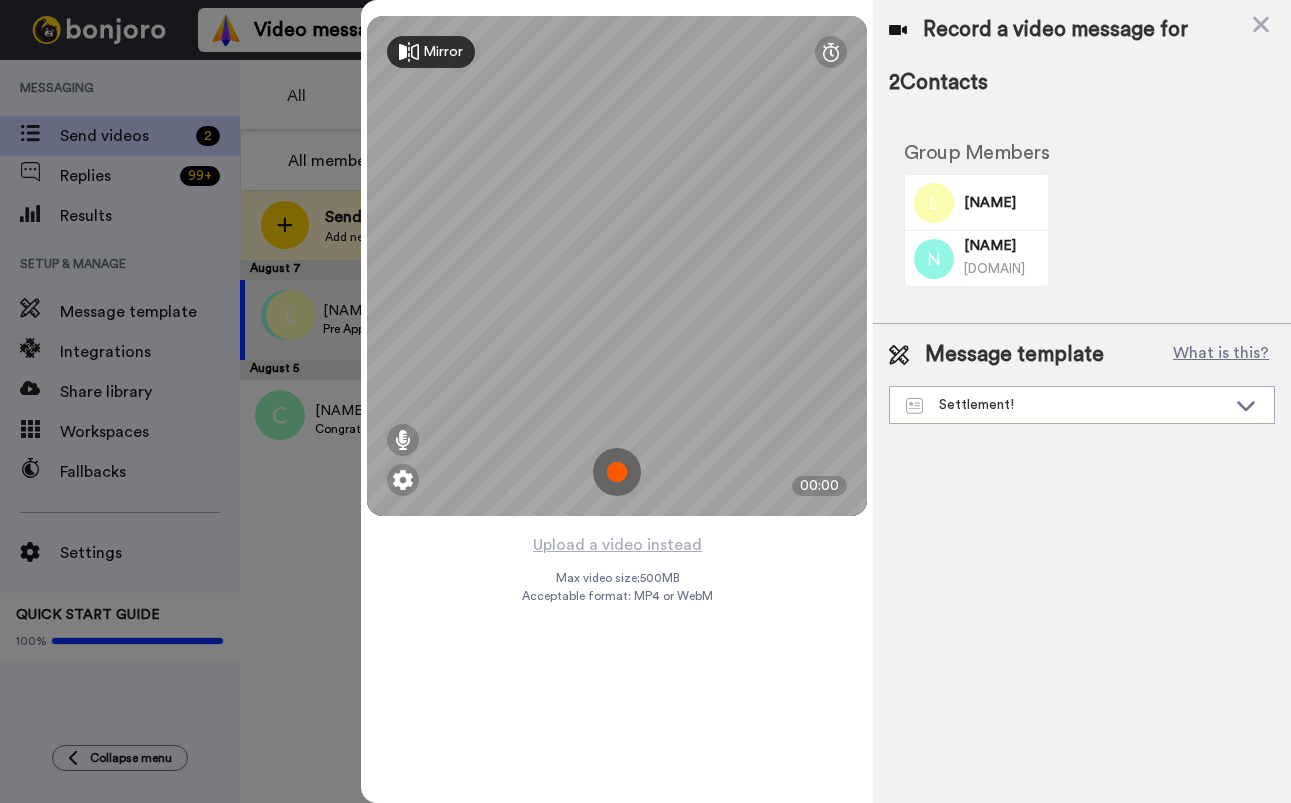 click at bounding box center [617, 472] 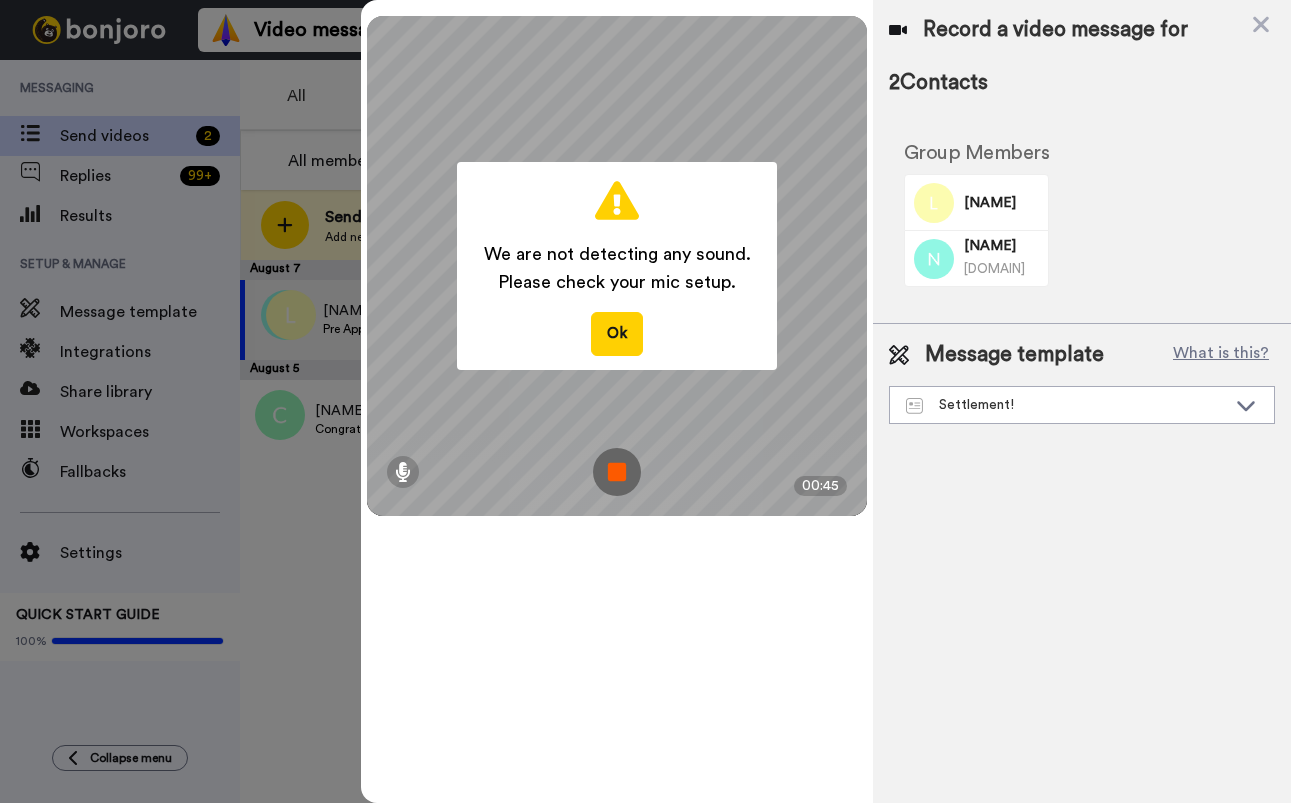 drag, startPoint x: 619, startPoint y: 474, endPoint x: 611, endPoint y: 519, distance: 45.705578 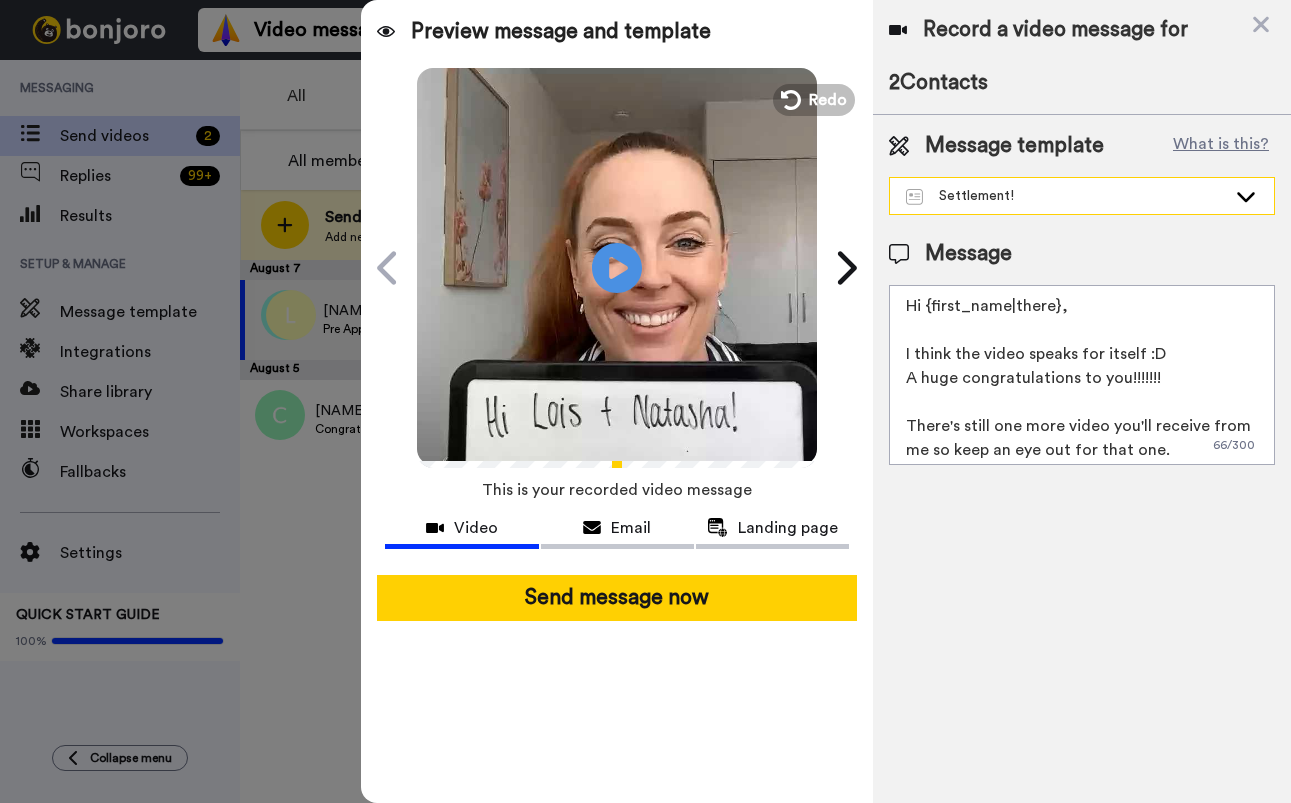 click on "Settlement!" at bounding box center [1066, 196] 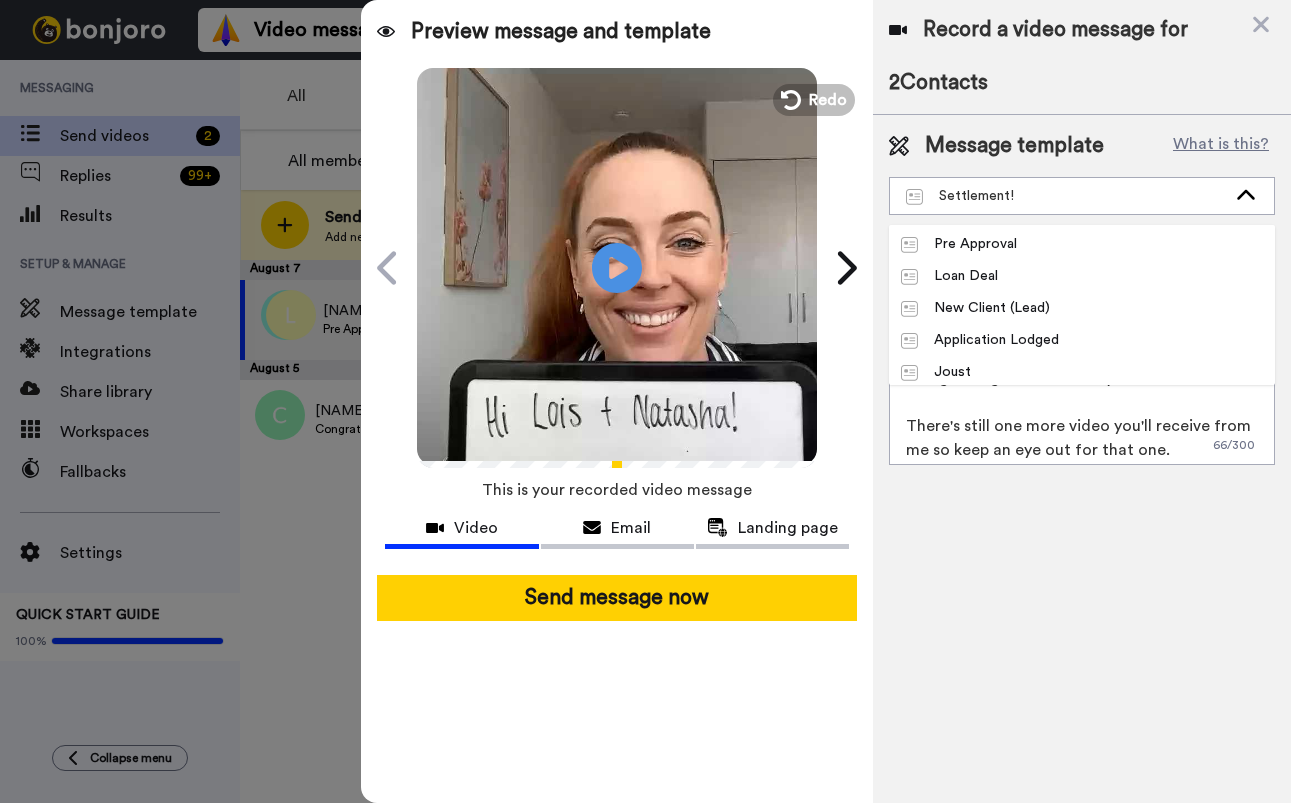 scroll, scrollTop: 348, scrollLeft: 0, axis: vertical 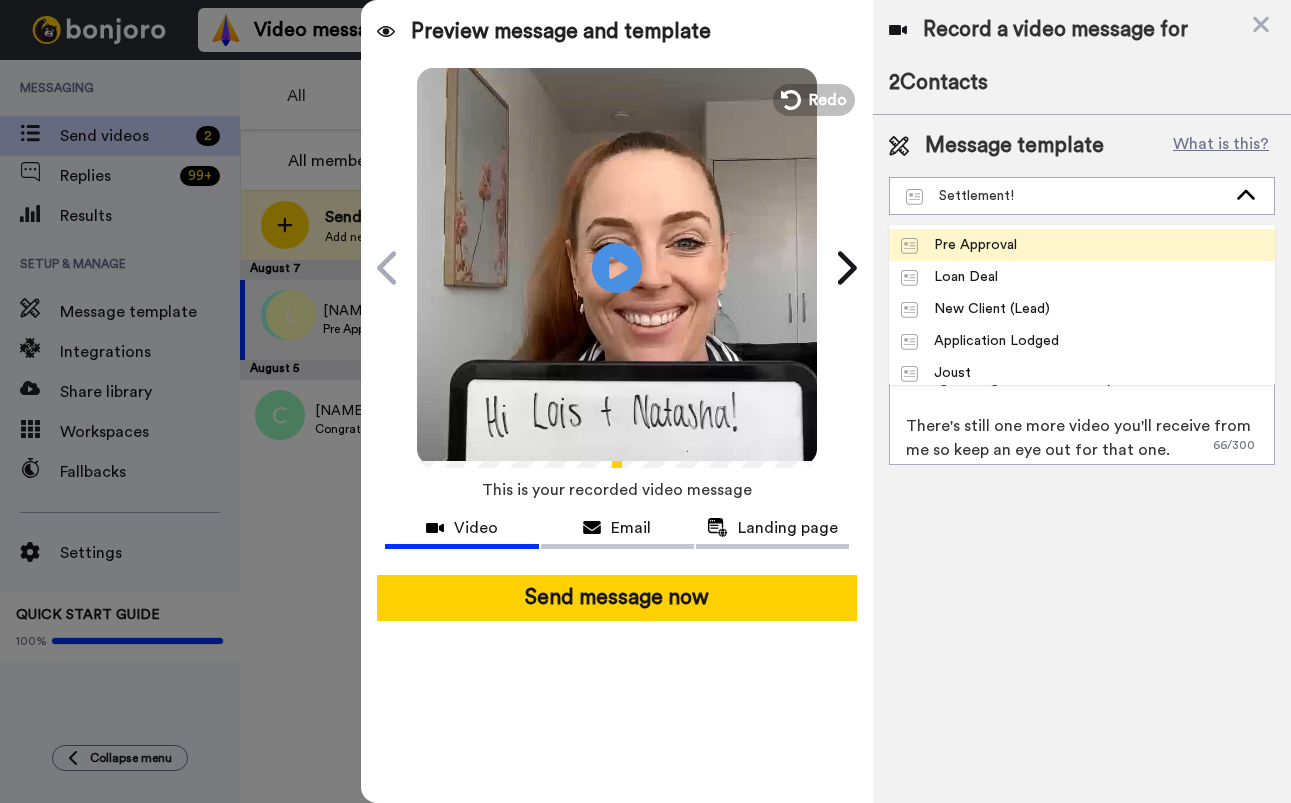 click on "Pre Approval" at bounding box center [1082, 245] 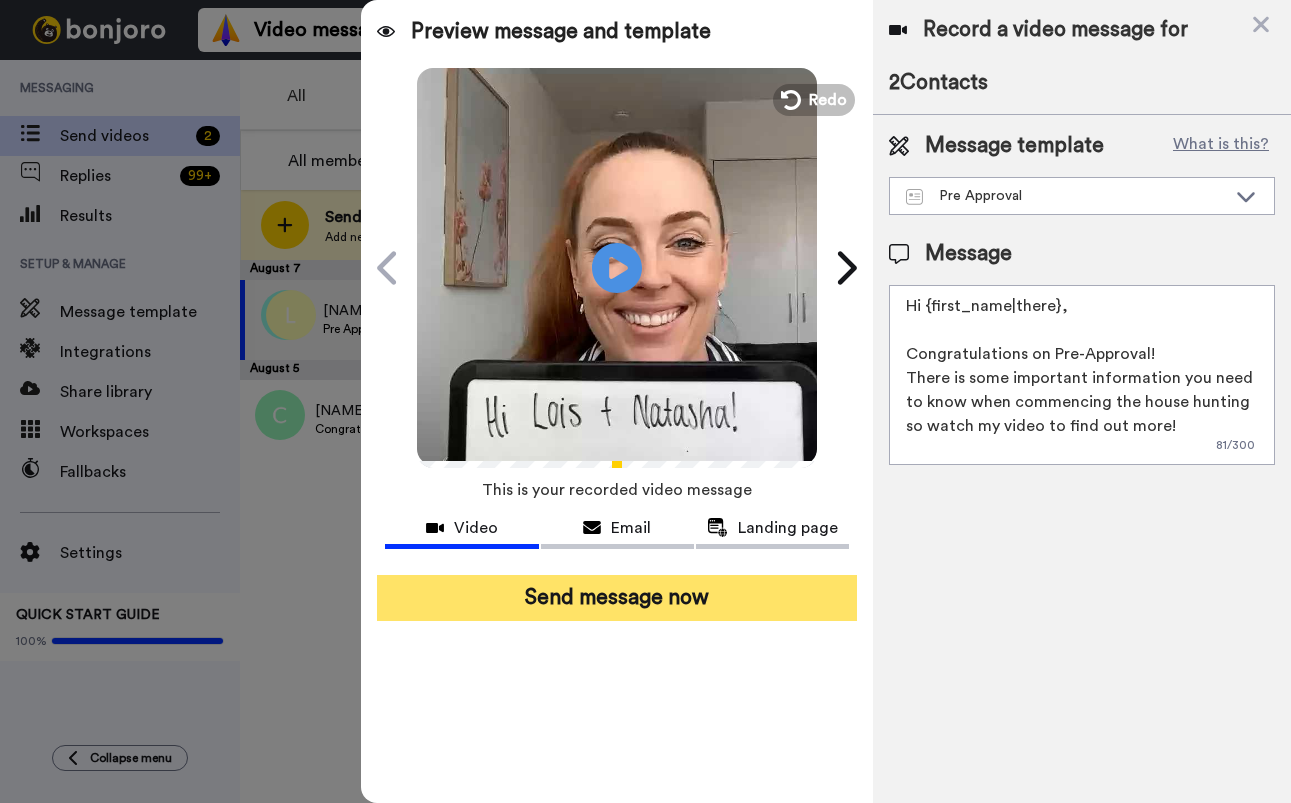 click on "Send message now" at bounding box center [616, 598] 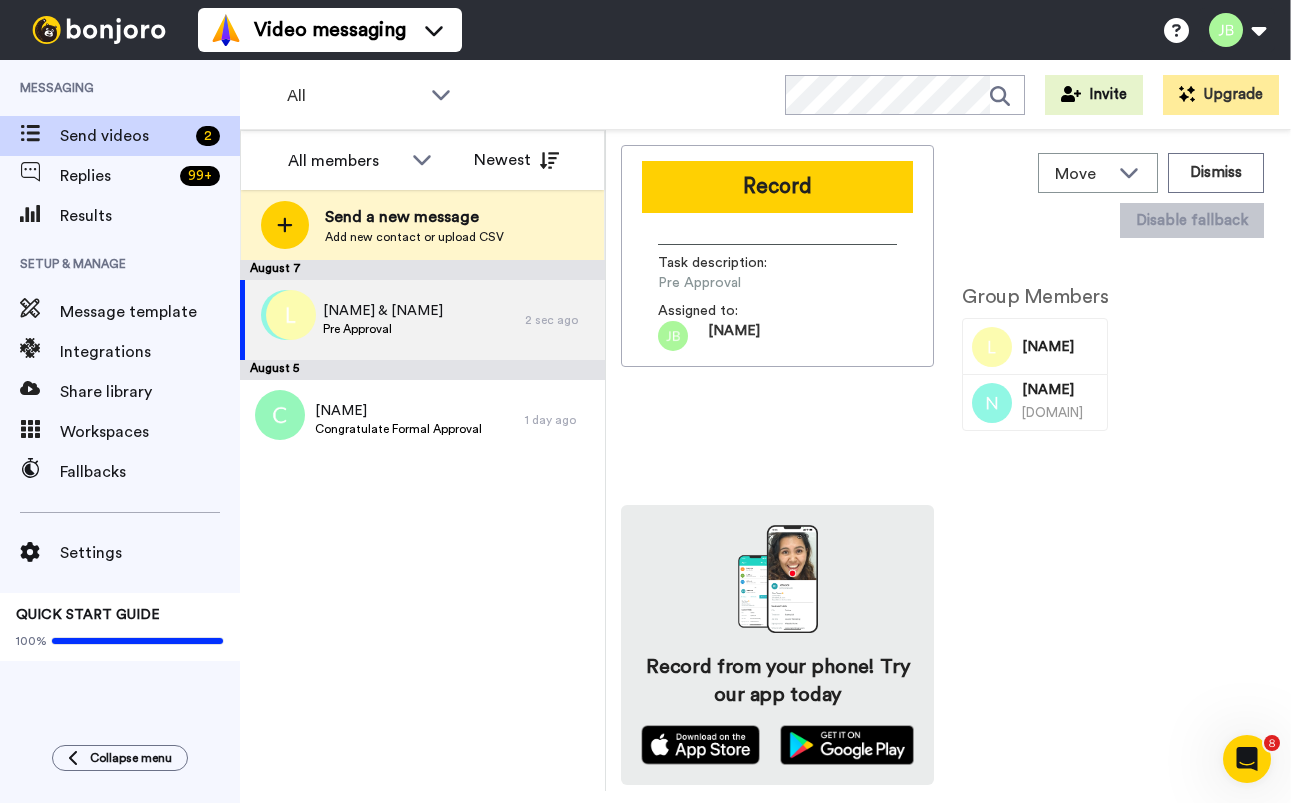 scroll, scrollTop: 0, scrollLeft: 0, axis: both 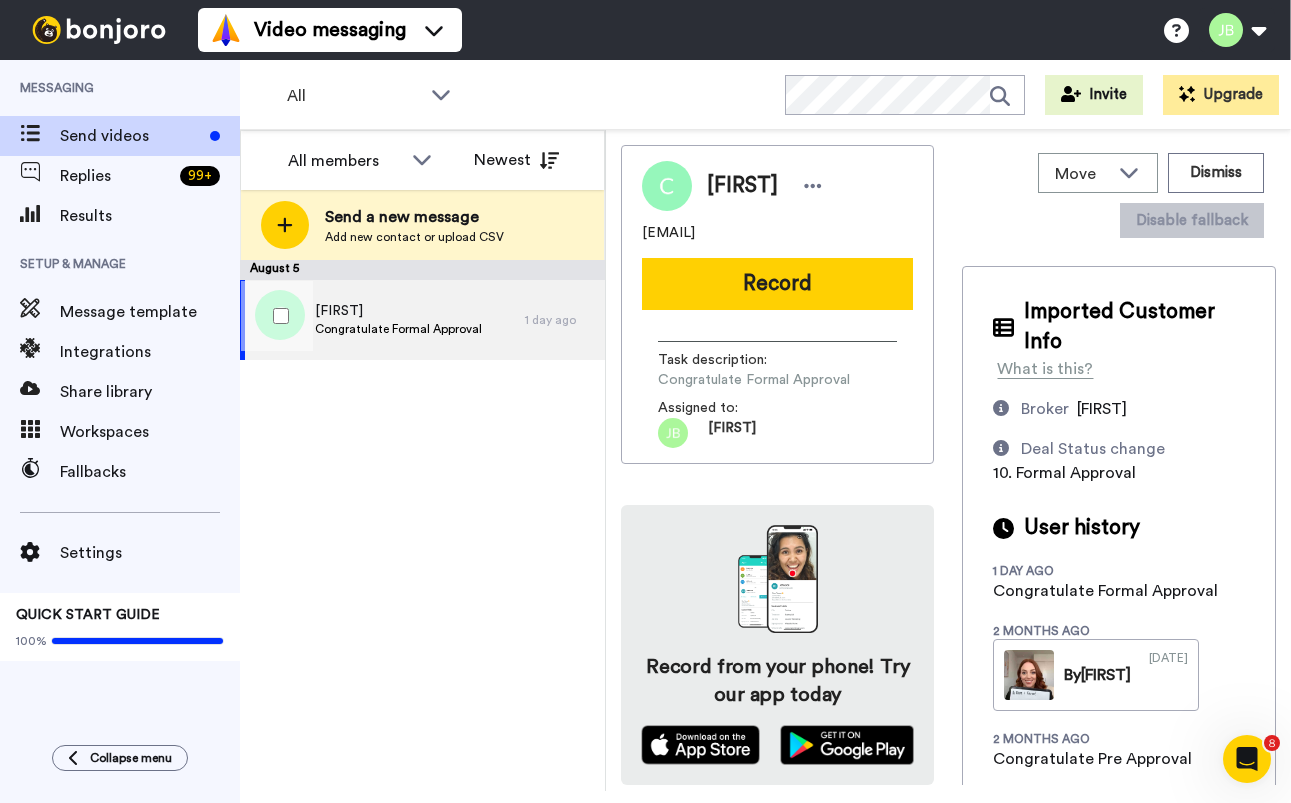drag, startPoint x: 440, startPoint y: 320, endPoint x: 339, endPoint y: 281, distance: 108.26819 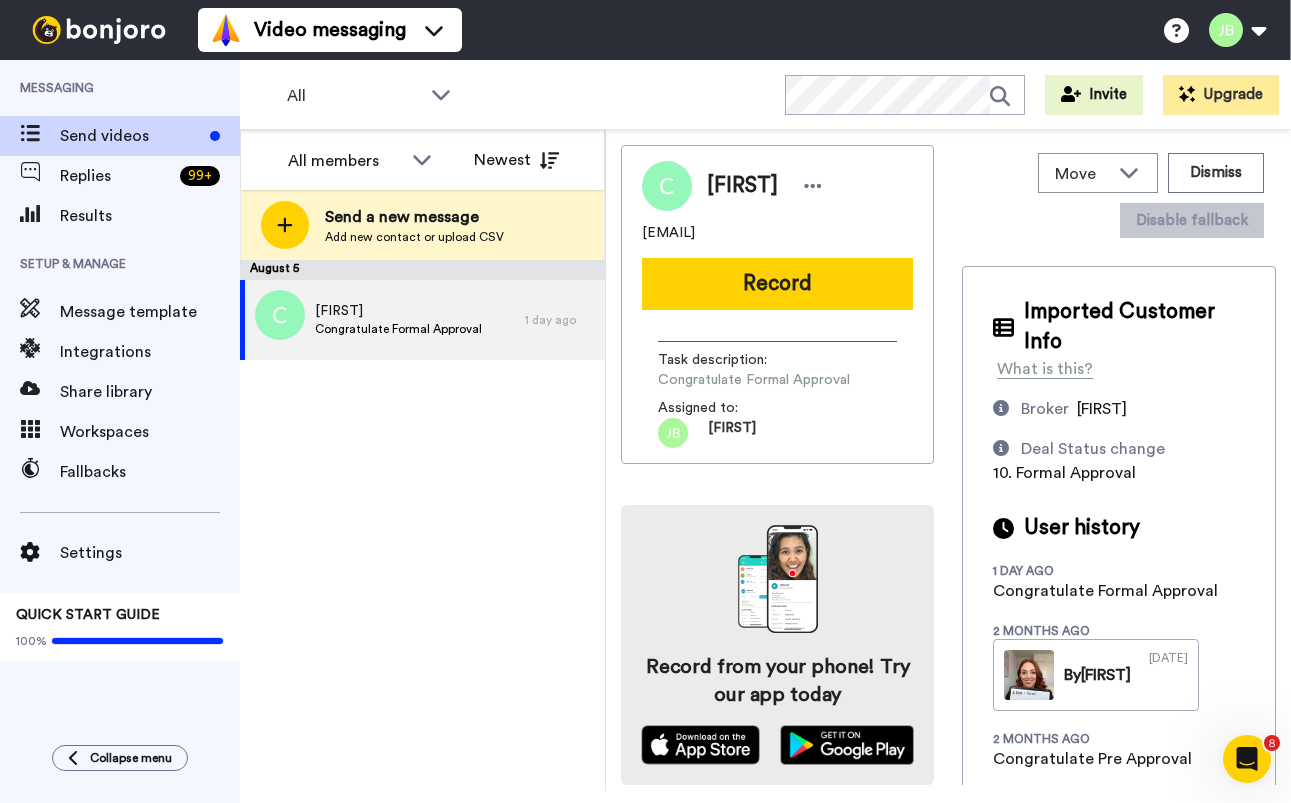 drag, startPoint x: 798, startPoint y: 232, endPoint x: 621, endPoint y: 242, distance: 177.28226 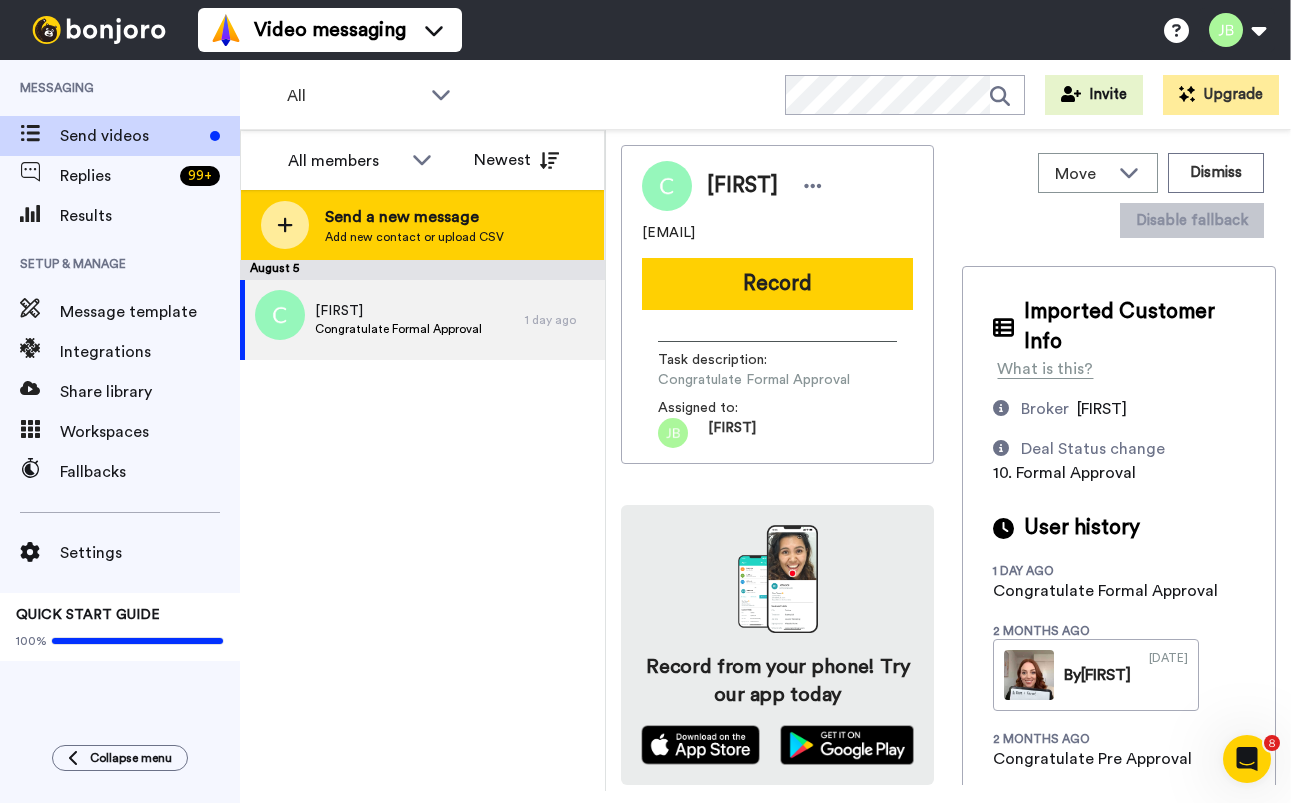 click on "Add new contact or upload CSV" at bounding box center [414, 237] 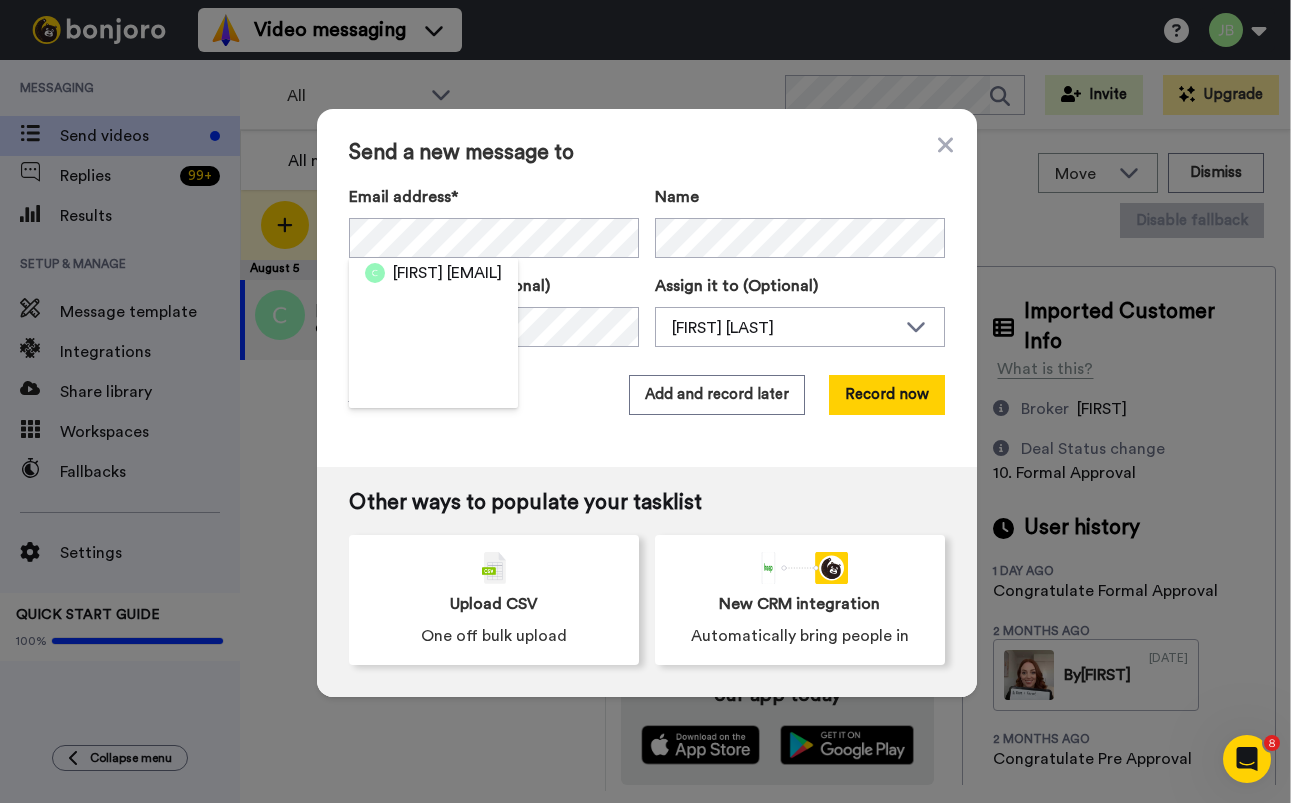 drag, startPoint x: 499, startPoint y: 272, endPoint x: 486, endPoint y: 299, distance: 29.966648 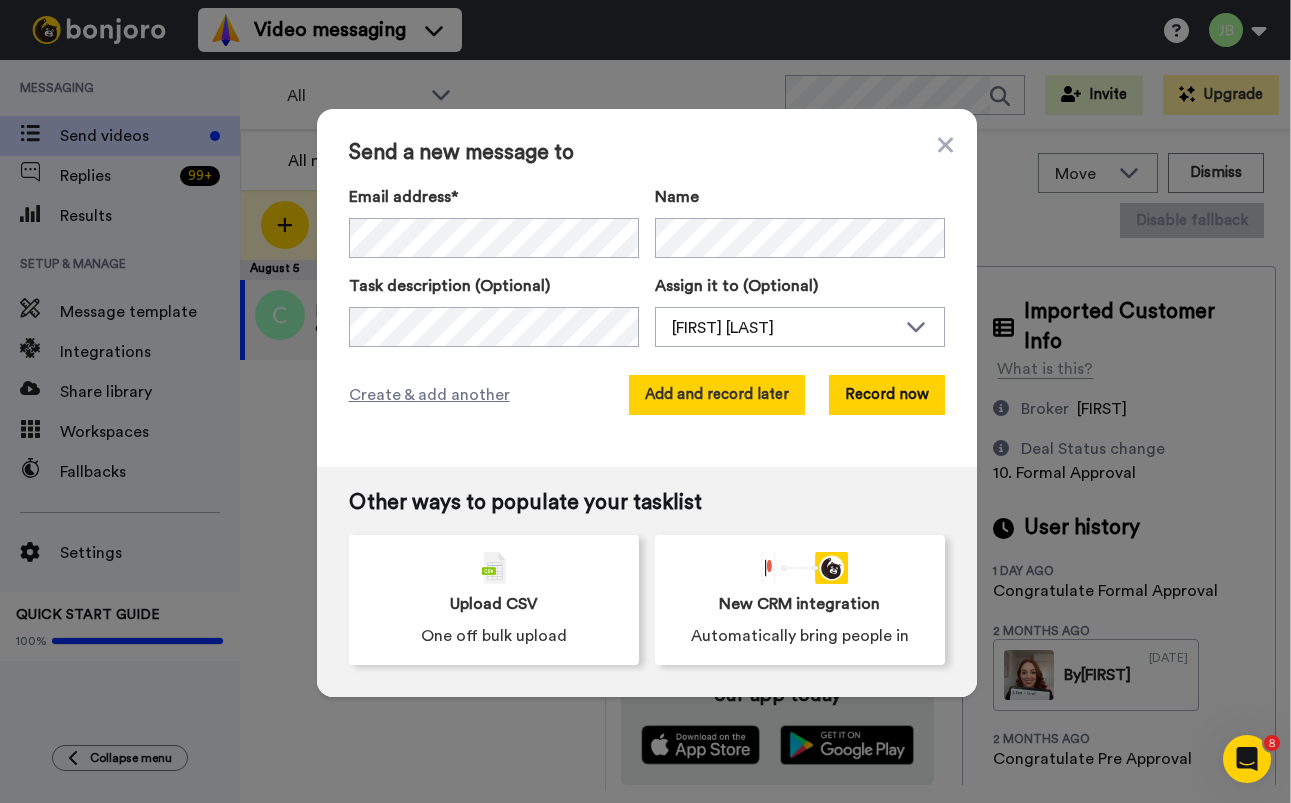 click on "Add and record later" at bounding box center (717, 395) 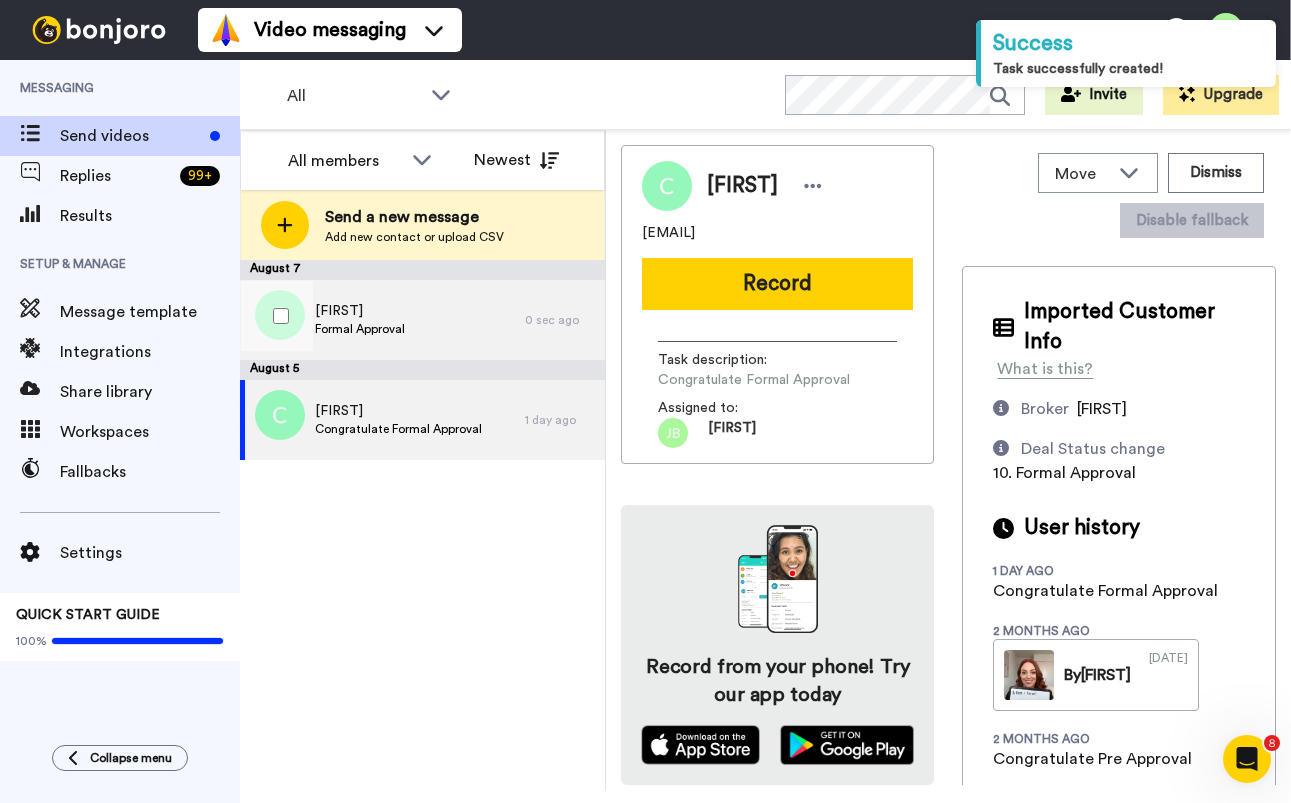 click on "Formal Approval" at bounding box center [360, 329] 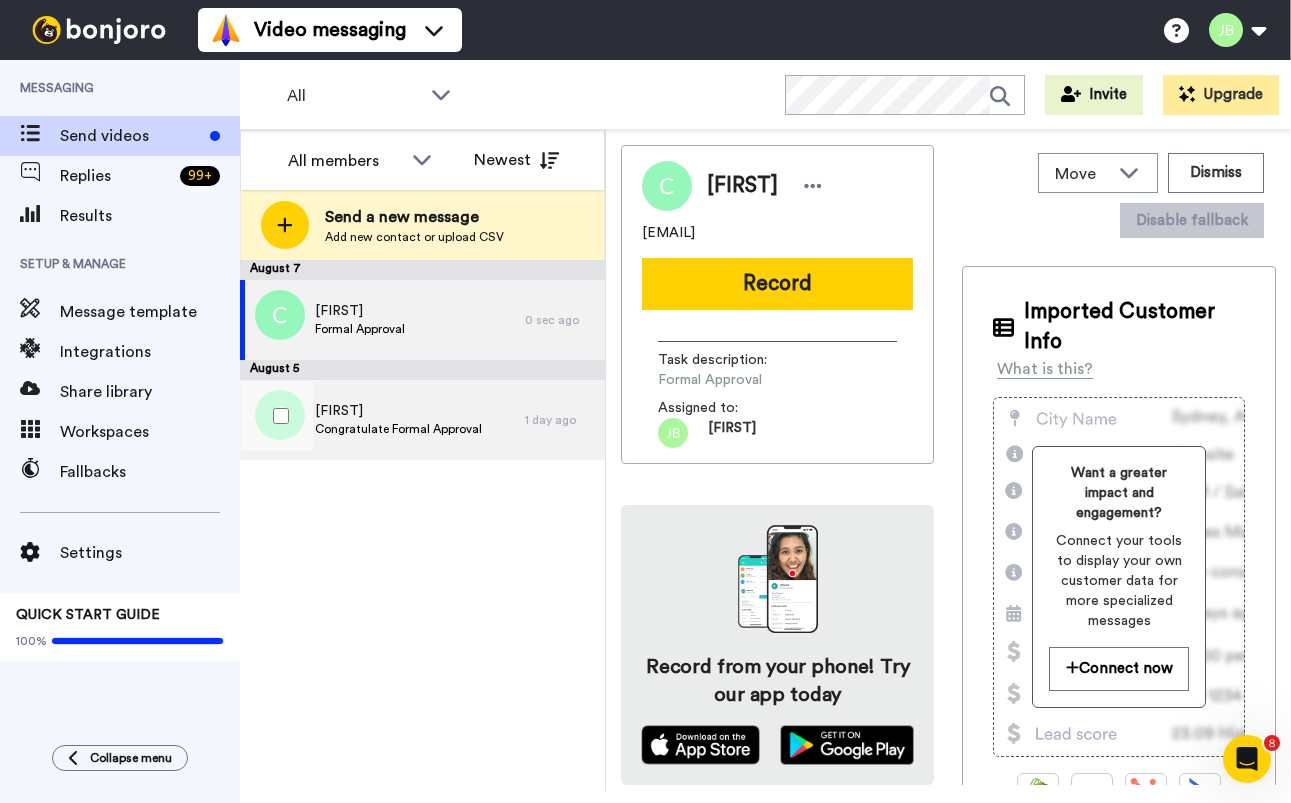 click on "[FIRST]" at bounding box center (398, 411) 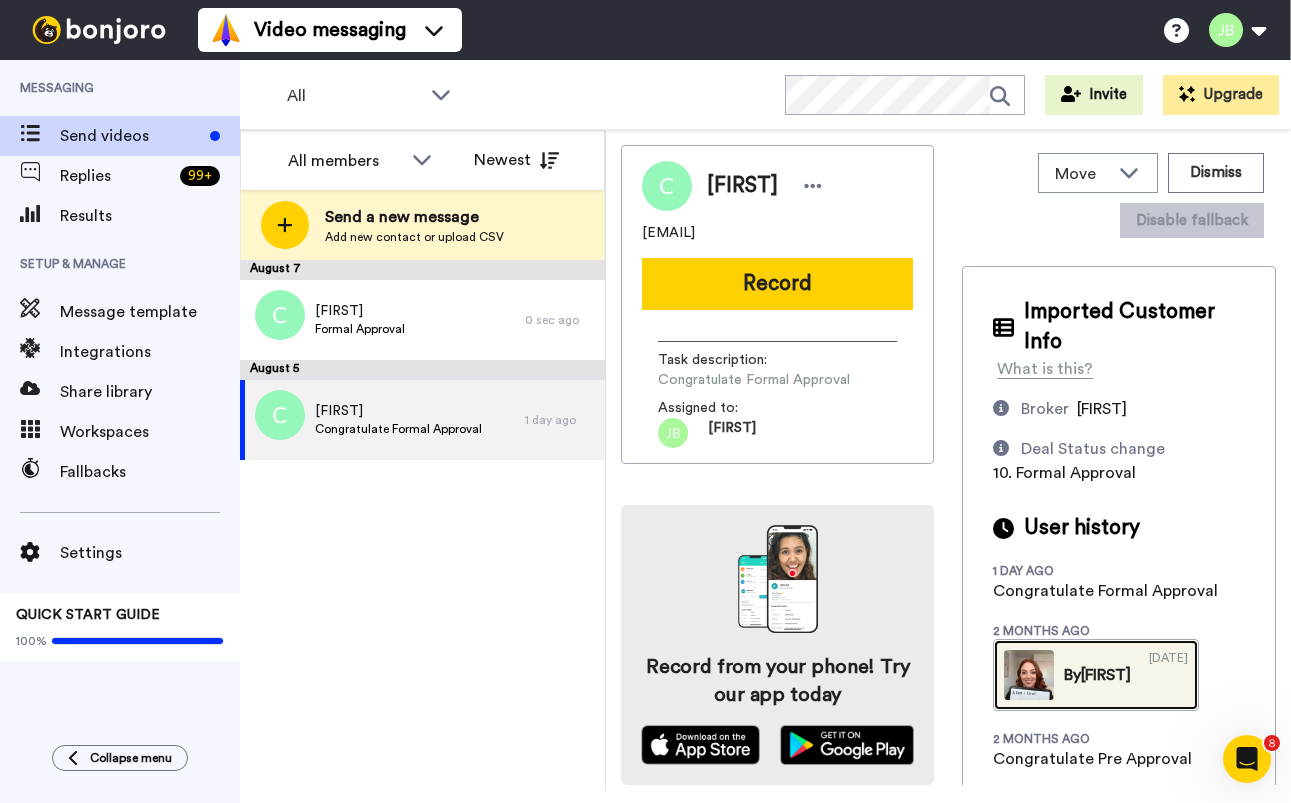 click on "By  Jackie" at bounding box center (1097, 675) 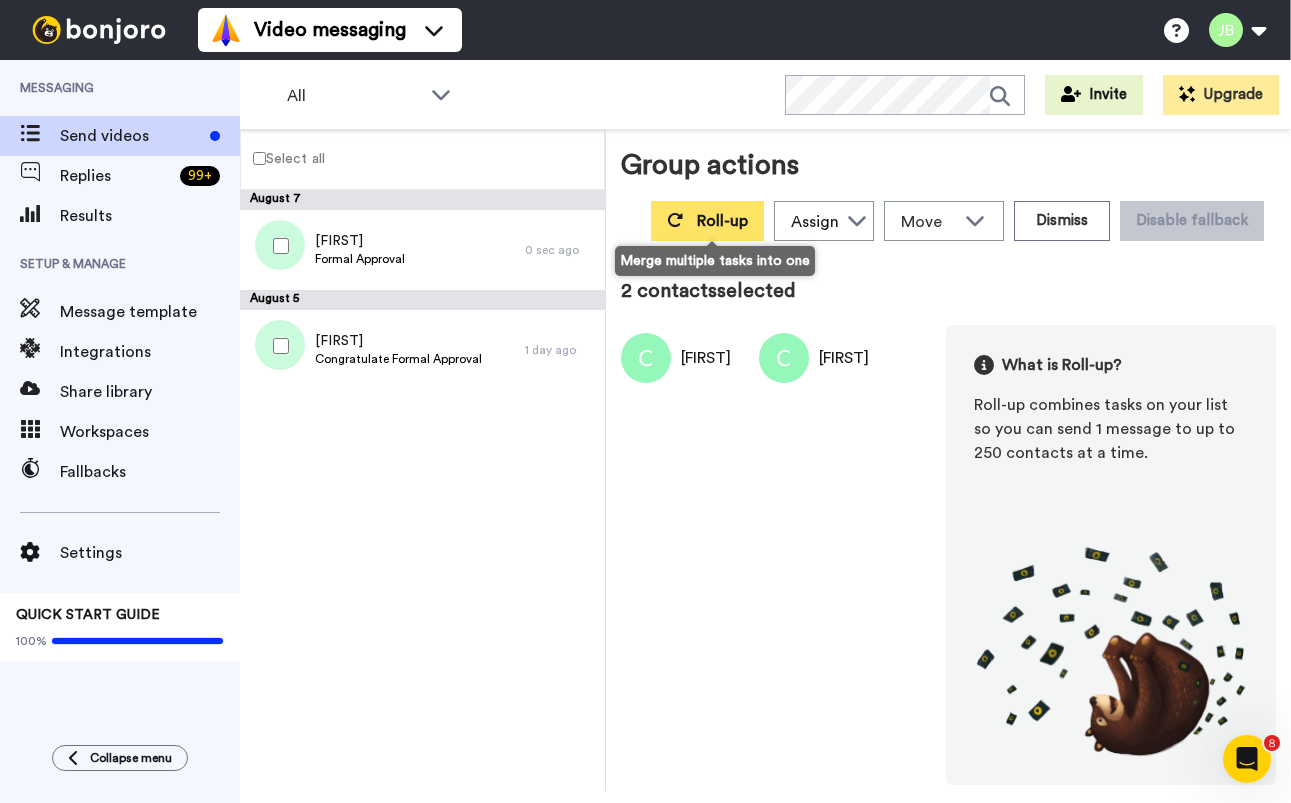 click 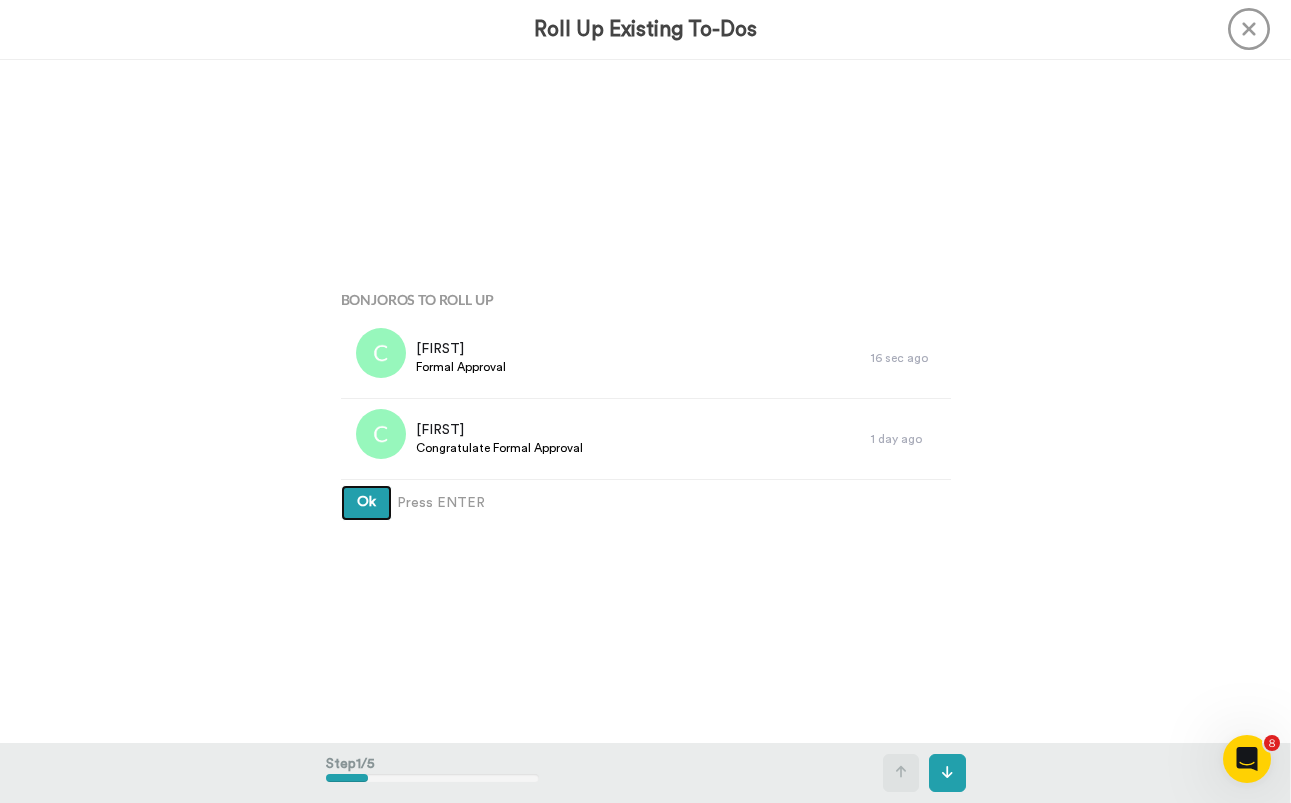 type 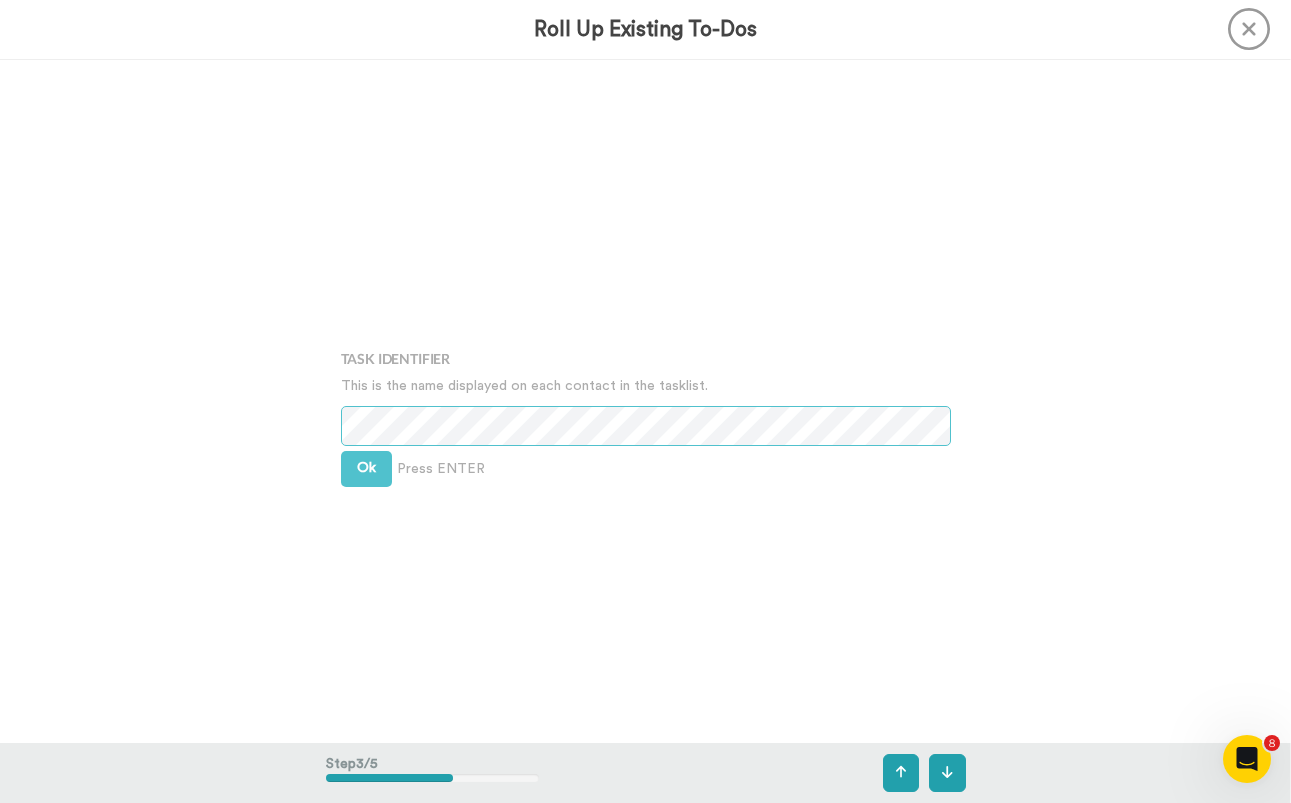 scroll, scrollTop: 1368, scrollLeft: 0, axis: vertical 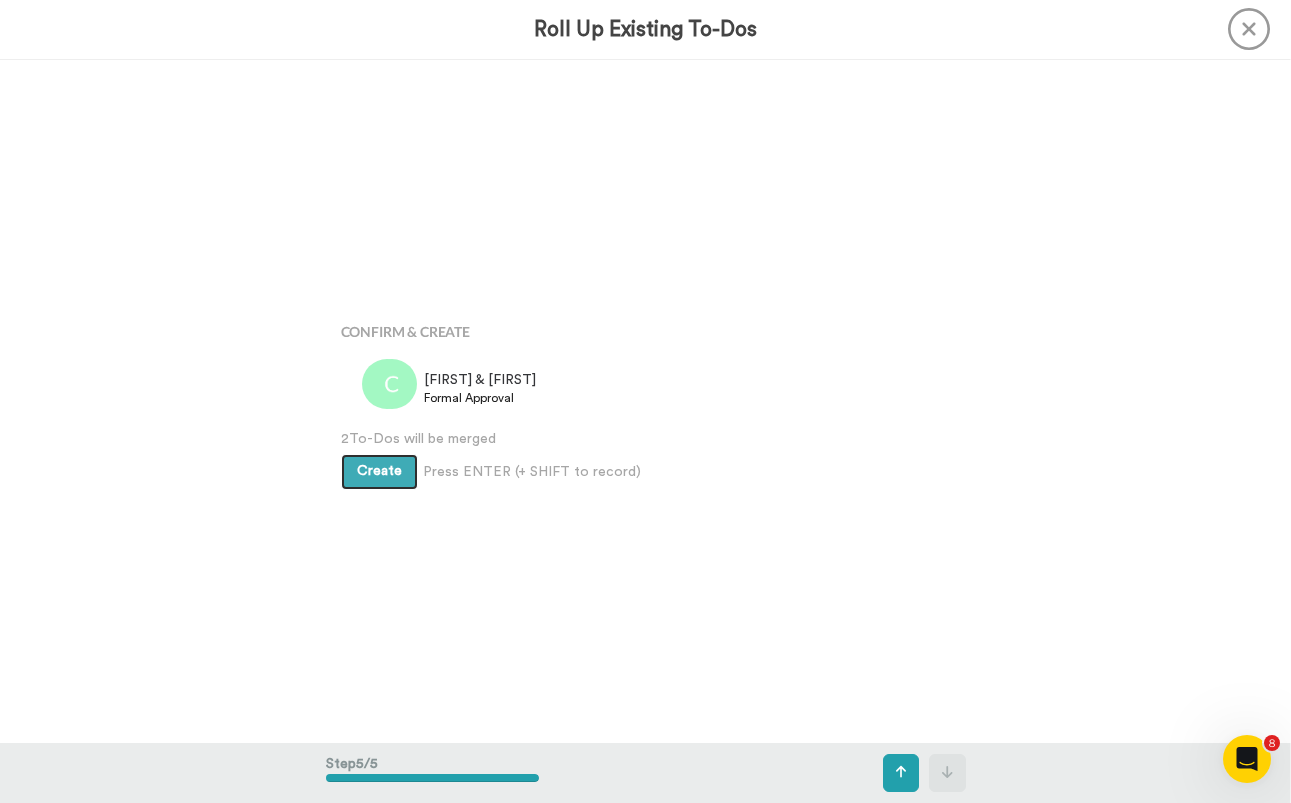 type 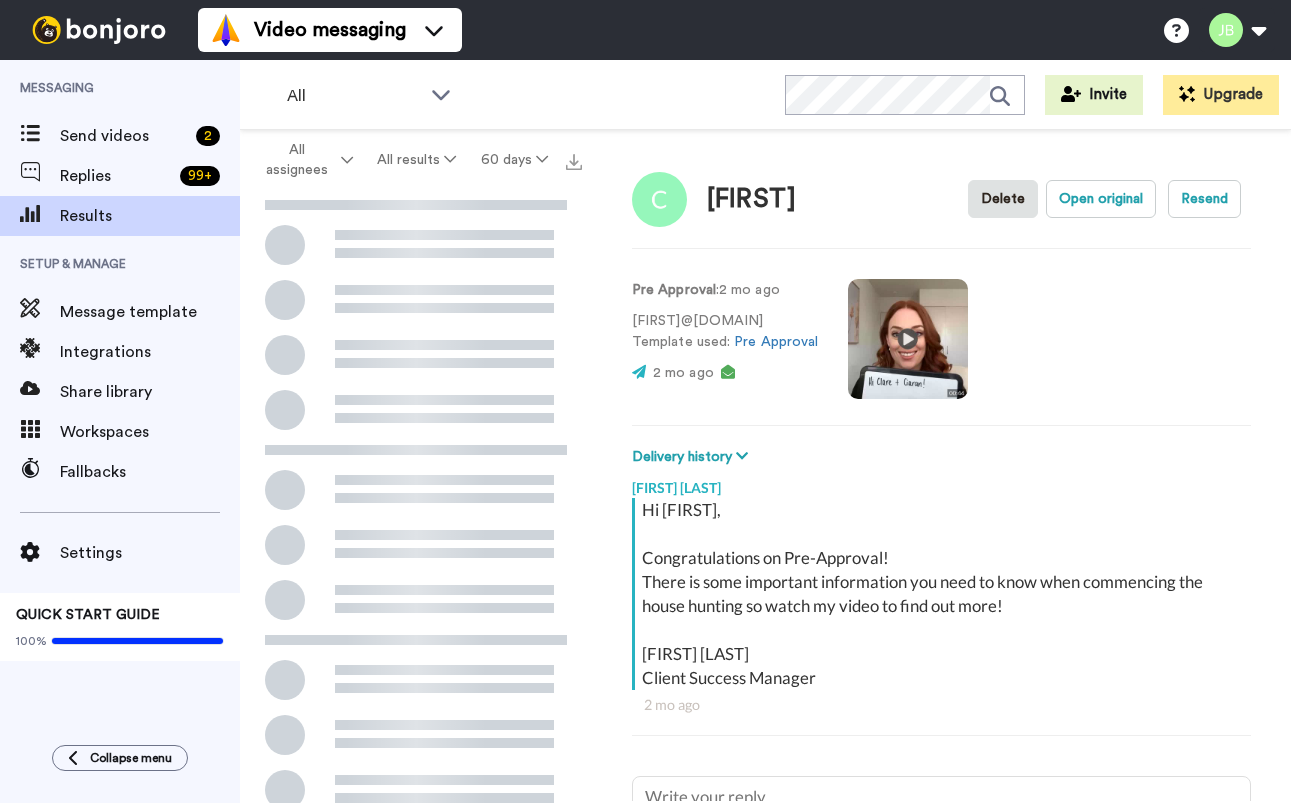 scroll, scrollTop: 0, scrollLeft: 0, axis: both 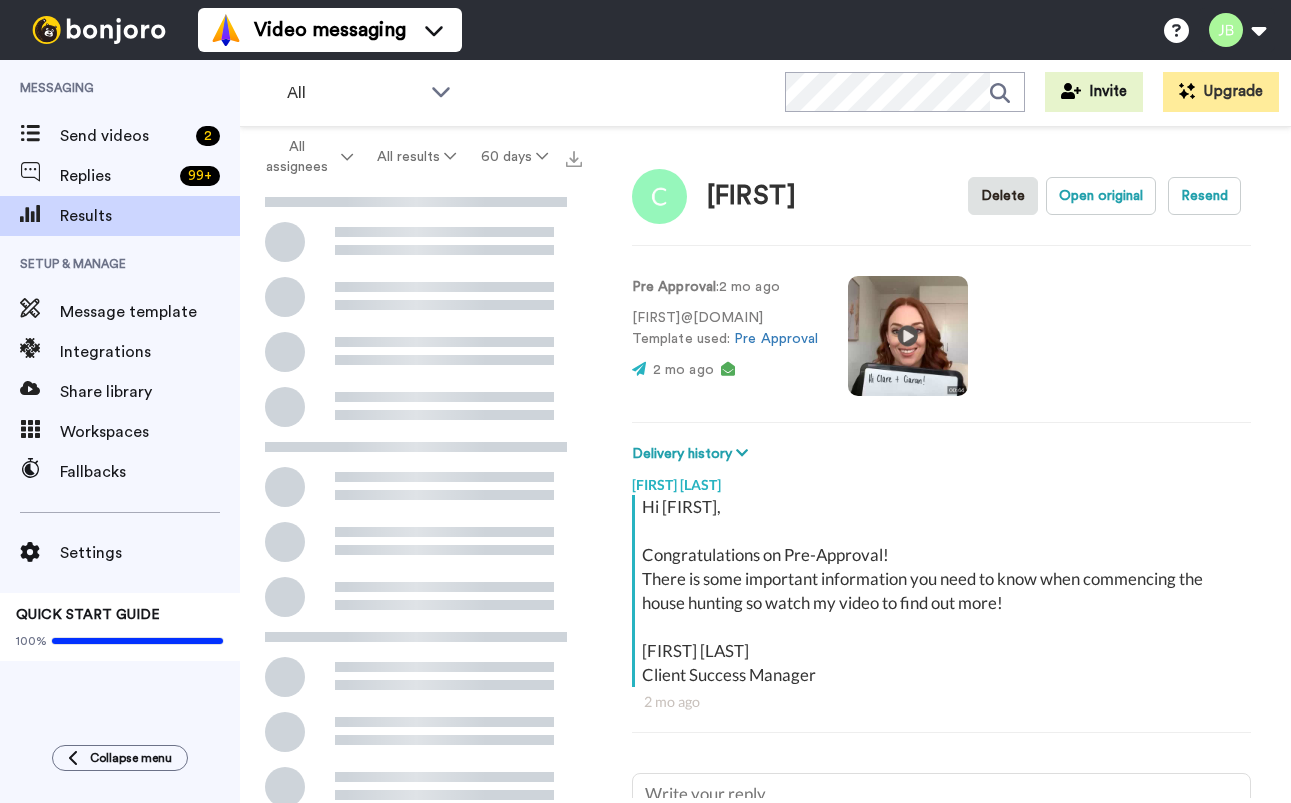 click at bounding box center (908, 336) 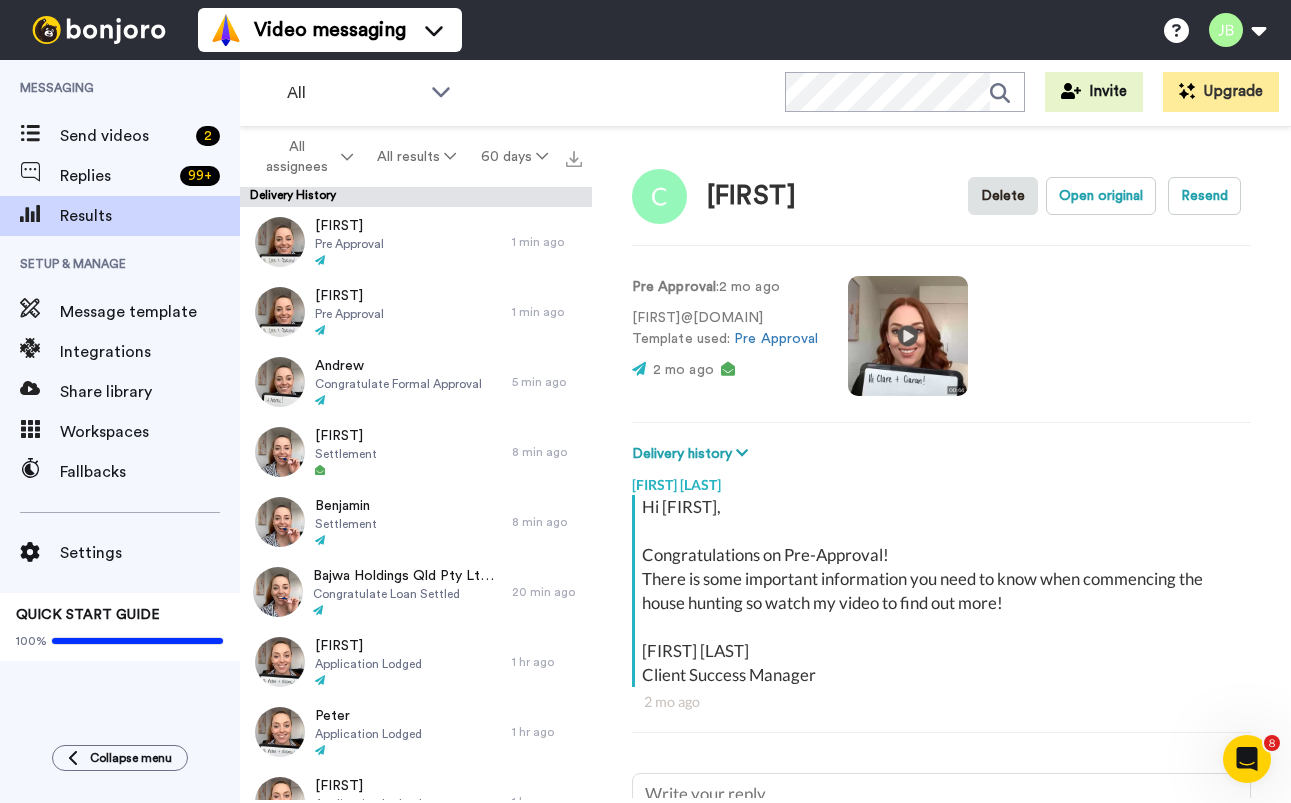 scroll, scrollTop: 0, scrollLeft: 0, axis: both 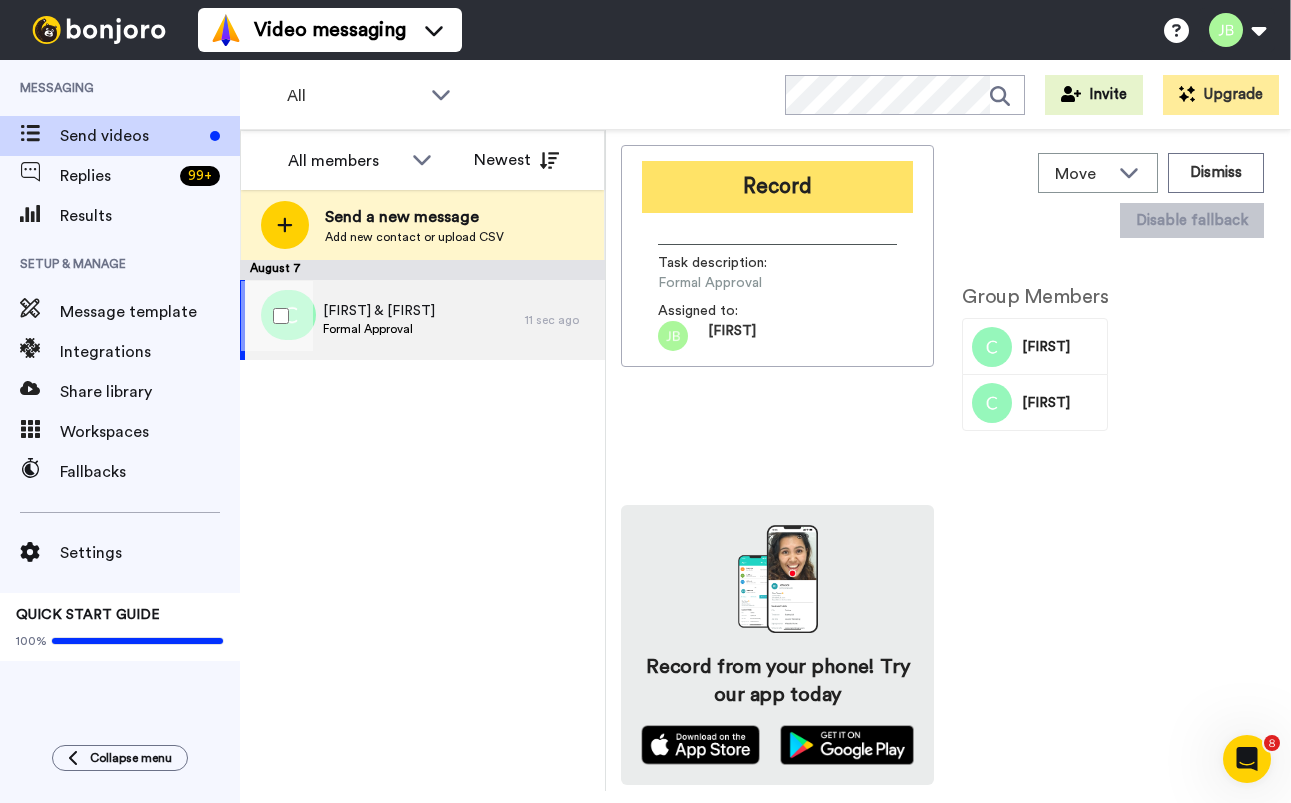drag, startPoint x: 501, startPoint y: 318, endPoint x: 787, endPoint y: 201, distance: 309.00647 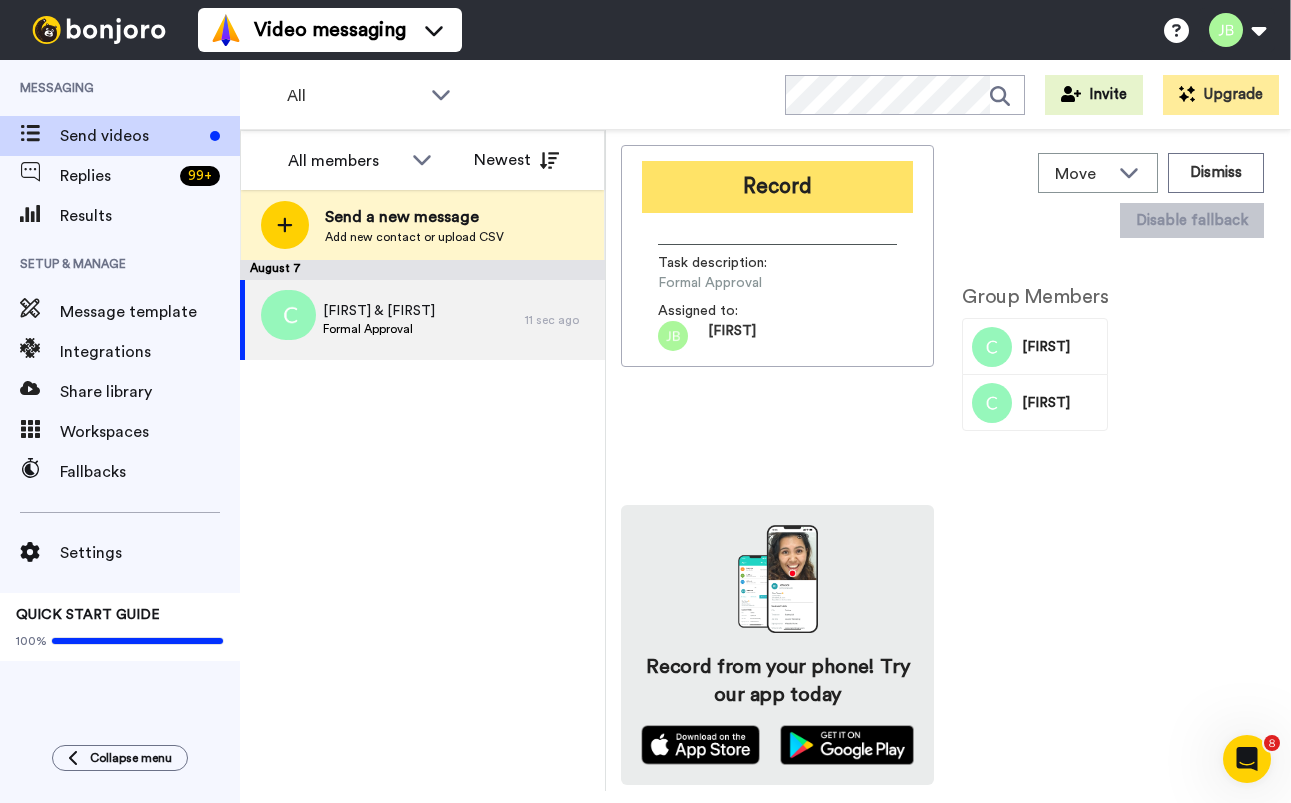 click on "Record" at bounding box center [777, 187] 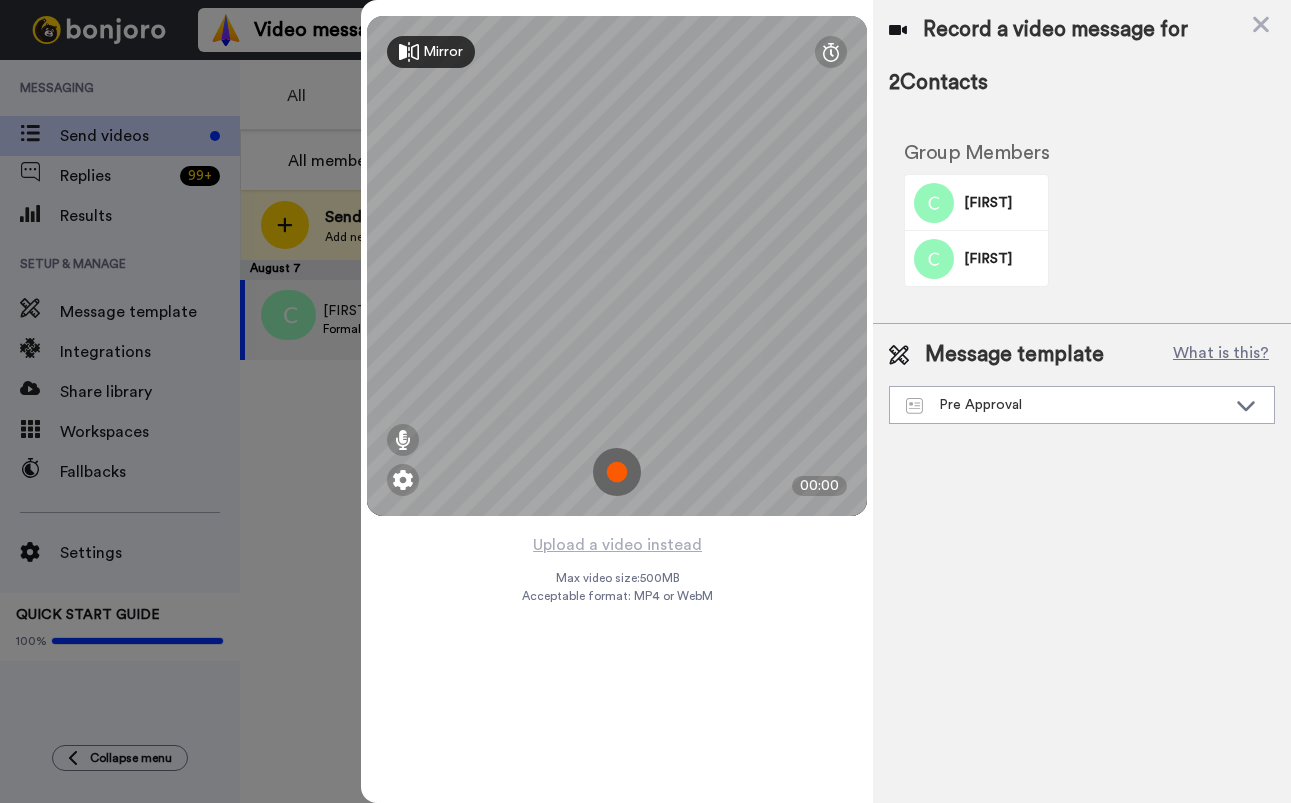 click at bounding box center (617, 472) 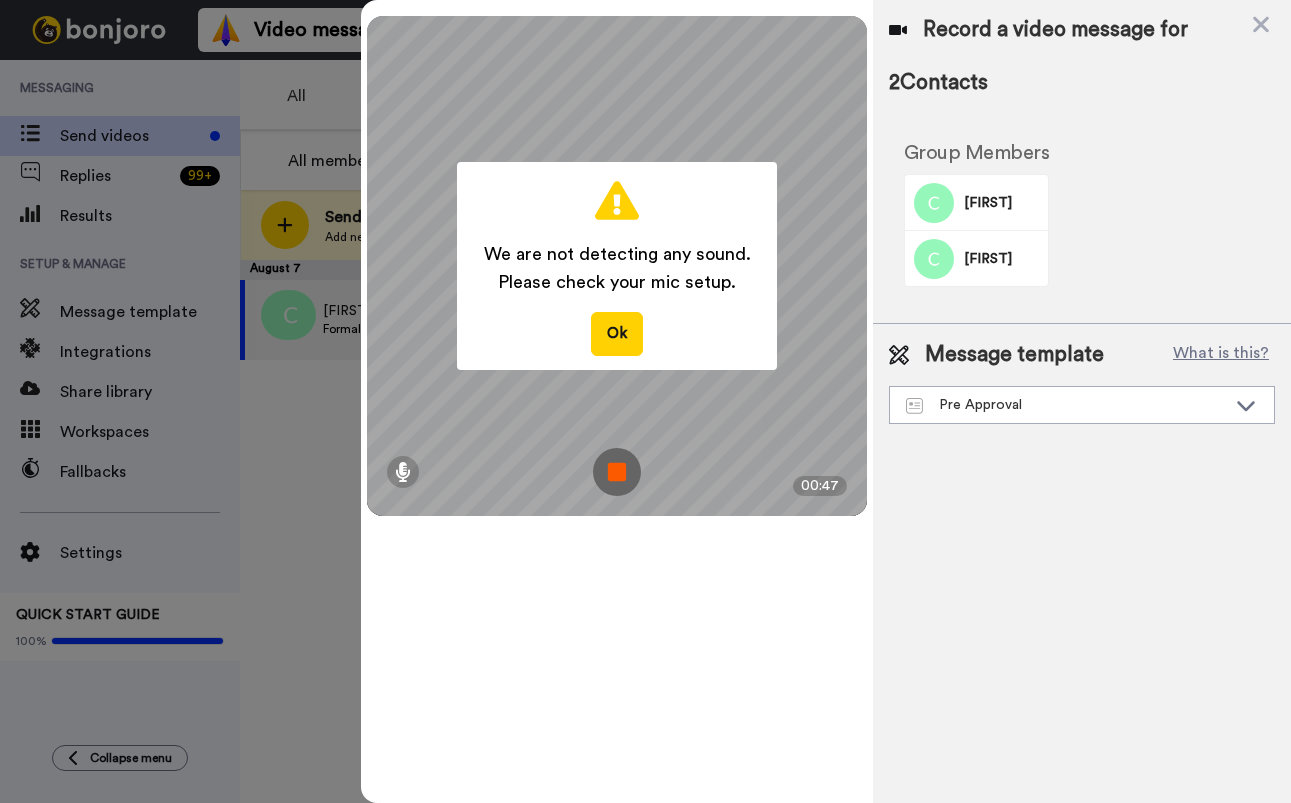 drag, startPoint x: 617, startPoint y: 475, endPoint x: 639, endPoint y: 474, distance: 22.022715 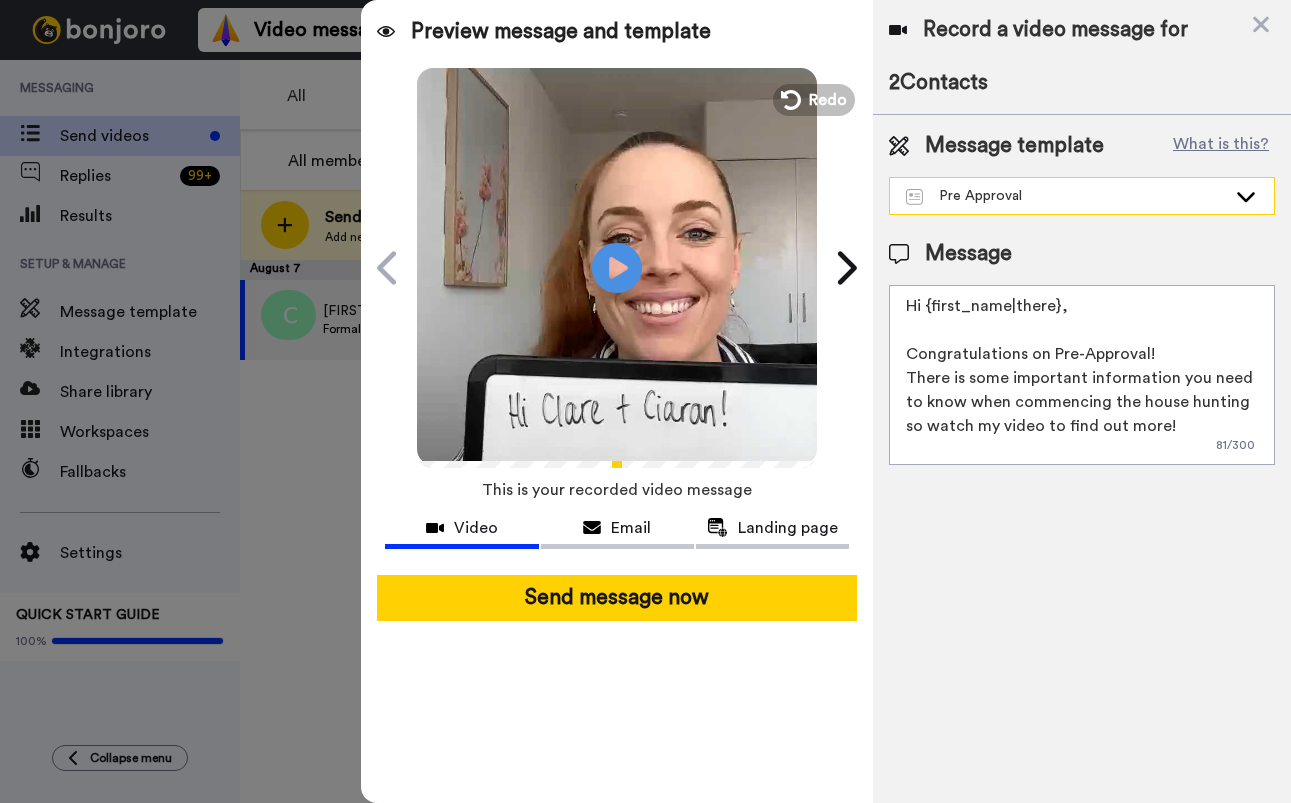 click on "Pre Approval" at bounding box center (1066, 196) 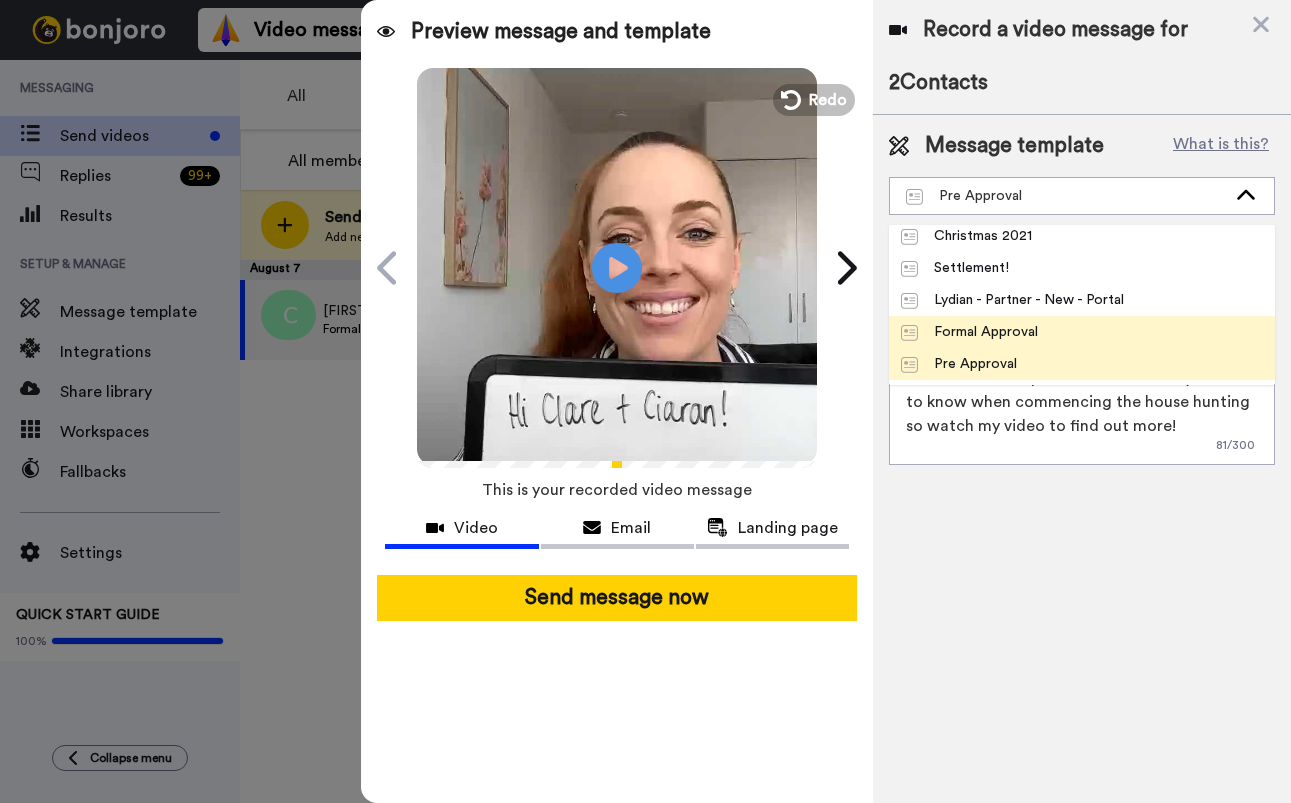 scroll, scrollTop: 244, scrollLeft: 0, axis: vertical 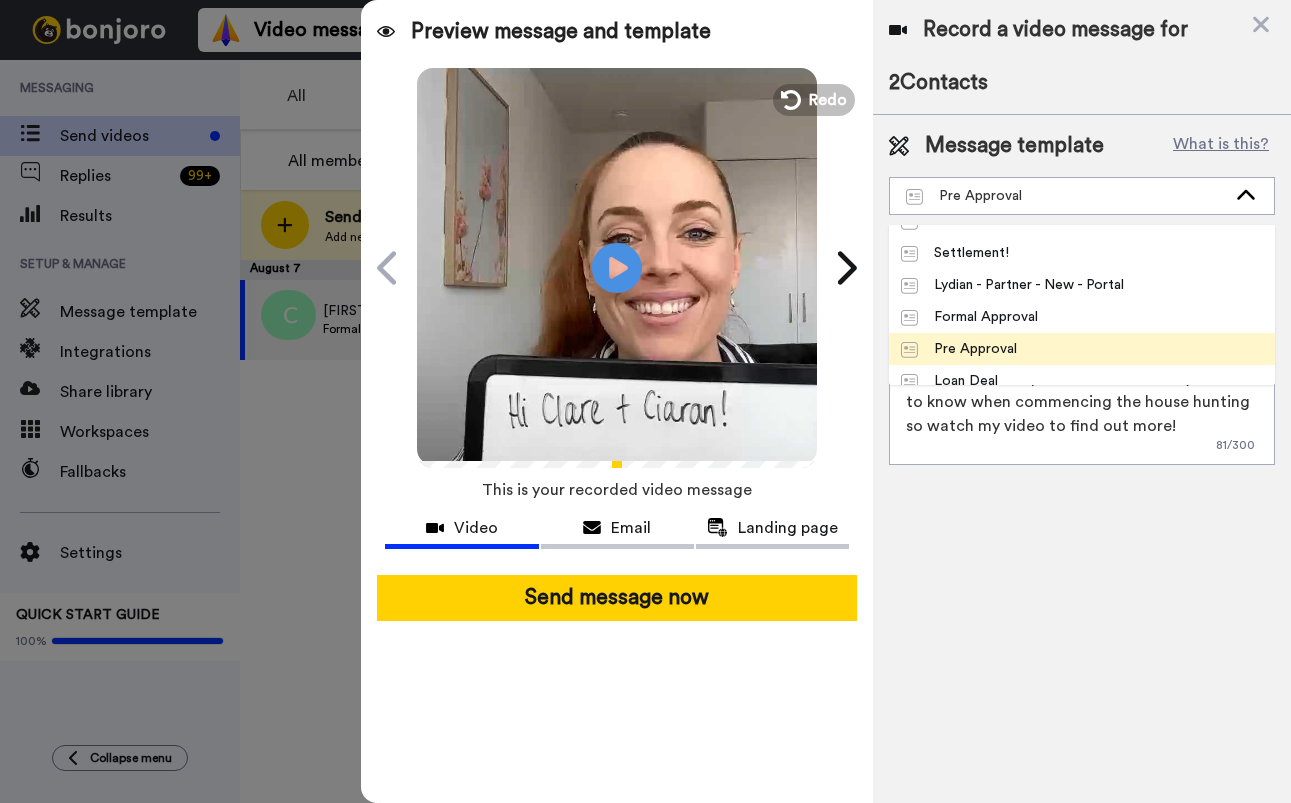 drag, startPoint x: 1053, startPoint y: 322, endPoint x: 1060, endPoint y: 340, distance: 19.313208 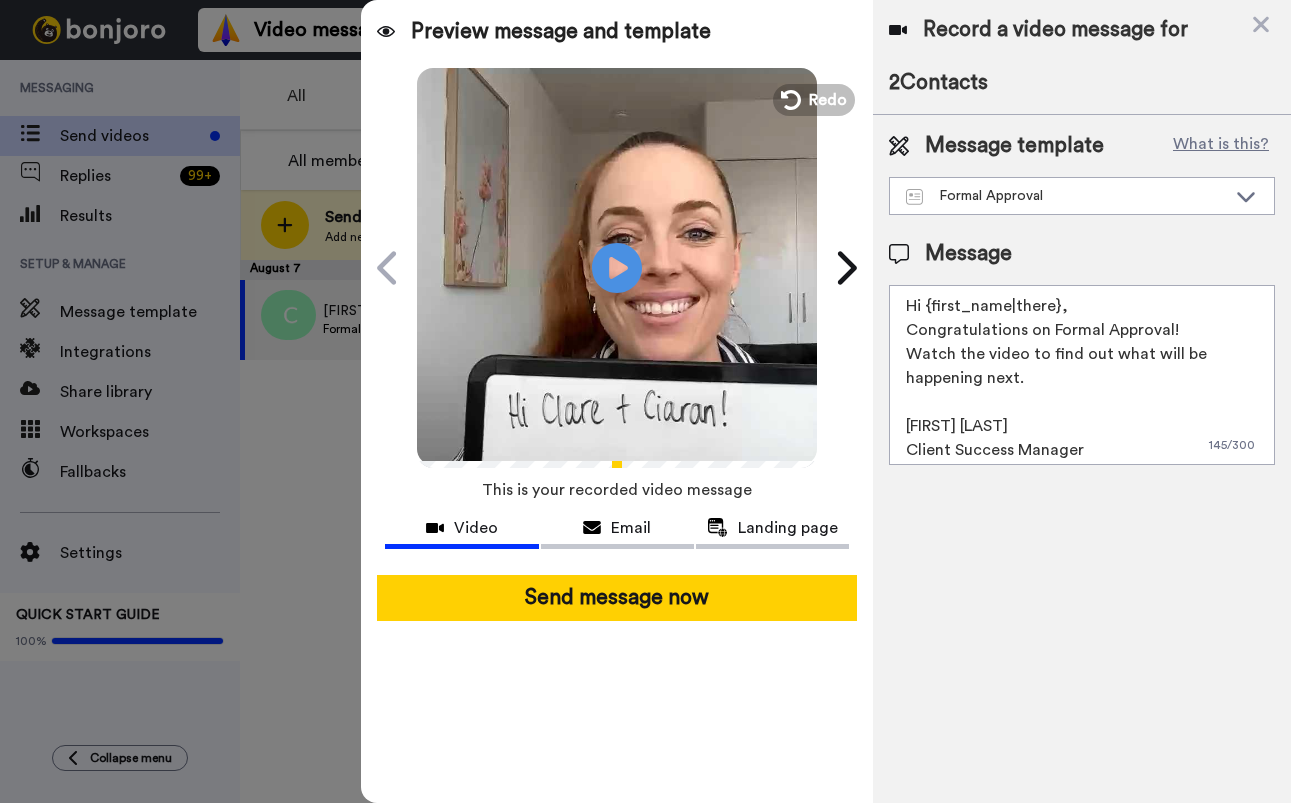 click on "Record a video message for 2  Contacts Message template What is this? Formal Approval Joust- [FIRST] Joust Pilot-[FIRST] VBP Conference 2024 Testimonial H and R Block Joust- PURCH (APRIL 2022) Joust- REFI (April 2022) Christmas 2021 Settlement! Lydian - Partner - New  - Portal Formal Approval Pre Approval Loan Deal New Client (Lead) Application Lodged Joust Message Hi {first_name|there},
Congratulations on Formal Approval!
Watch the video to find out what will be happening next.
[FIRST] [LAST]
Client Success Manager 145 / 300" at bounding box center (1082, 401) 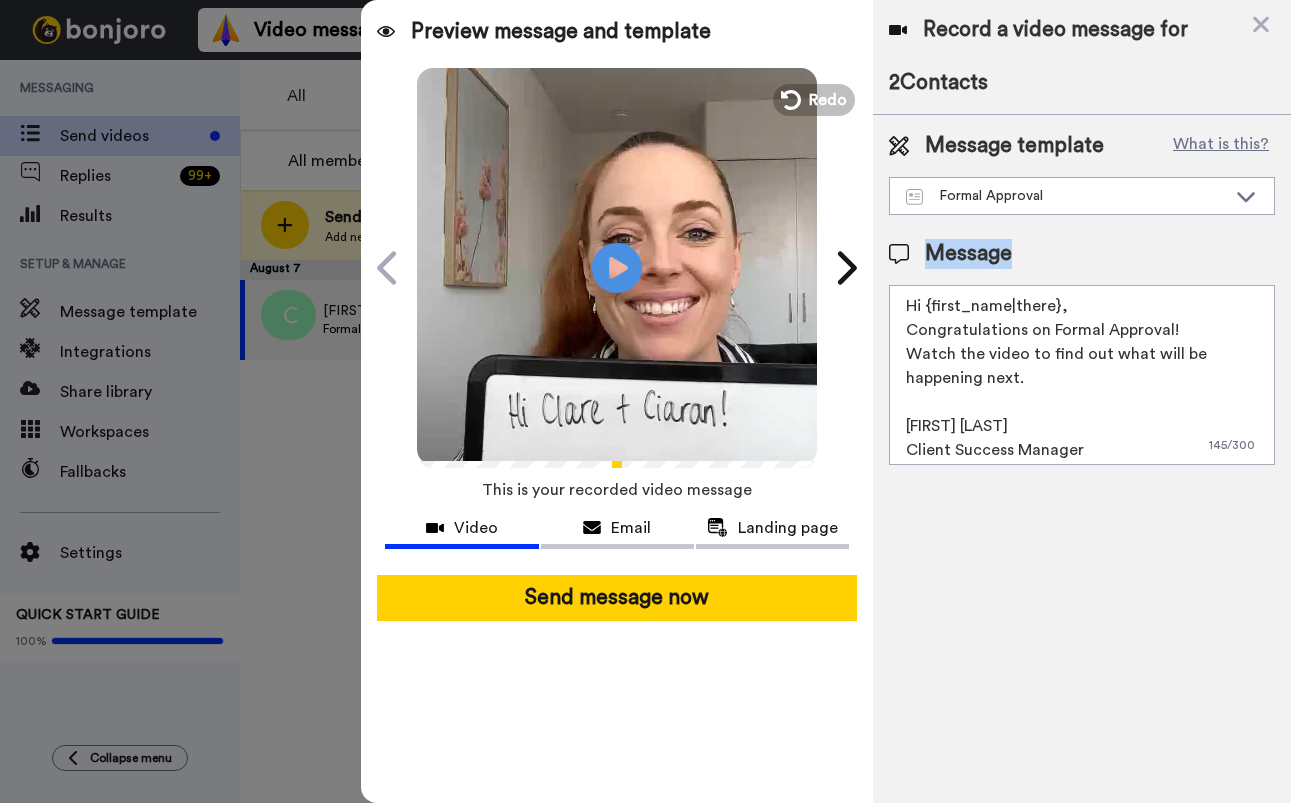 click on "Record a video message for 2  Contacts Message template What is this? Formal Approval Joust- [FIRST] Joust Pilot-[FIRST] VBP Conference 2024 Testimonial H and R Block Joust- PURCH (APRIL 2022) Joust- REFI (April 2022) Christmas 2021 Settlement! Lydian - Partner - New  - Portal Formal Approval Pre Approval Loan Deal New Client (Lead) Application Lodged Joust Message Hi {first_name|there},
Congratulations on Formal Approval!
Watch the video to find out what will be happening next.
[FIRST] [LAST]
Client Success Manager 145 / 300" at bounding box center (1082, 401) 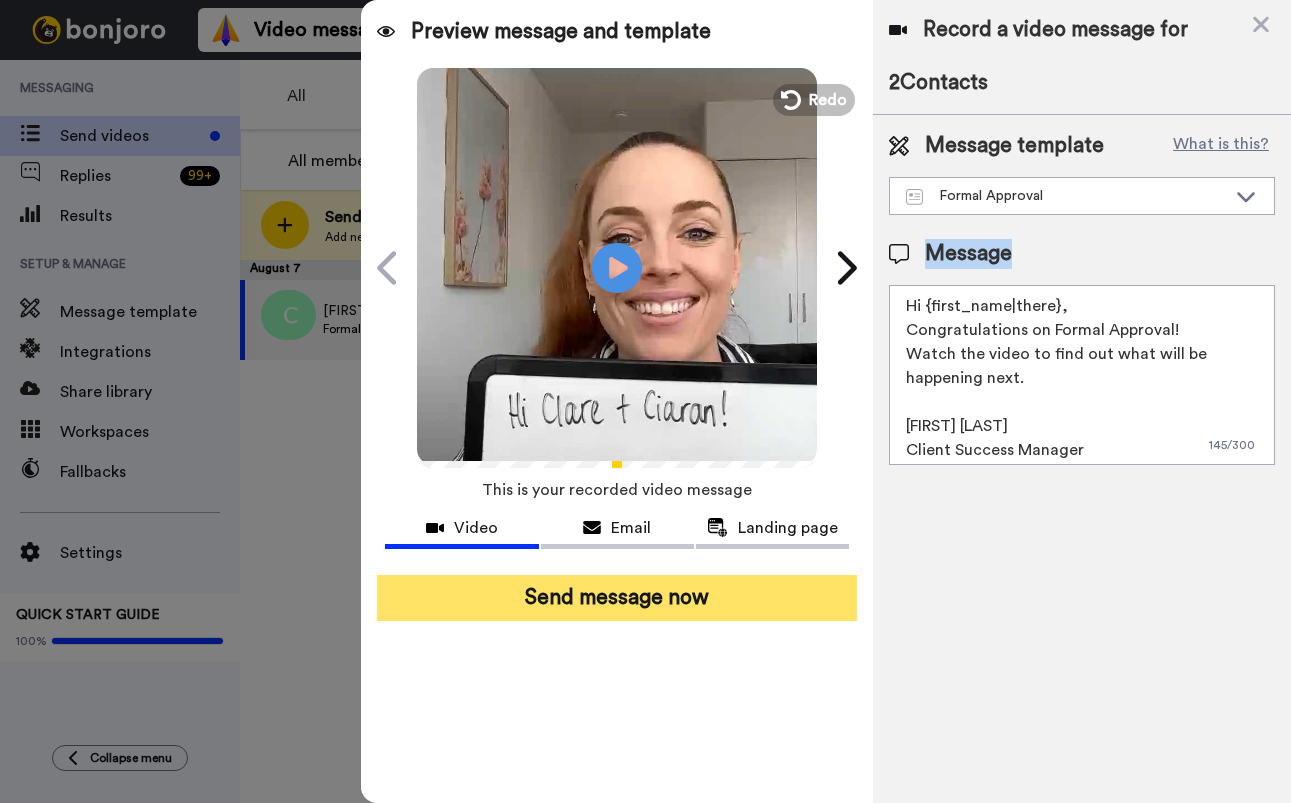 click on "Send message now" at bounding box center [616, 598] 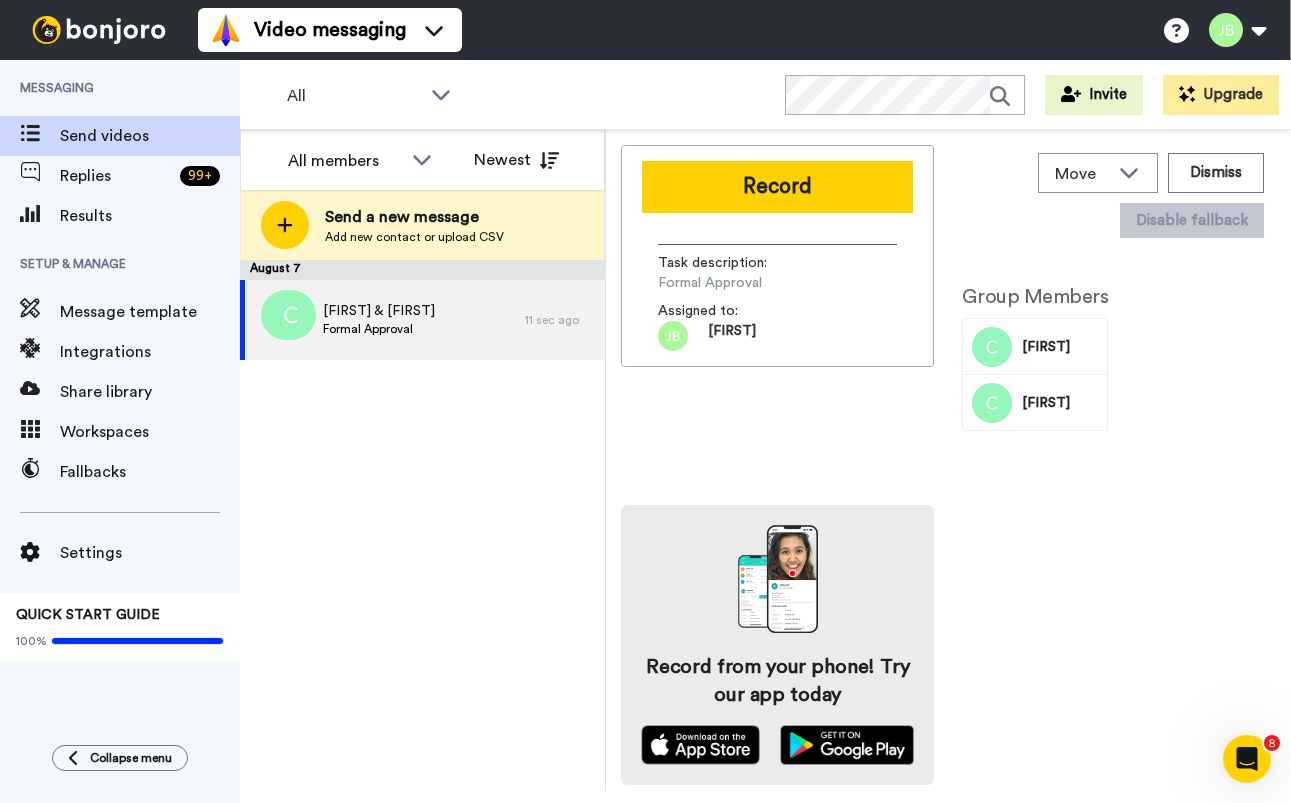 scroll, scrollTop: 0, scrollLeft: 0, axis: both 